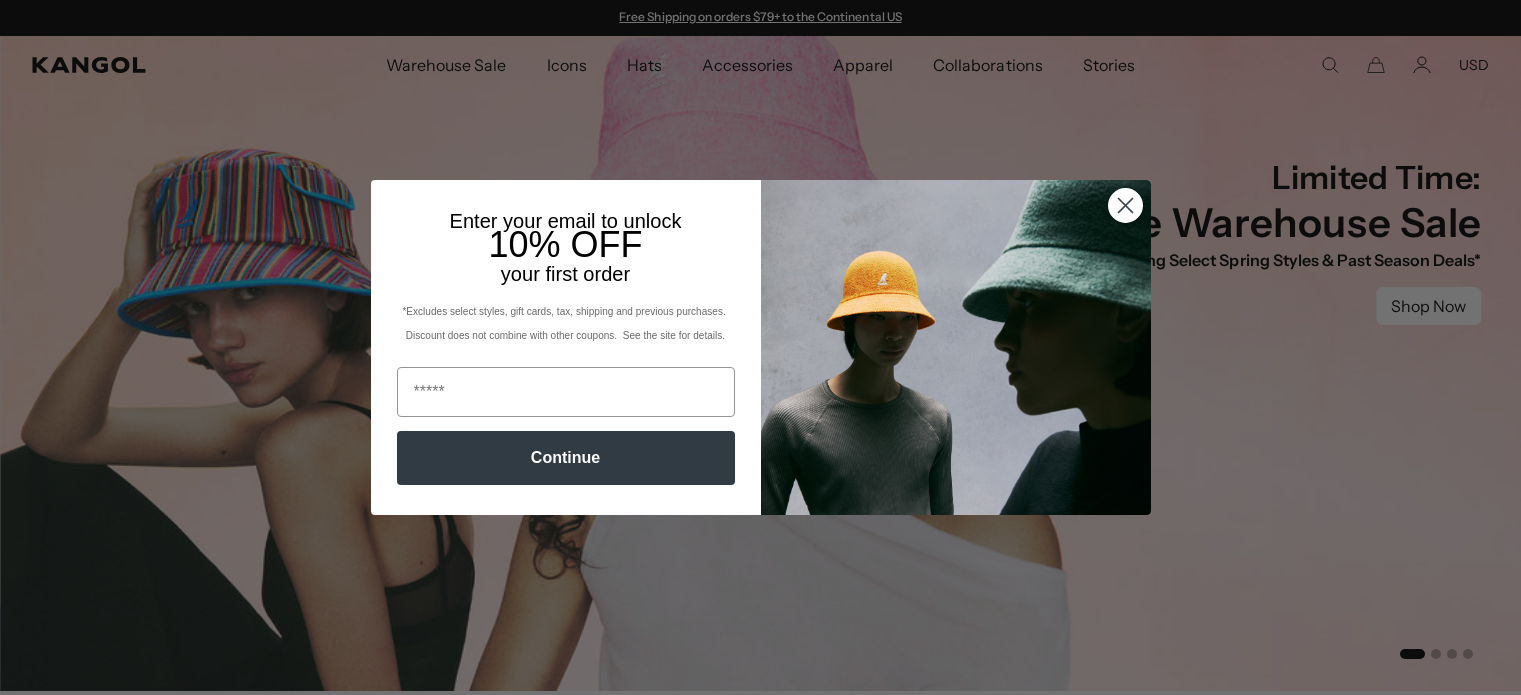 scroll, scrollTop: 0, scrollLeft: 0, axis: both 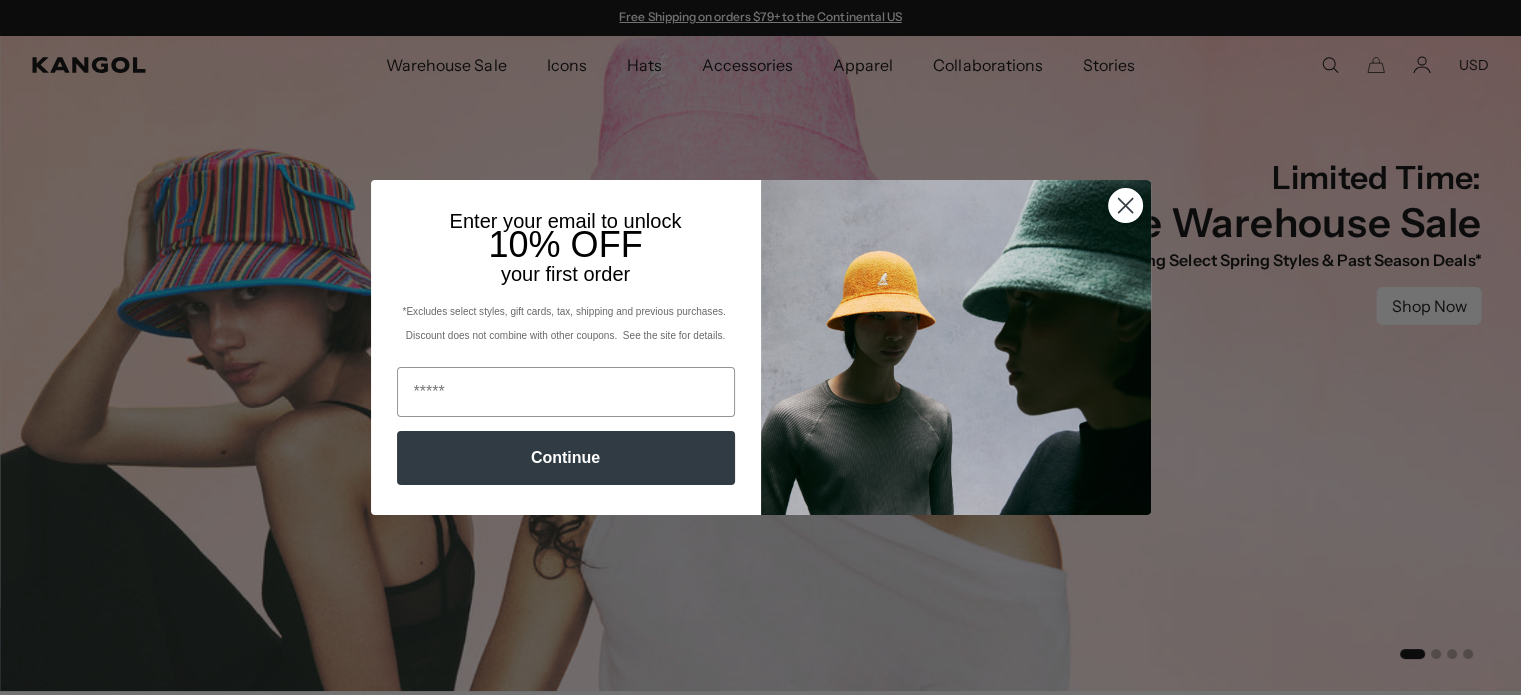 click 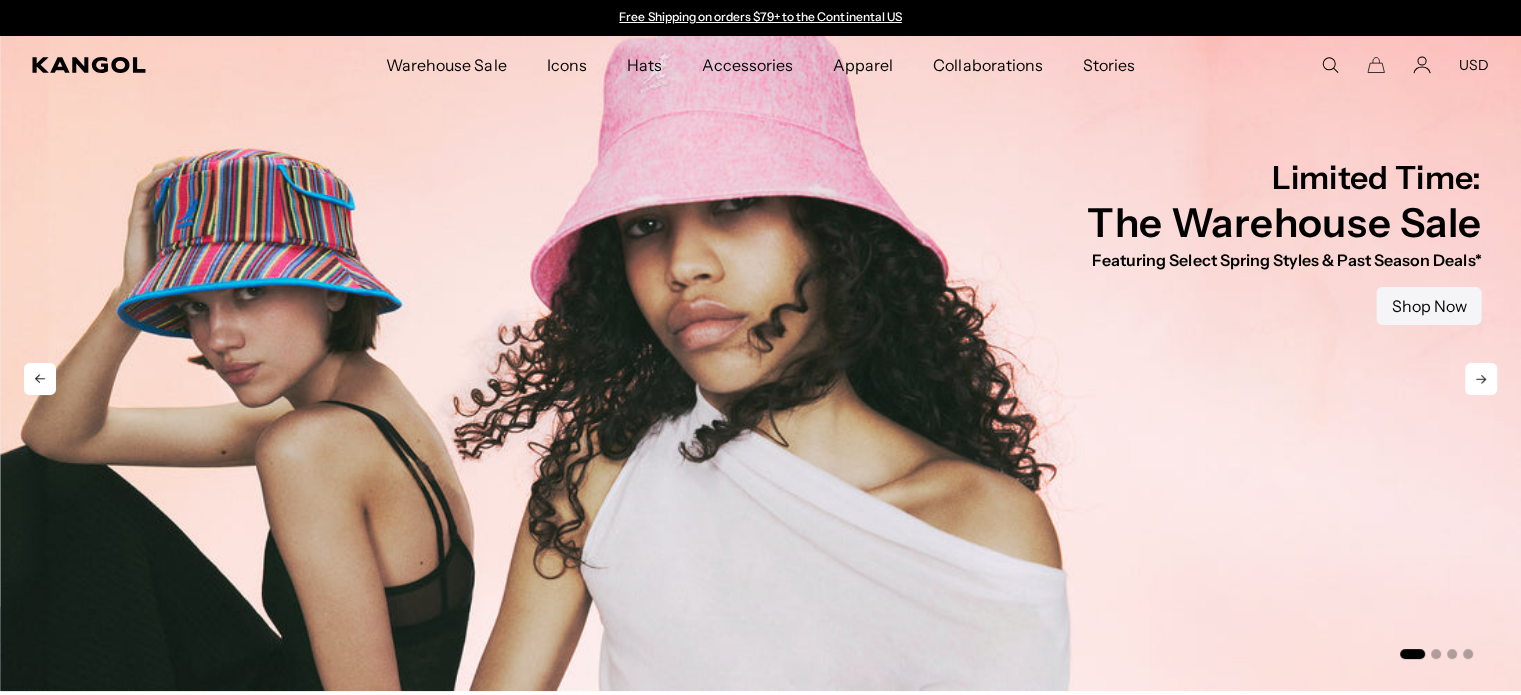 click on "Shop Now" at bounding box center (1428, 306) 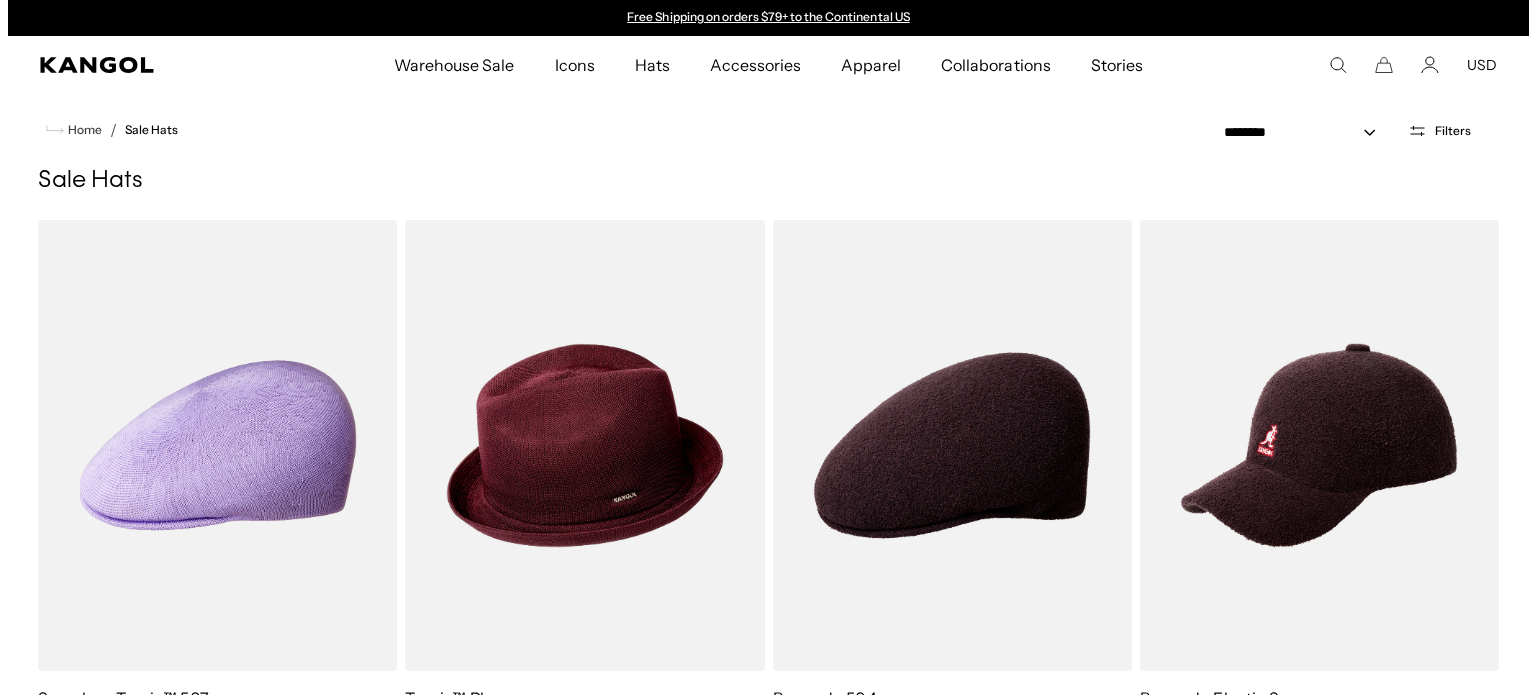 scroll, scrollTop: 0, scrollLeft: 0, axis: both 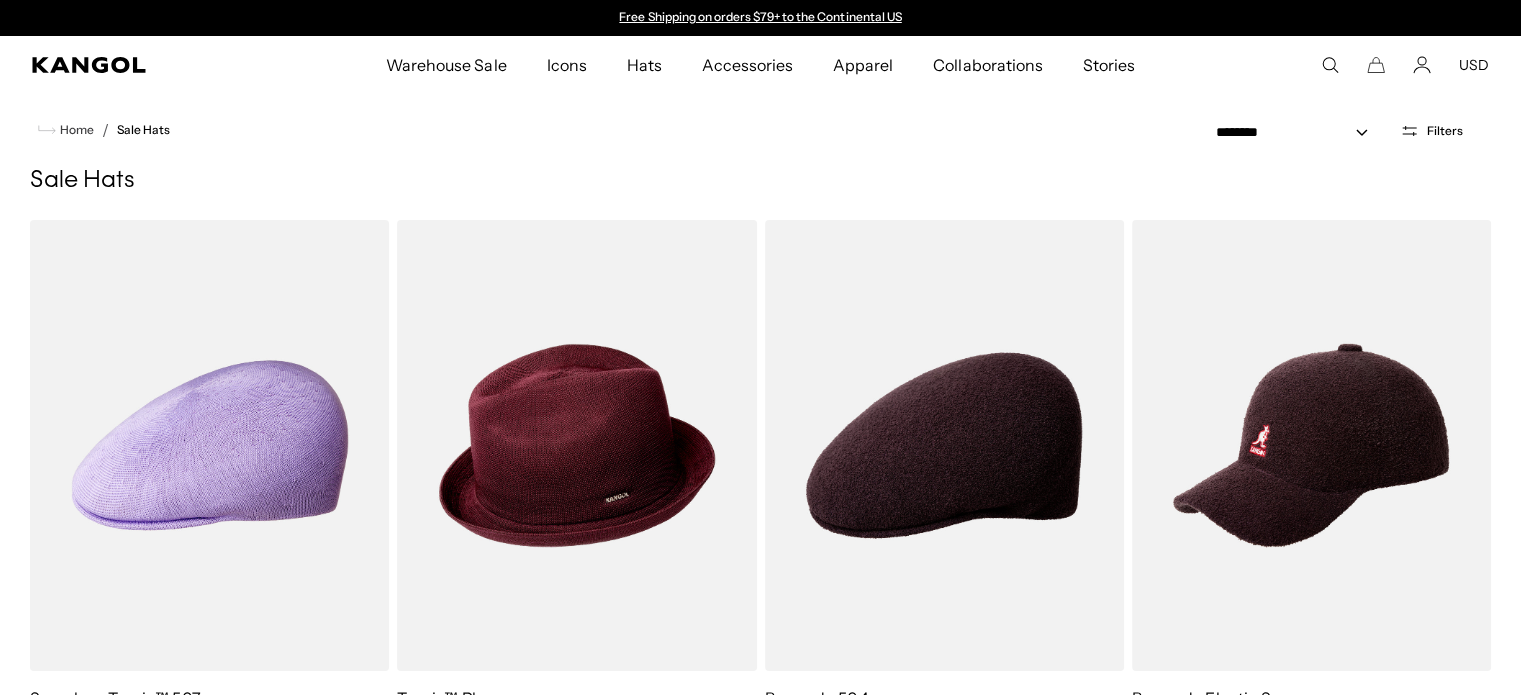 click 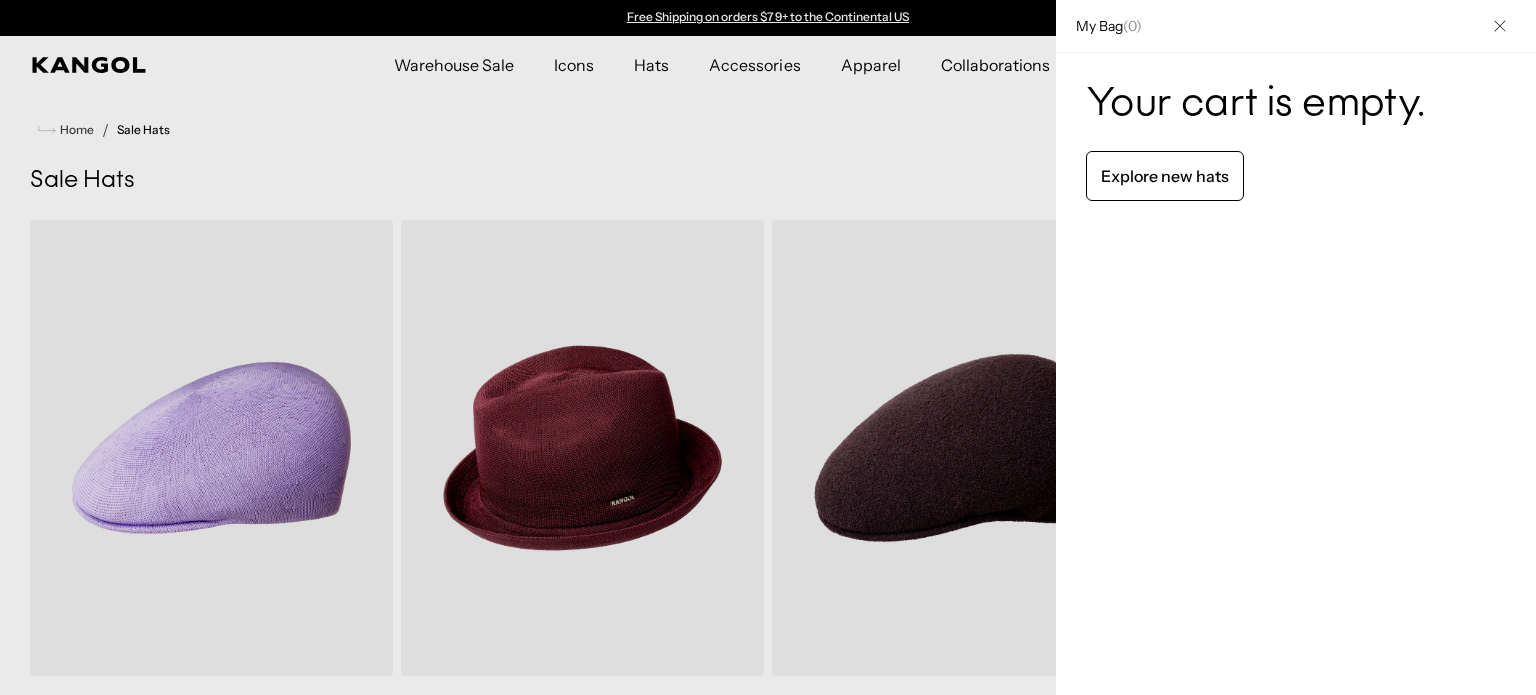 scroll, scrollTop: 0, scrollLeft: 0, axis: both 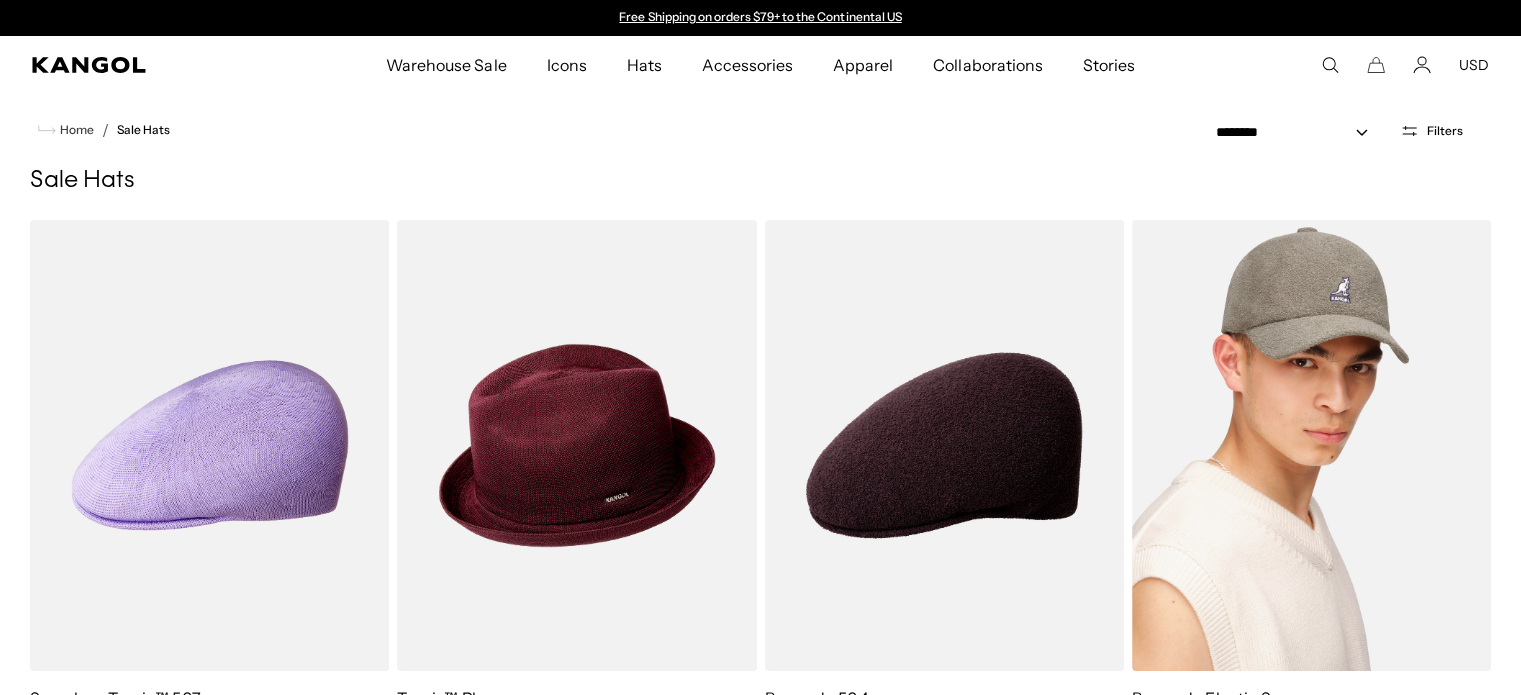 click at bounding box center [1311, 445] 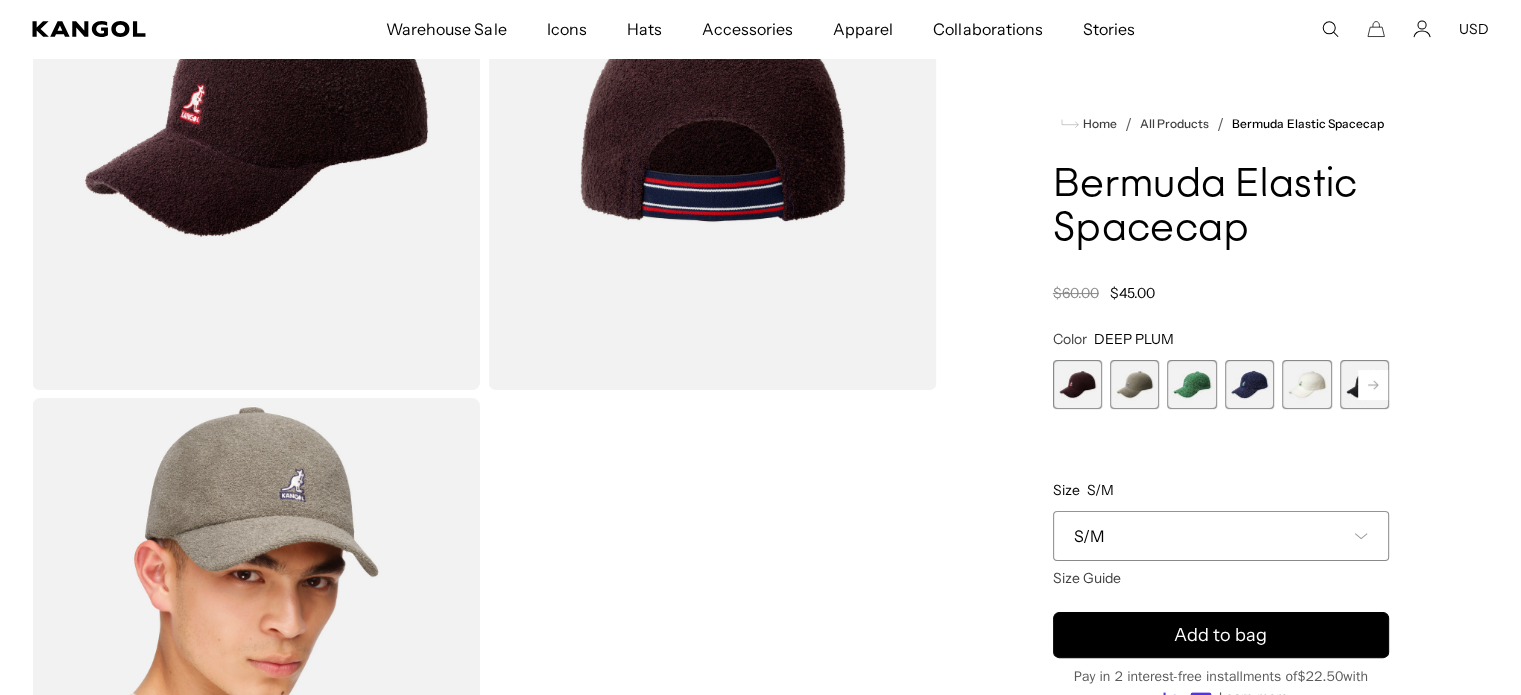 scroll, scrollTop: 0, scrollLeft: 0, axis: both 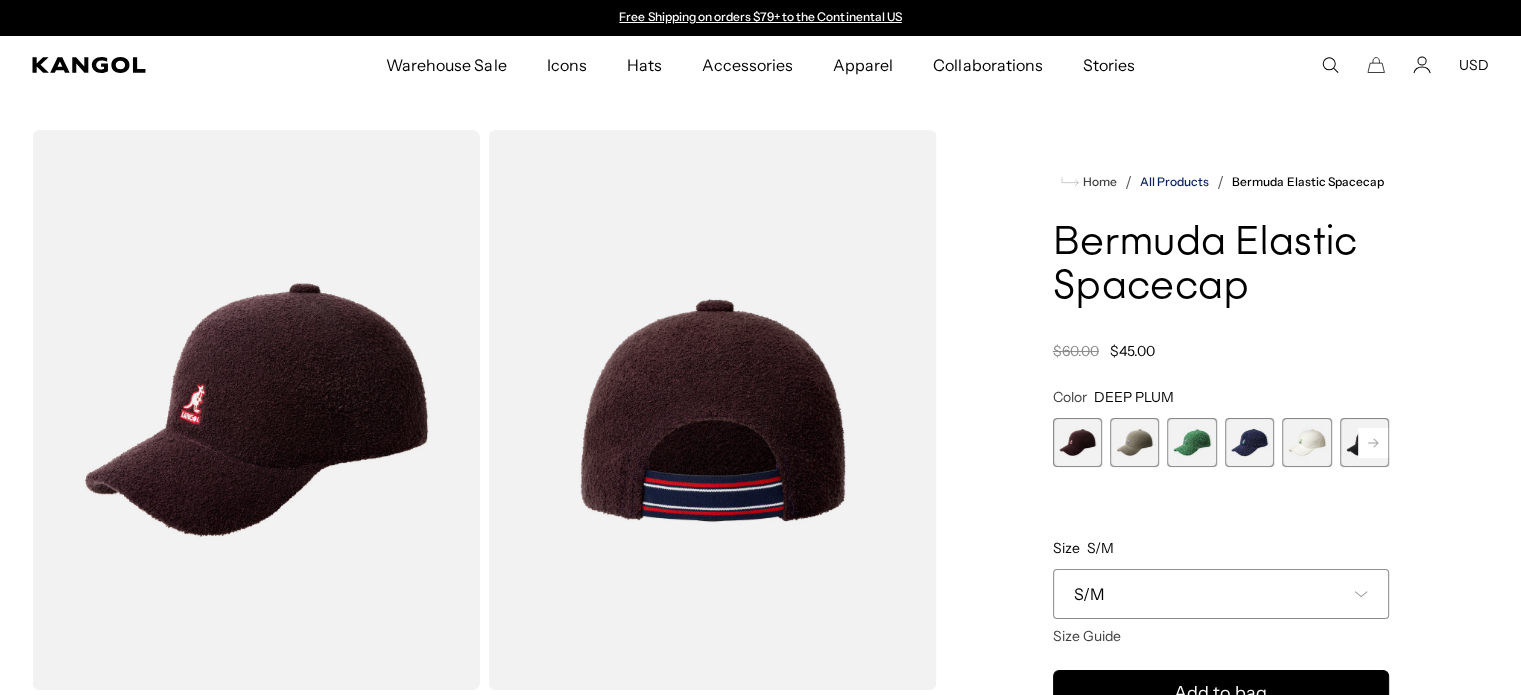 click on "All Products" at bounding box center [1174, 182] 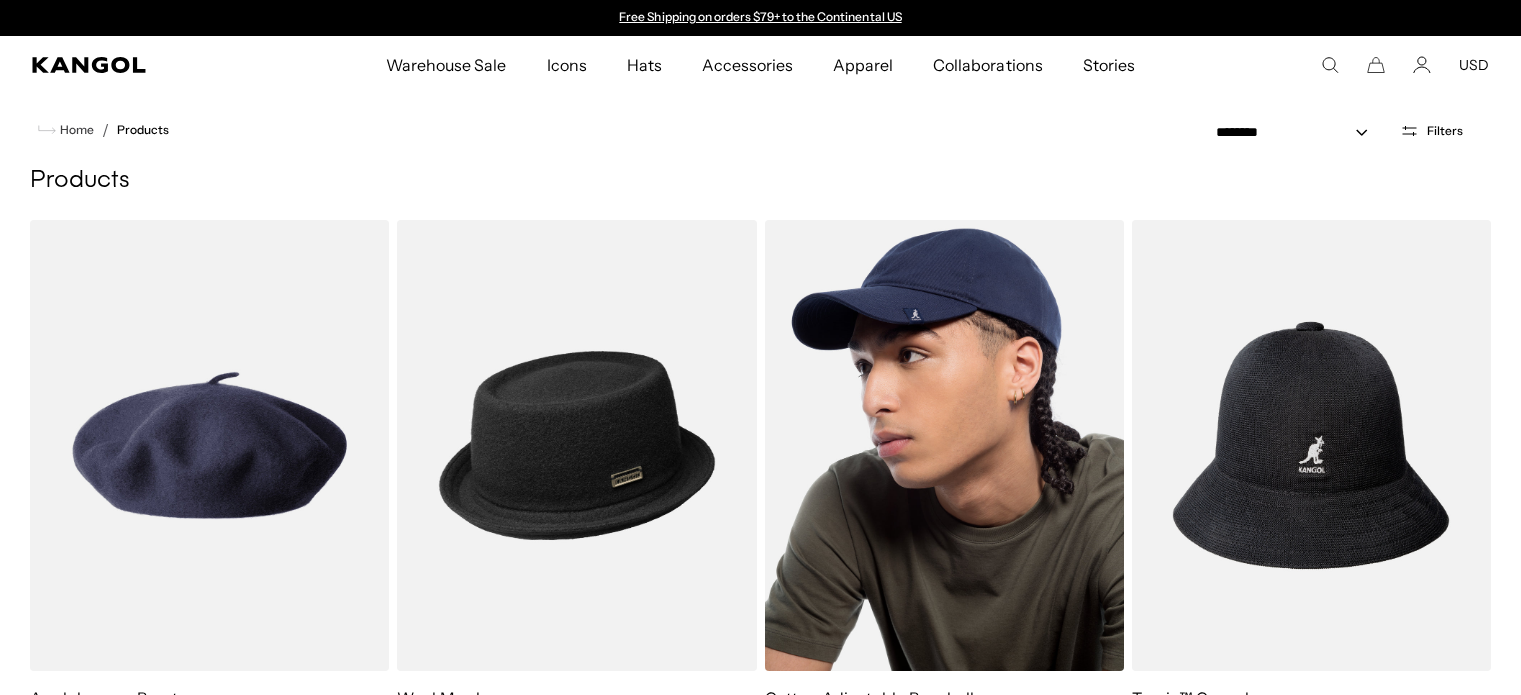 scroll, scrollTop: 0, scrollLeft: 0, axis: both 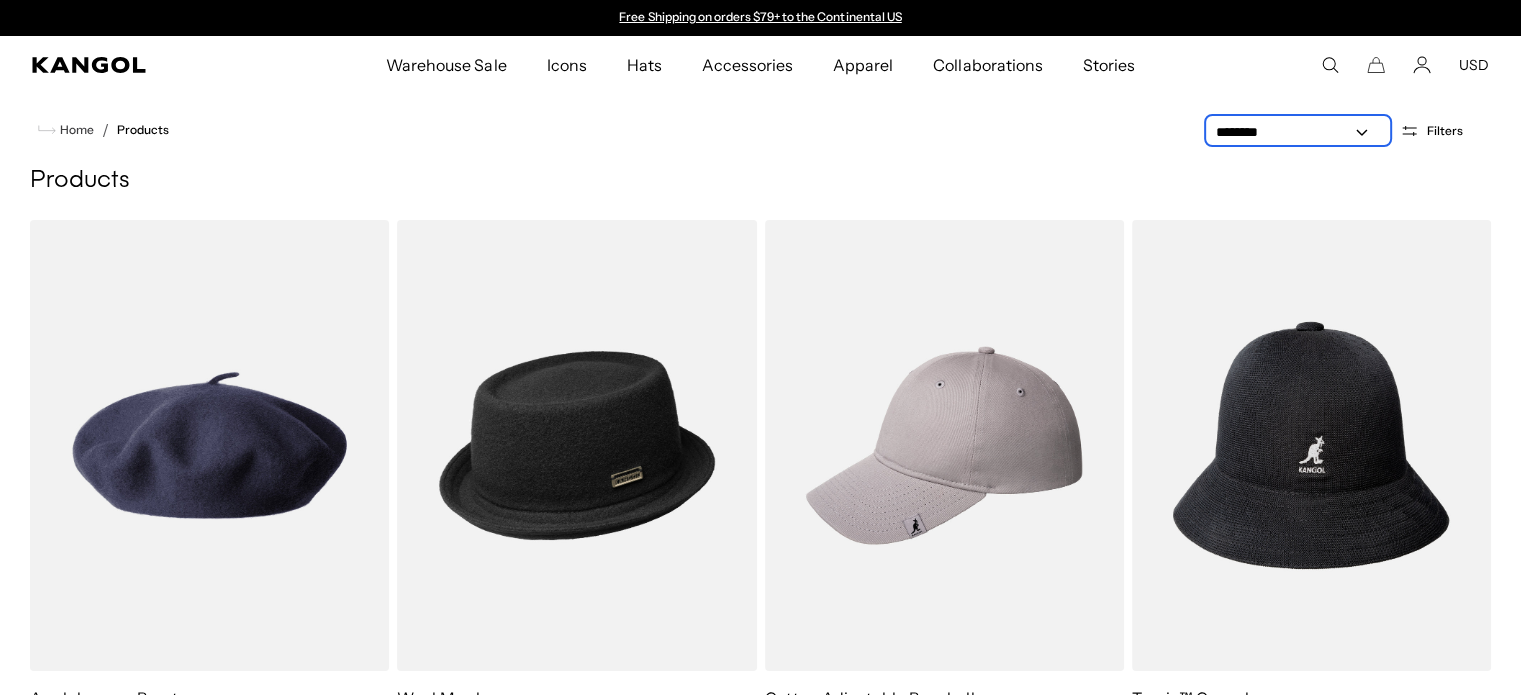 click on "**********" at bounding box center [1298, 132] 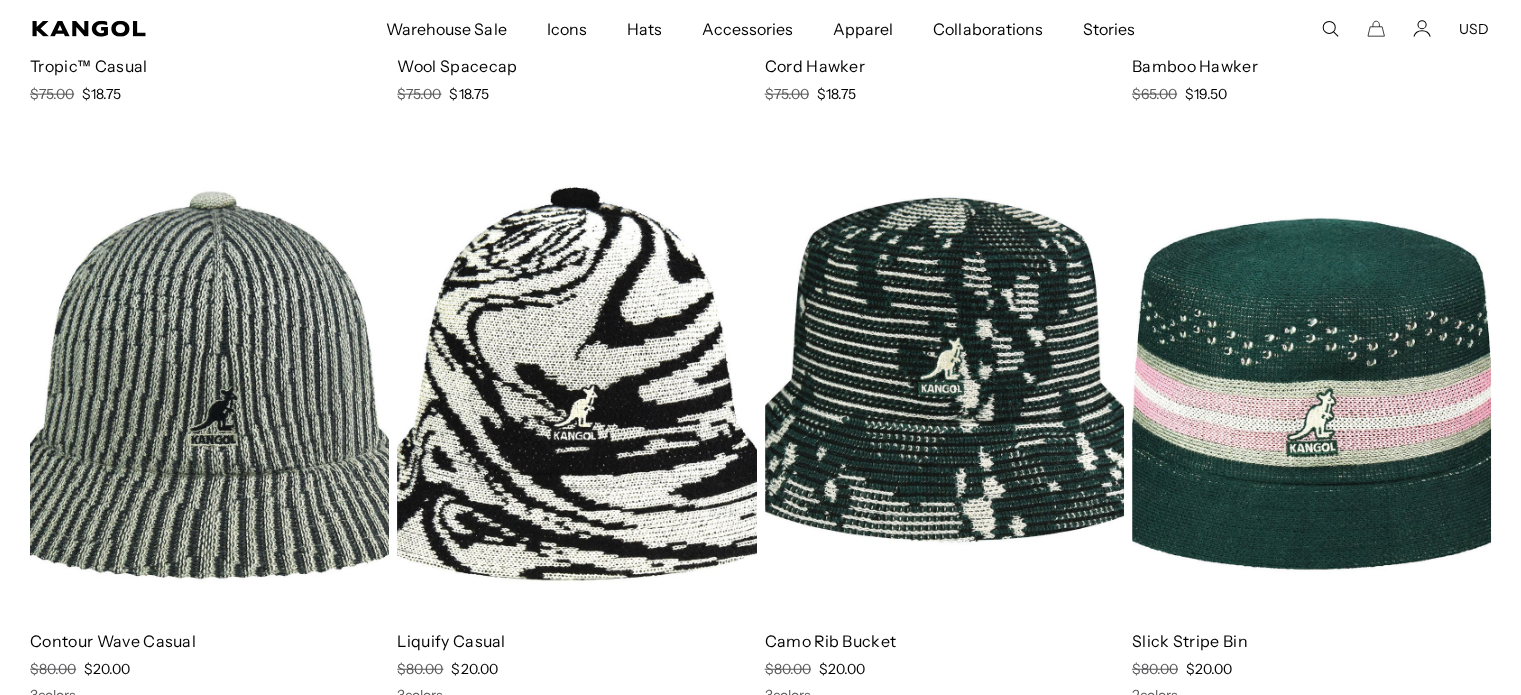 scroll, scrollTop: 12200, scrollLeft: 0, axis: vertical 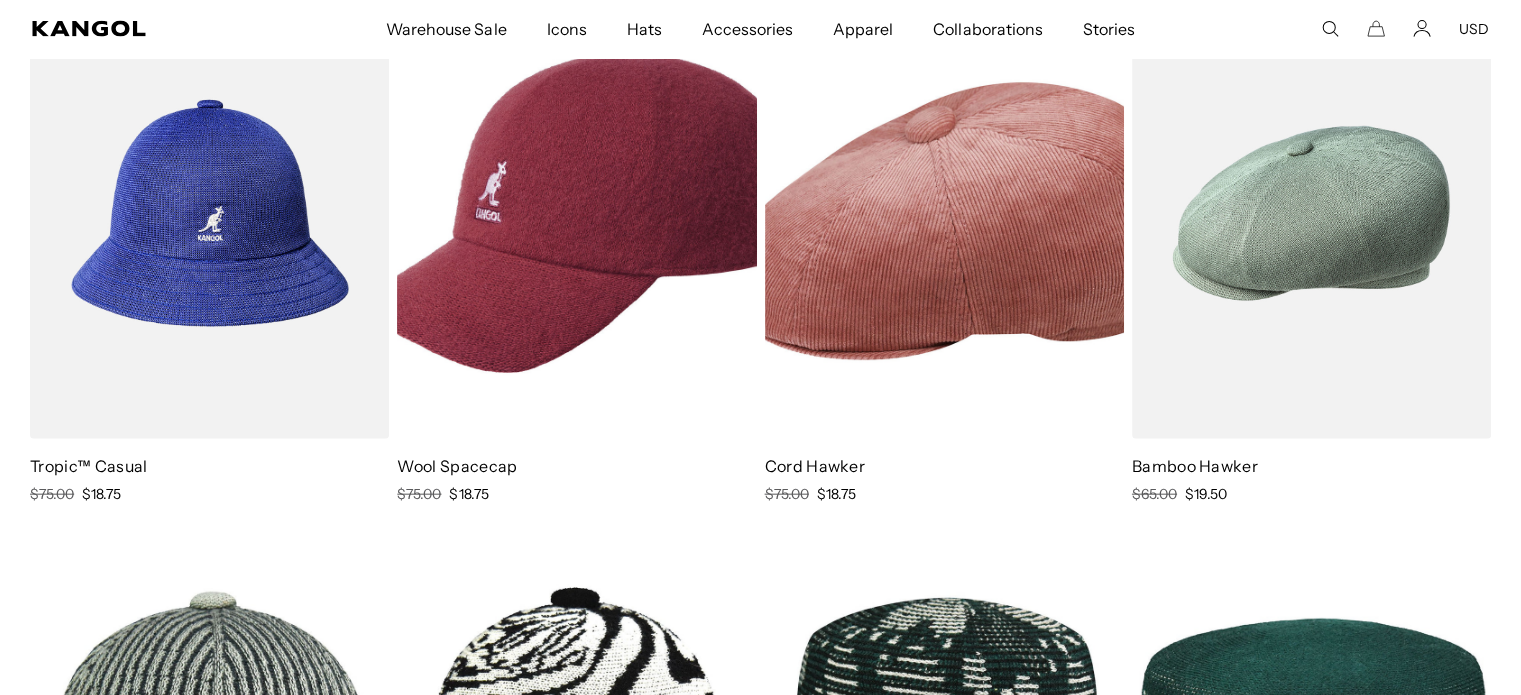 click at bounding box center (576, 213) 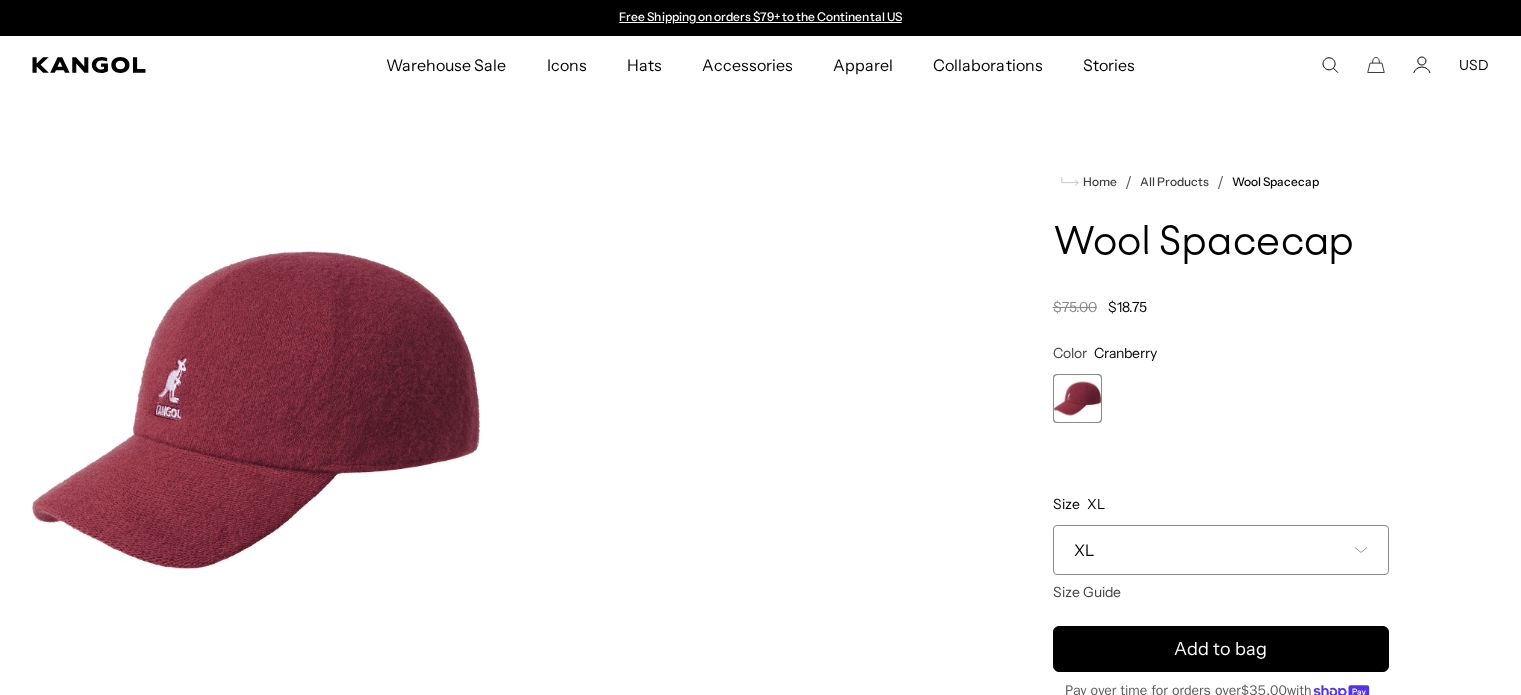 scroll, scrollTop: 0, scrollLeft: 0, axis: both 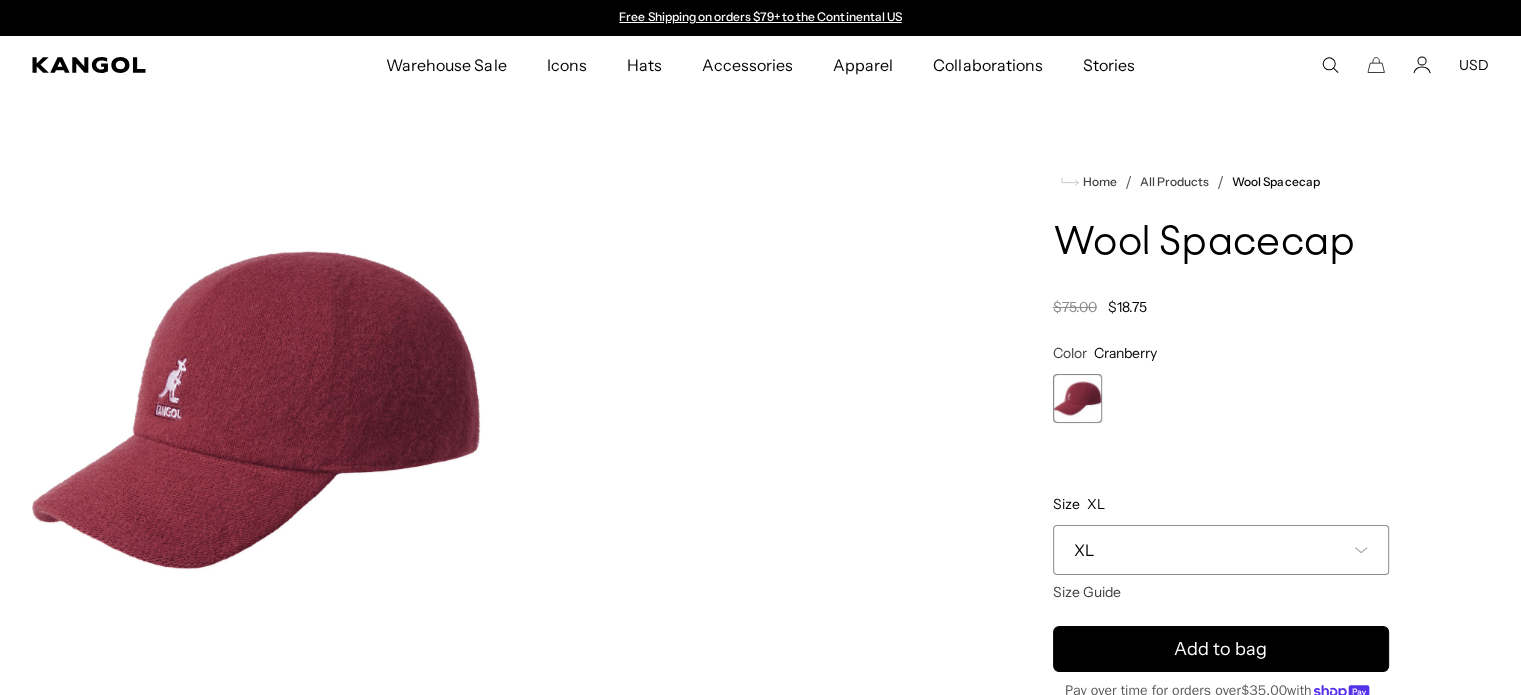 click on "**********" at bounding box center [1221, 463] 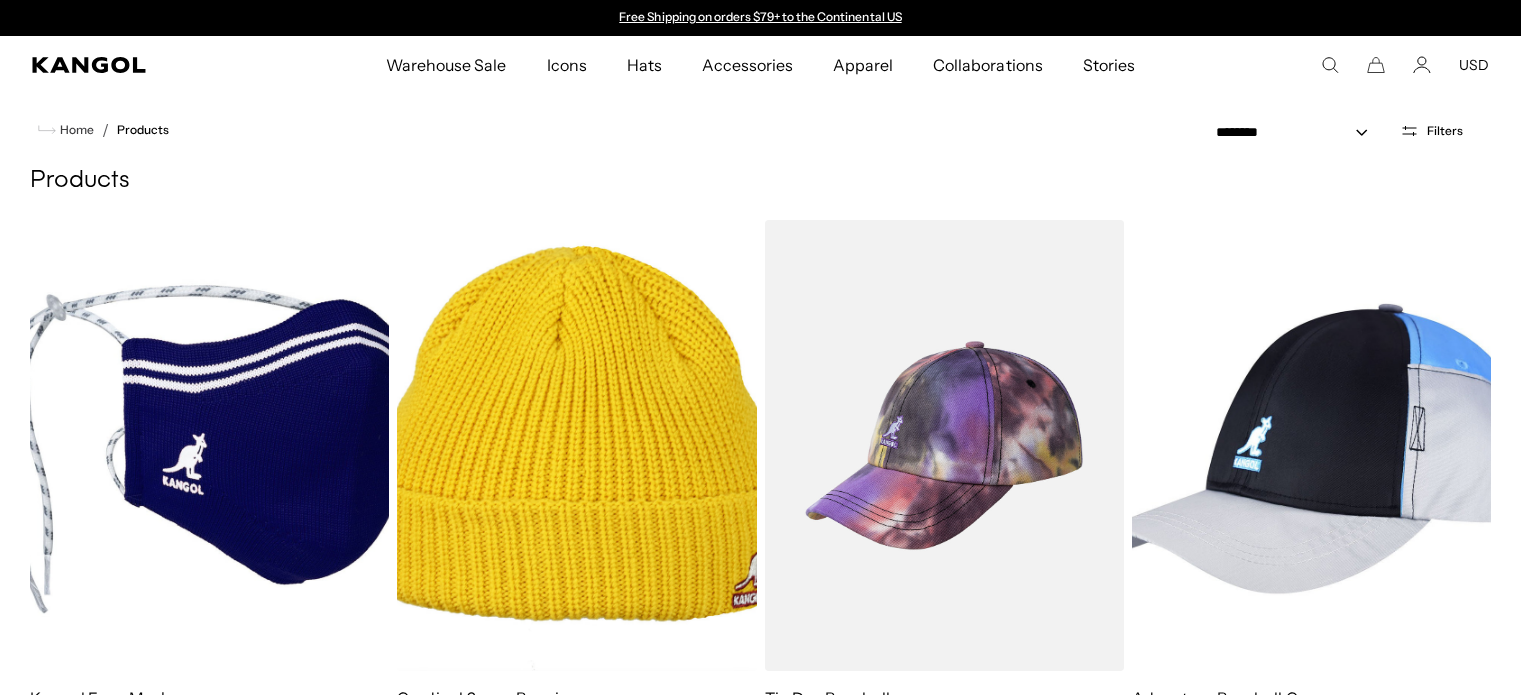 select on "*****" 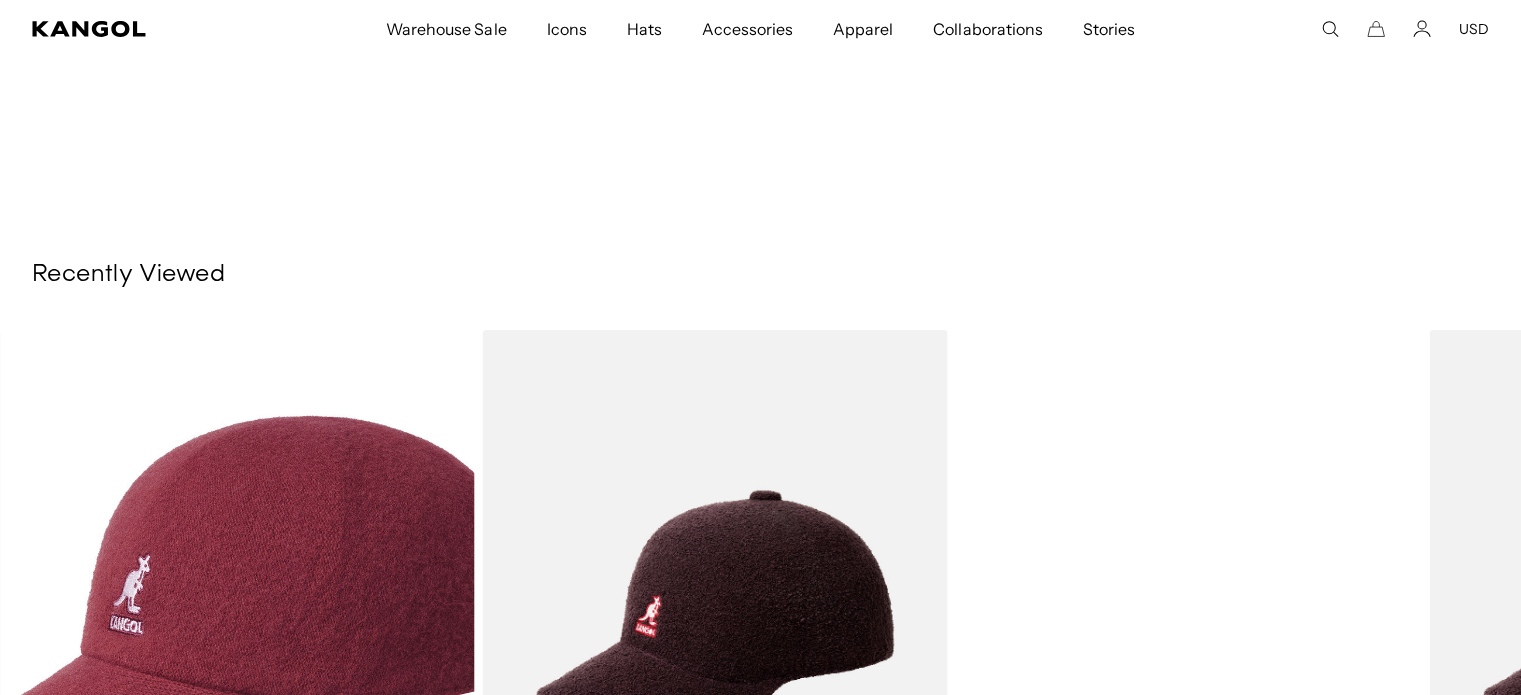 scroll, scrollTop: 14352, scrollLeft: 0, axis: vertical 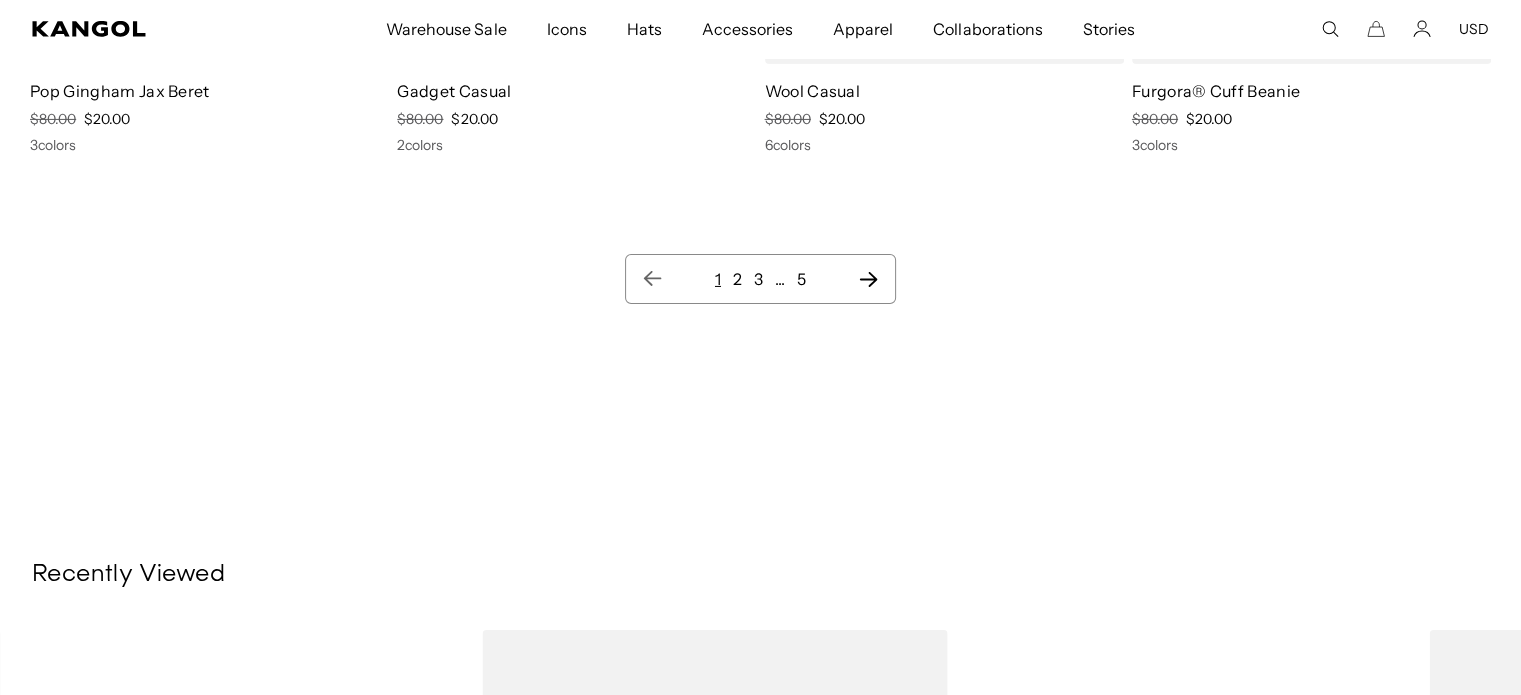 click 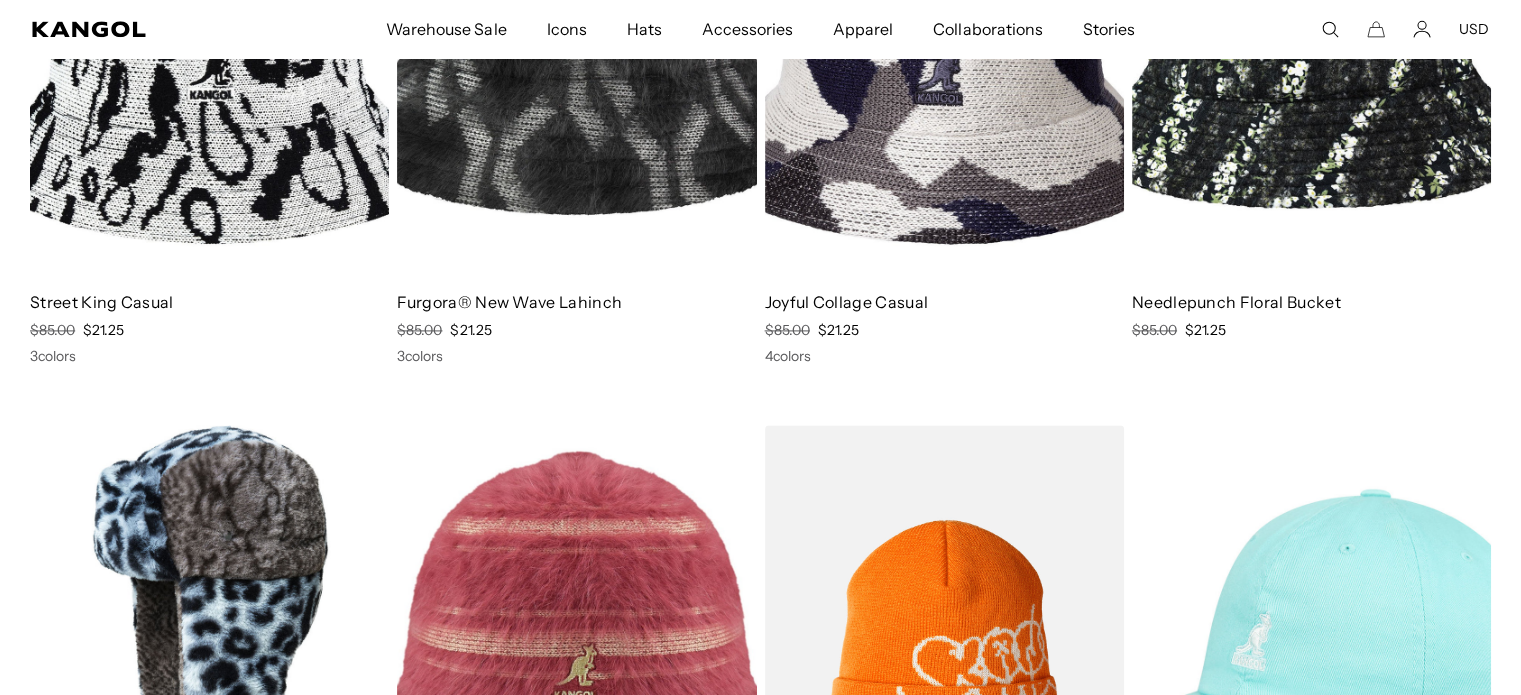 scroll, scrollTop: 3200, scrollLeft: 0, axis: vertical 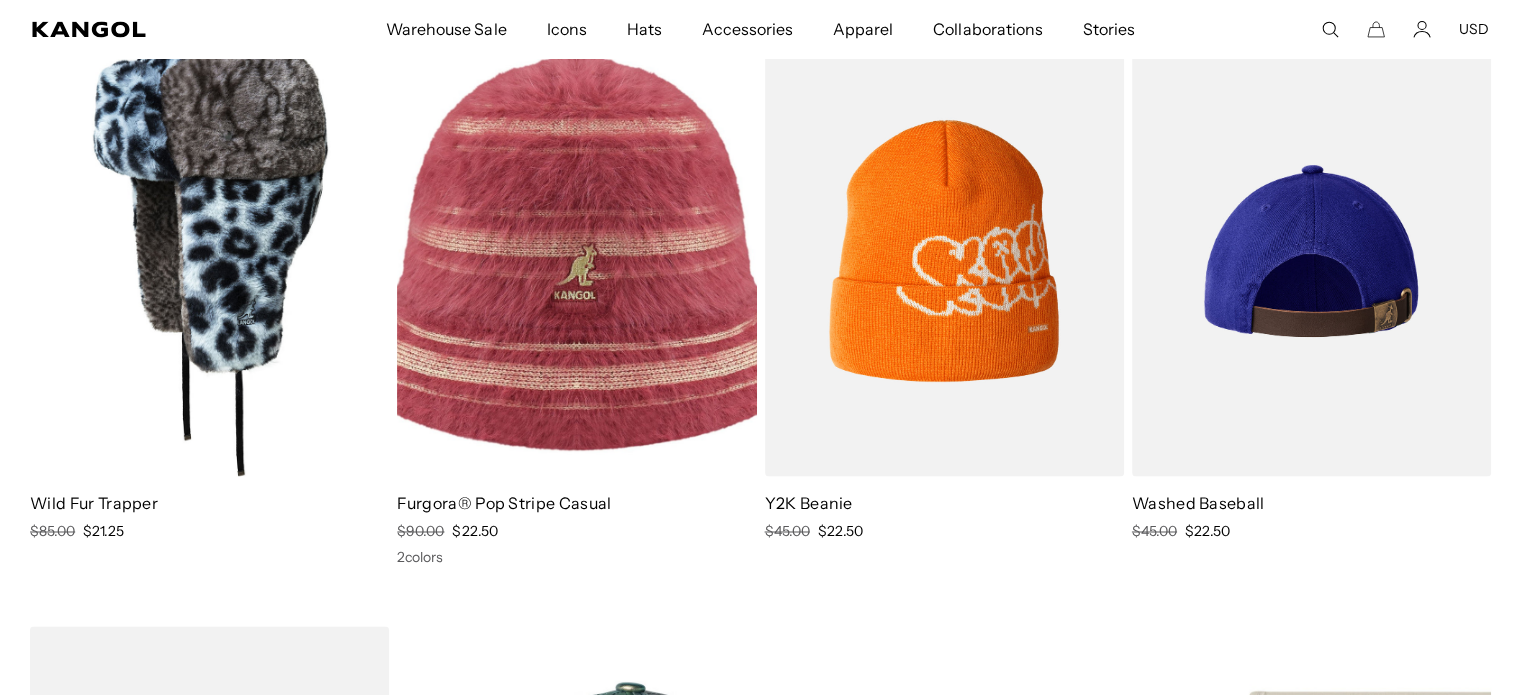 click at bounding box center [1311, 250] 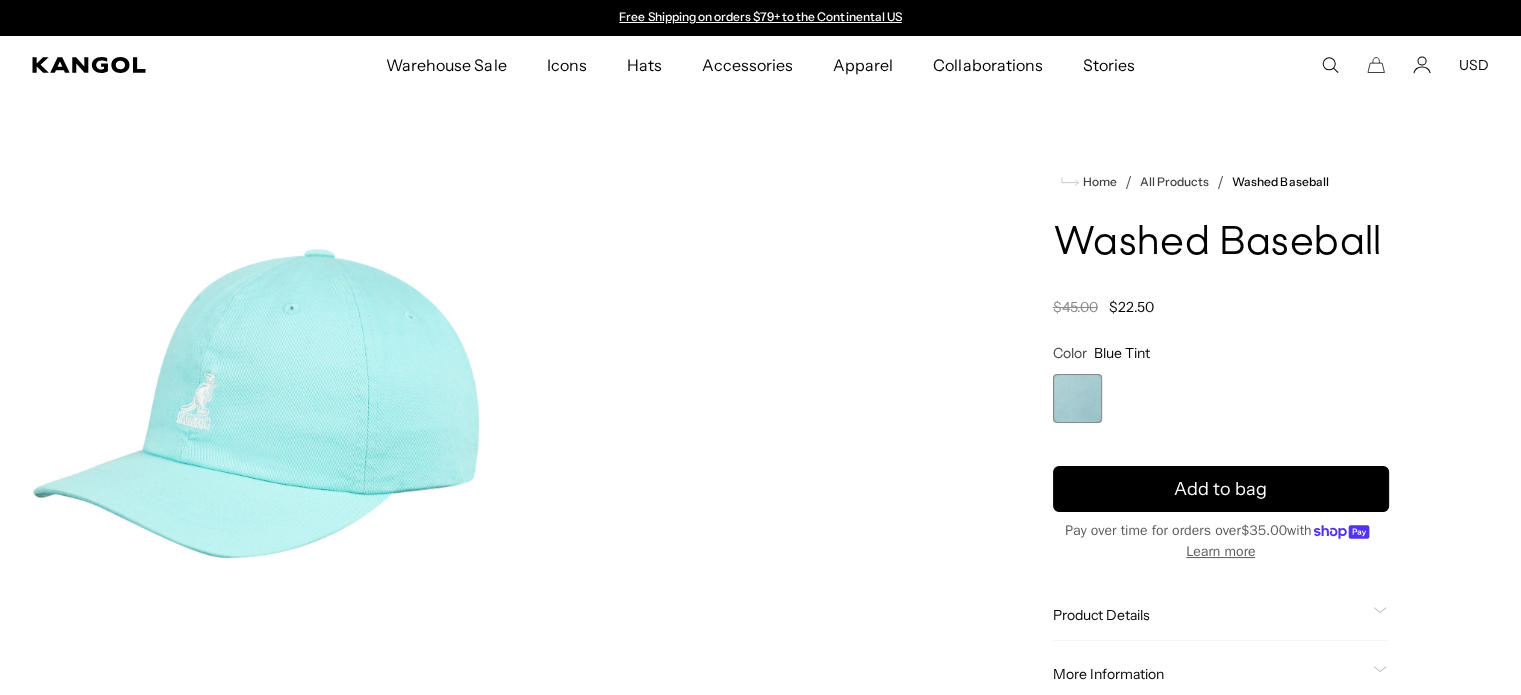 scroll, scrollTop: 0, scrollLeft: 0, axis: both 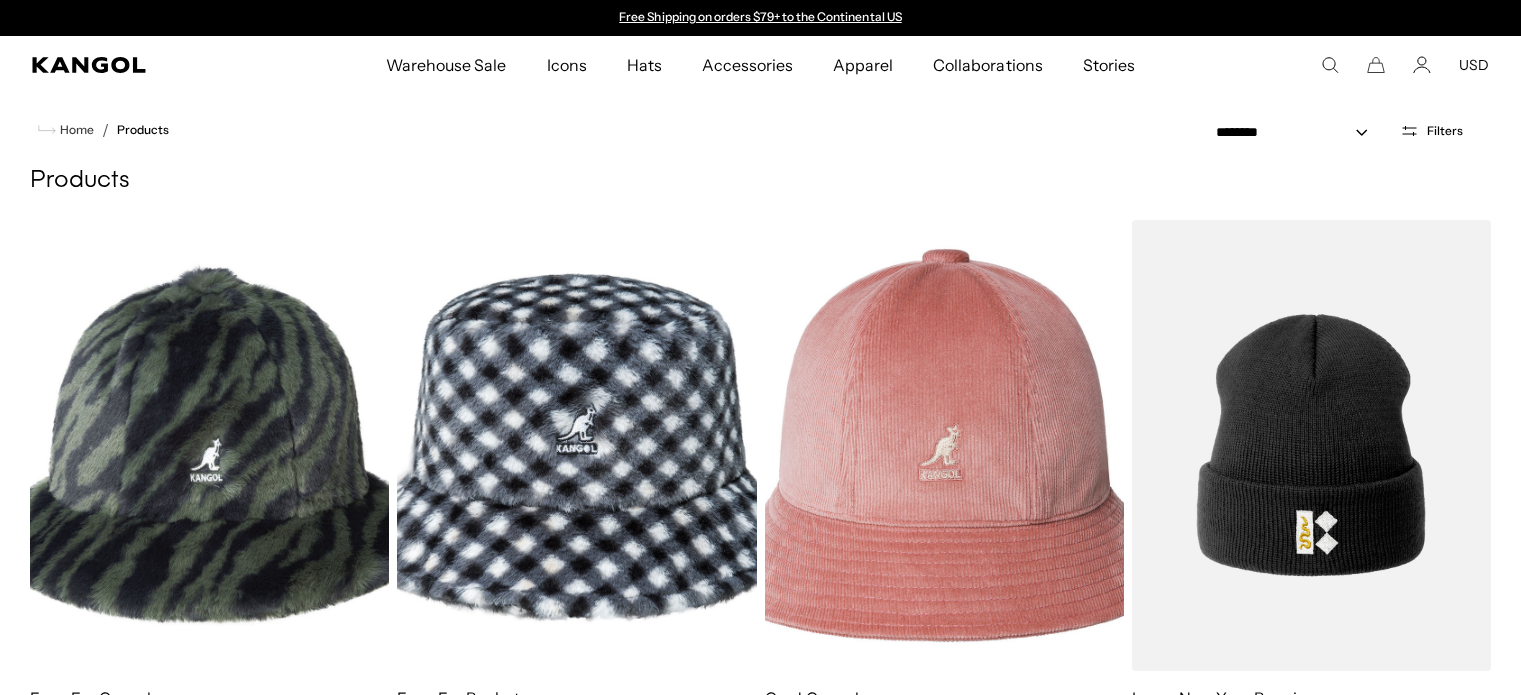 select on "*****" 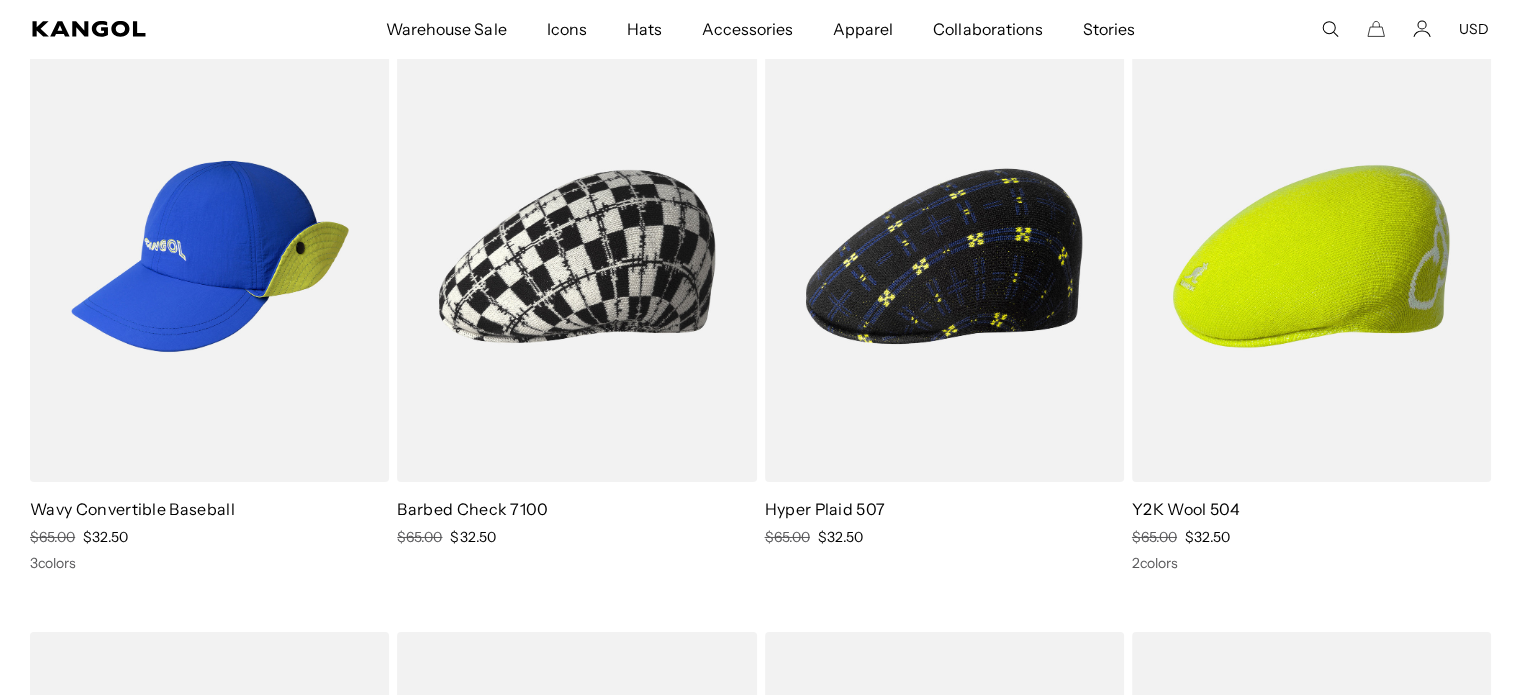 scroll, scrollTop: 7300, scrollLeft: 0, axis: vertical 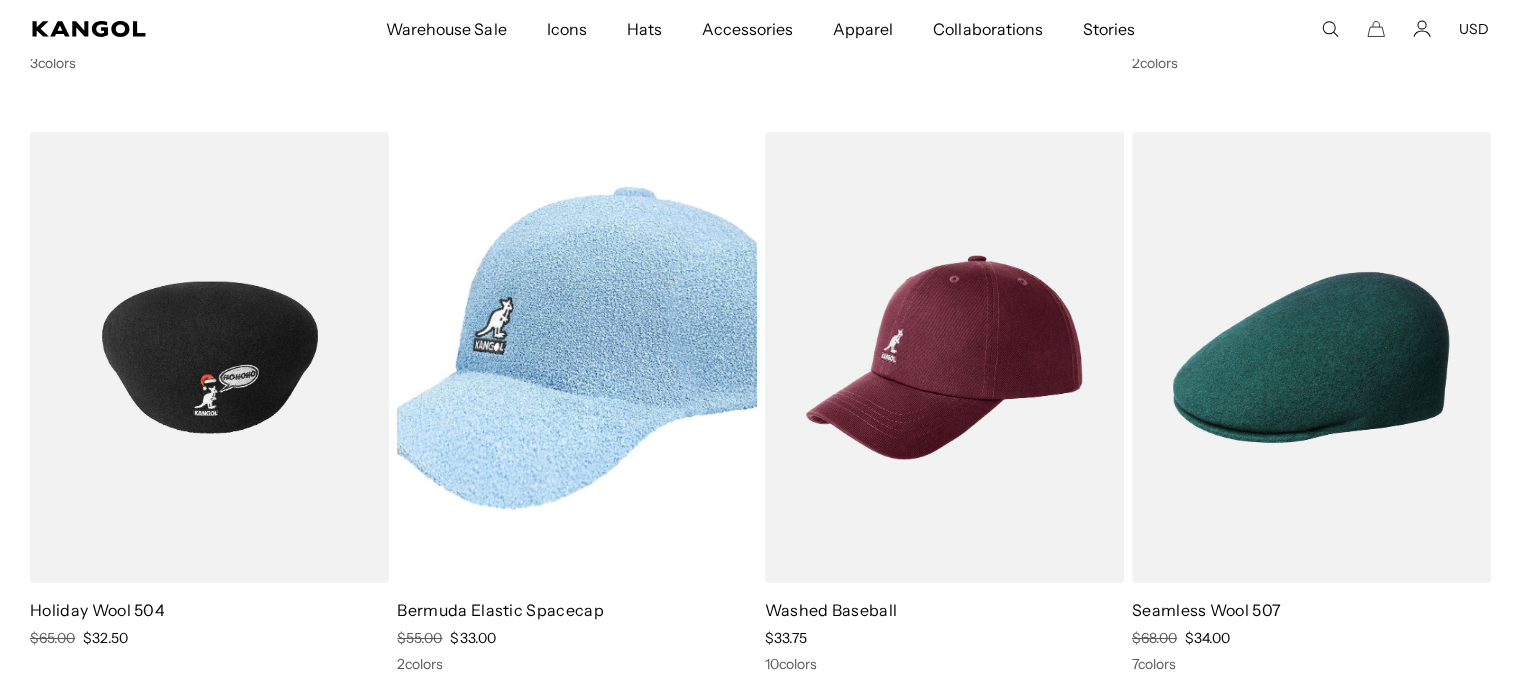 click at bounding box center (576, 357) 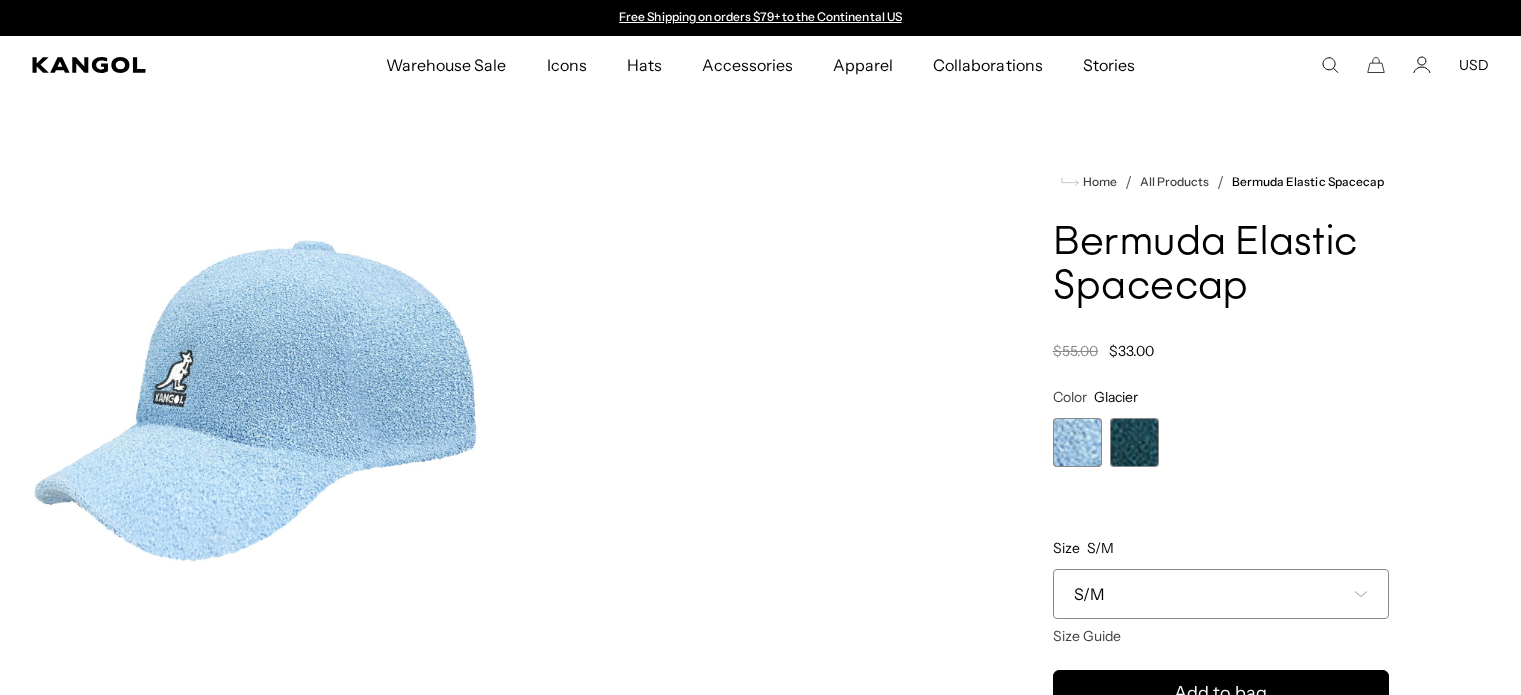scroll, scrollTop: 0, scrollLeft: 0, axis: both 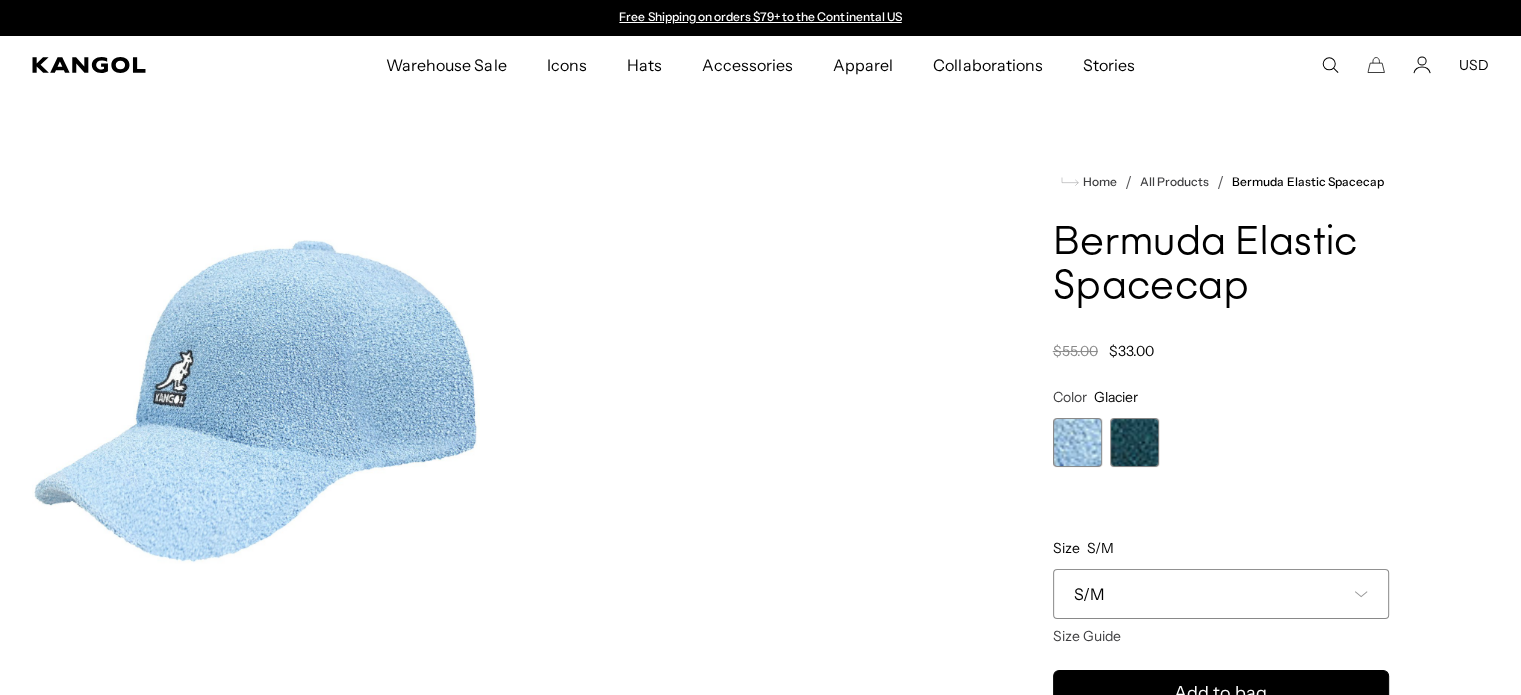click at bounding box center (1134, 442) 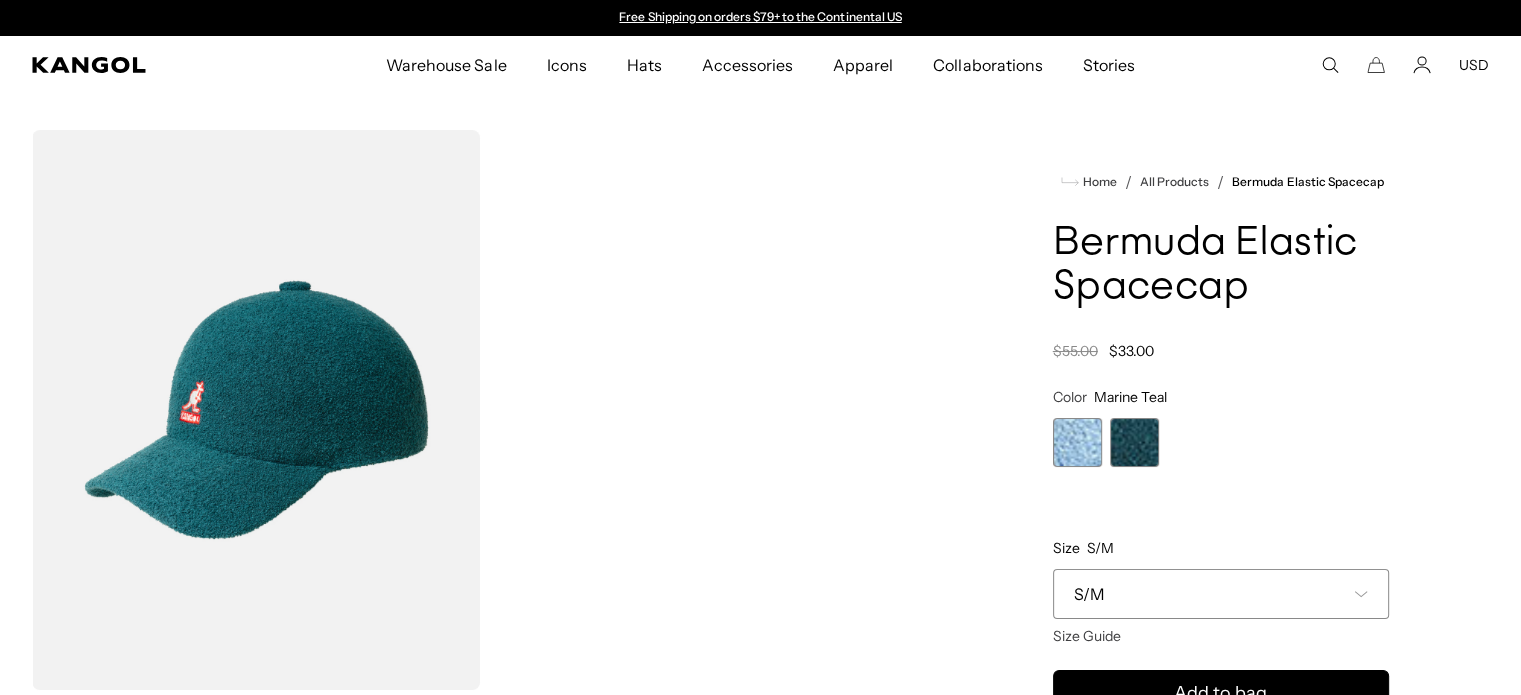 scroll, scrollTop: 200, scrollLeft: 0, axis: vertical 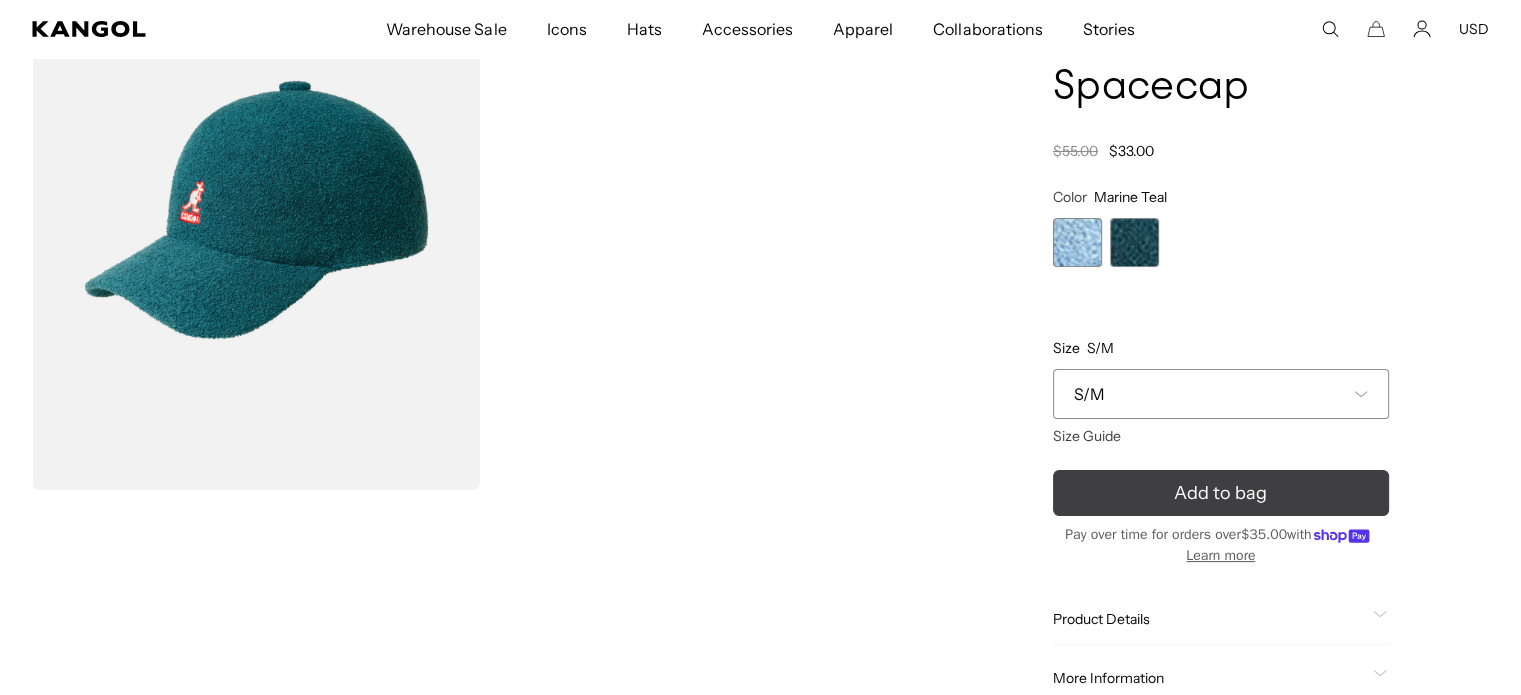 click 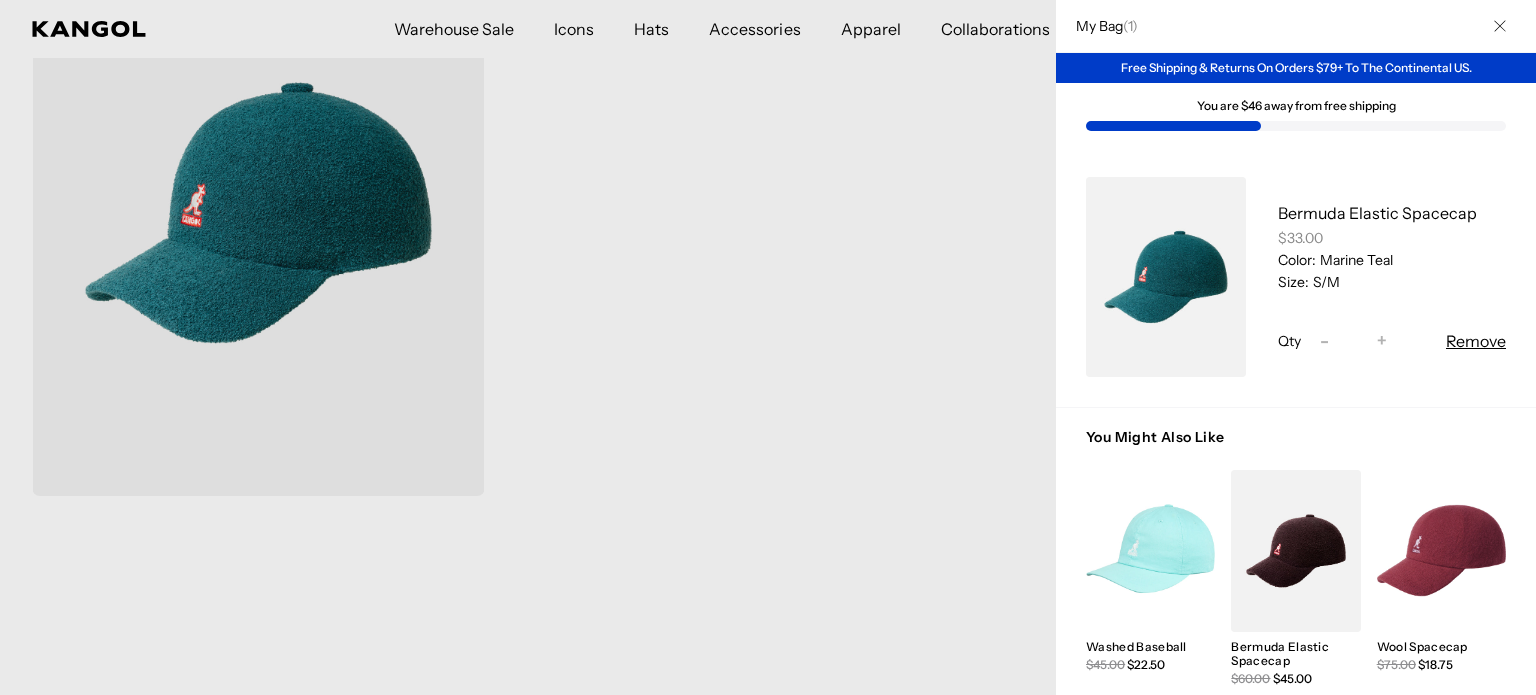 click at bounding box center (768, 347) 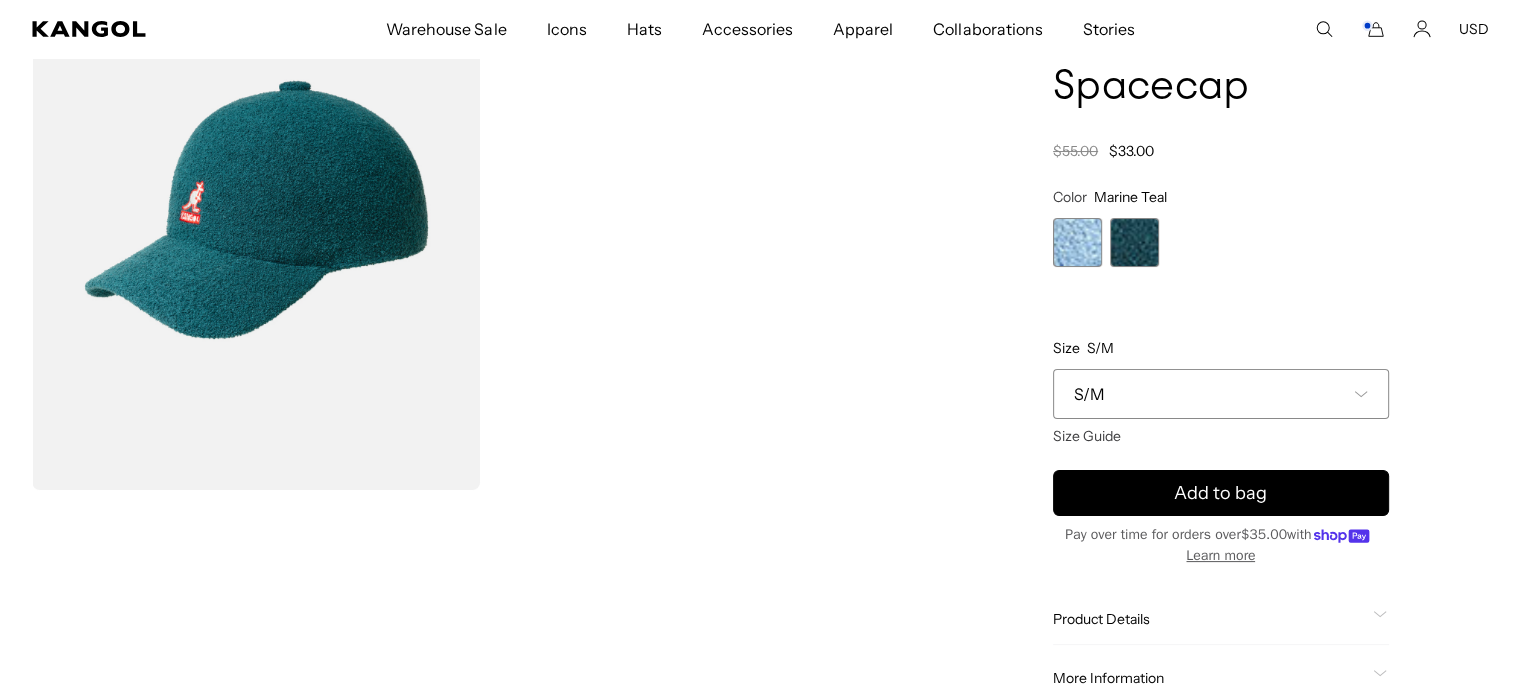 click at bounding box center [1077, 242] 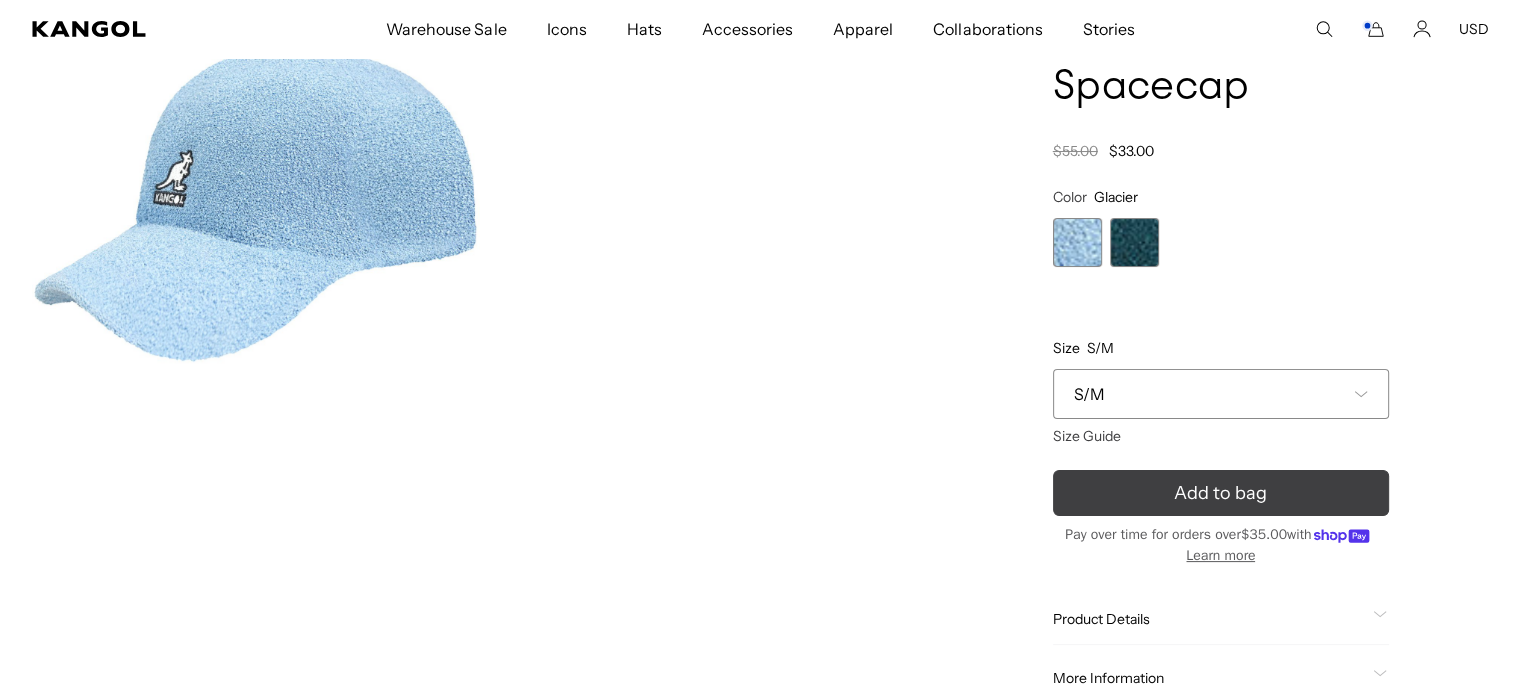 click on "Add to bag" at bounding box center [1221, 493] 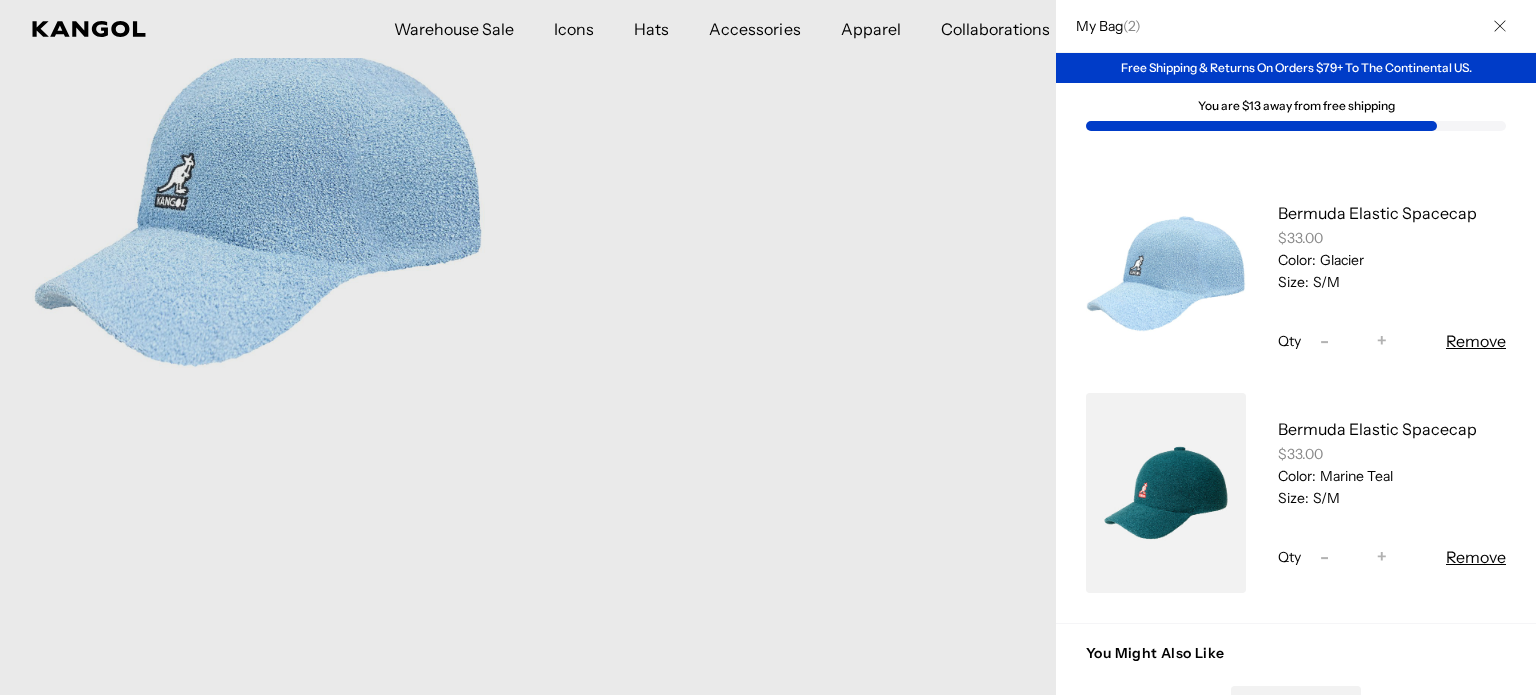 click at bounding box center (768, 347) 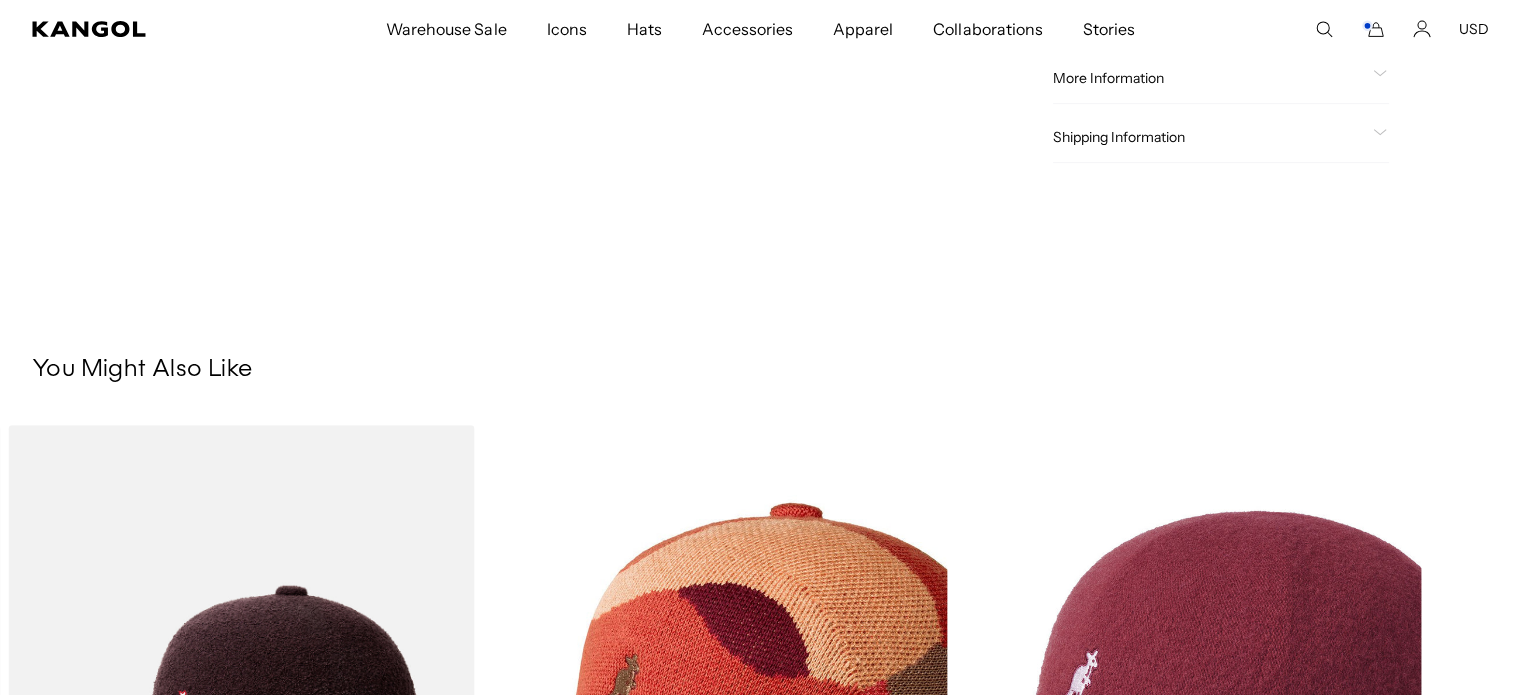 scroll, scrollTop: 1300, scrollLeft: 0, axis: vertical 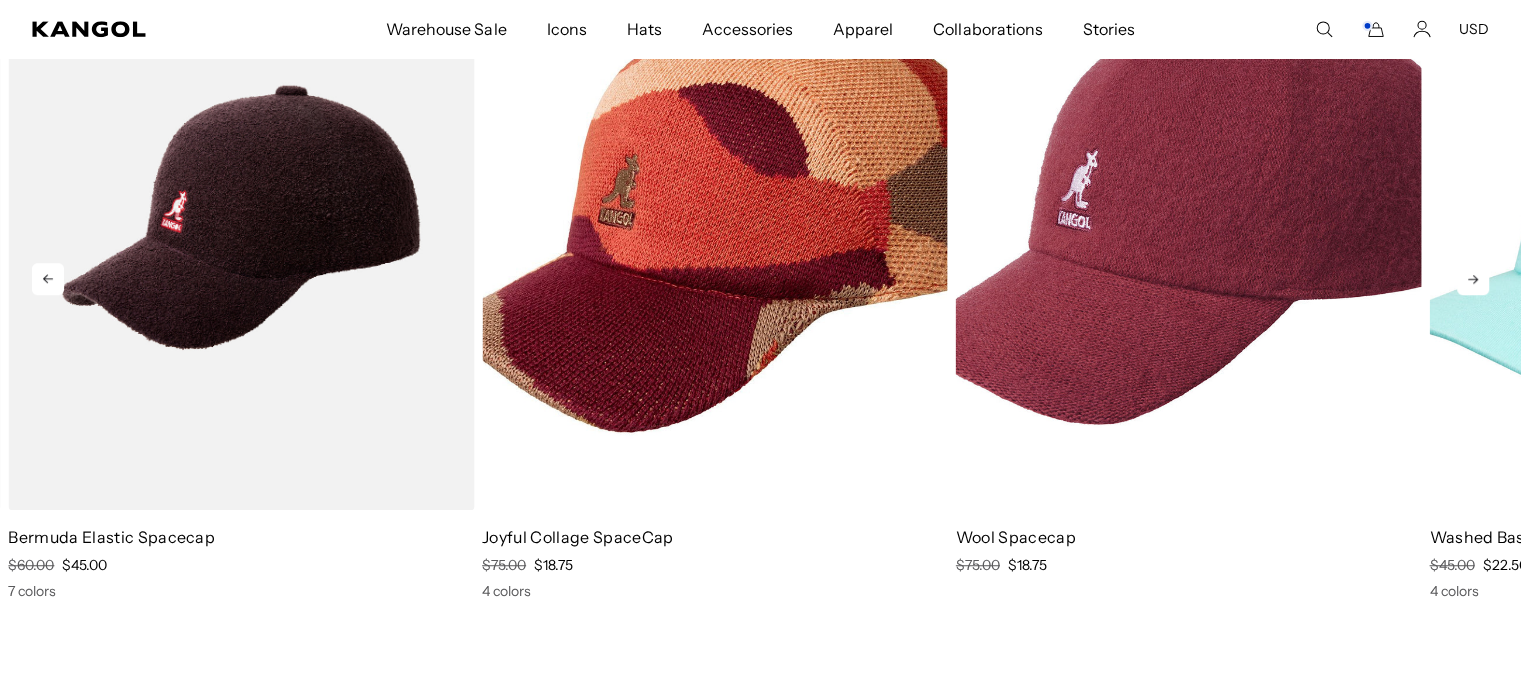 click 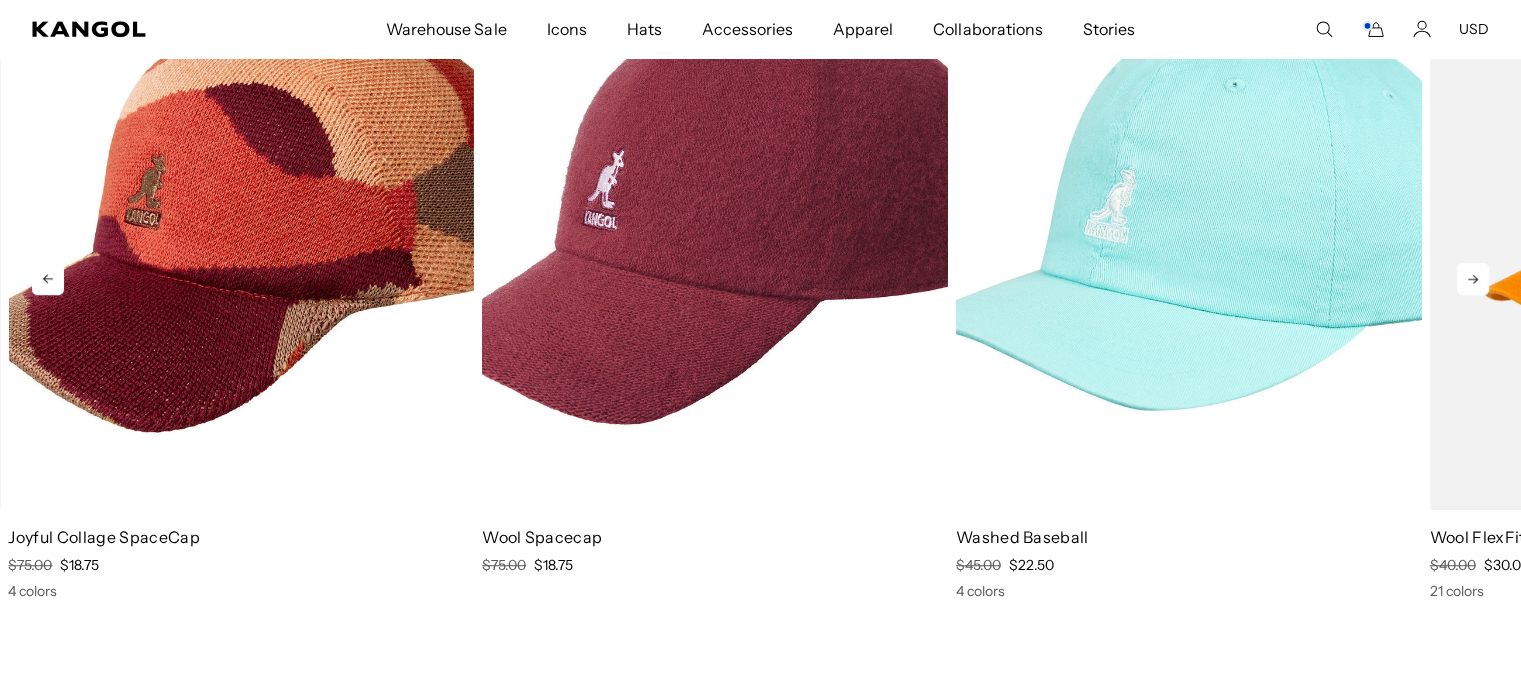 click 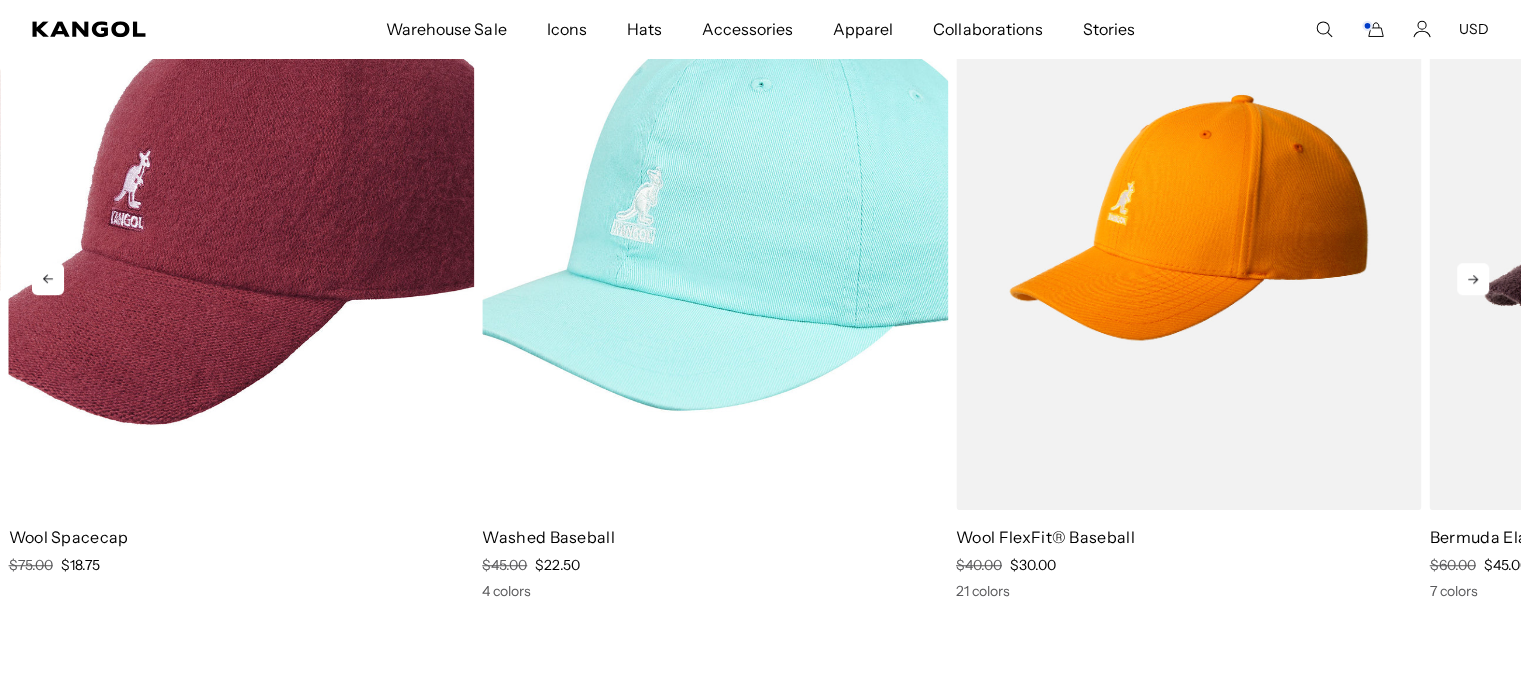 click 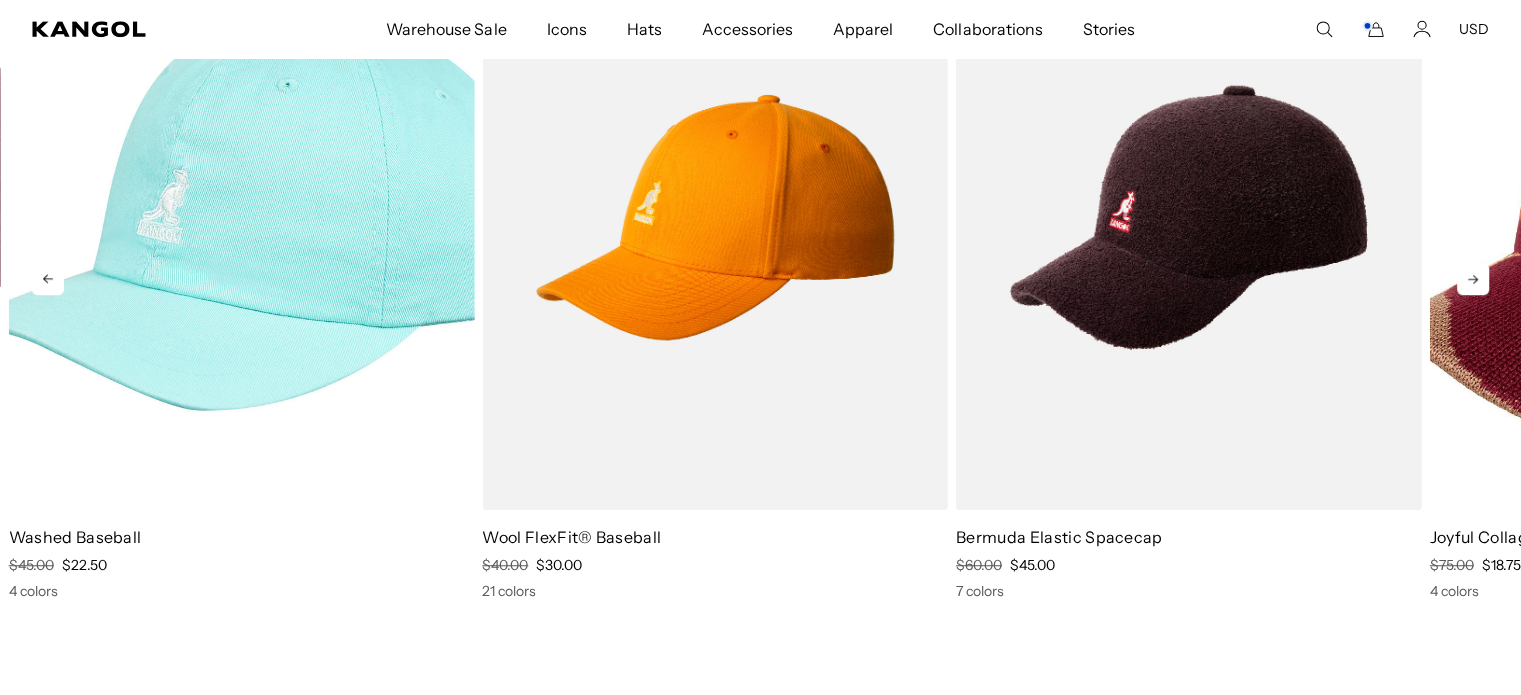 click 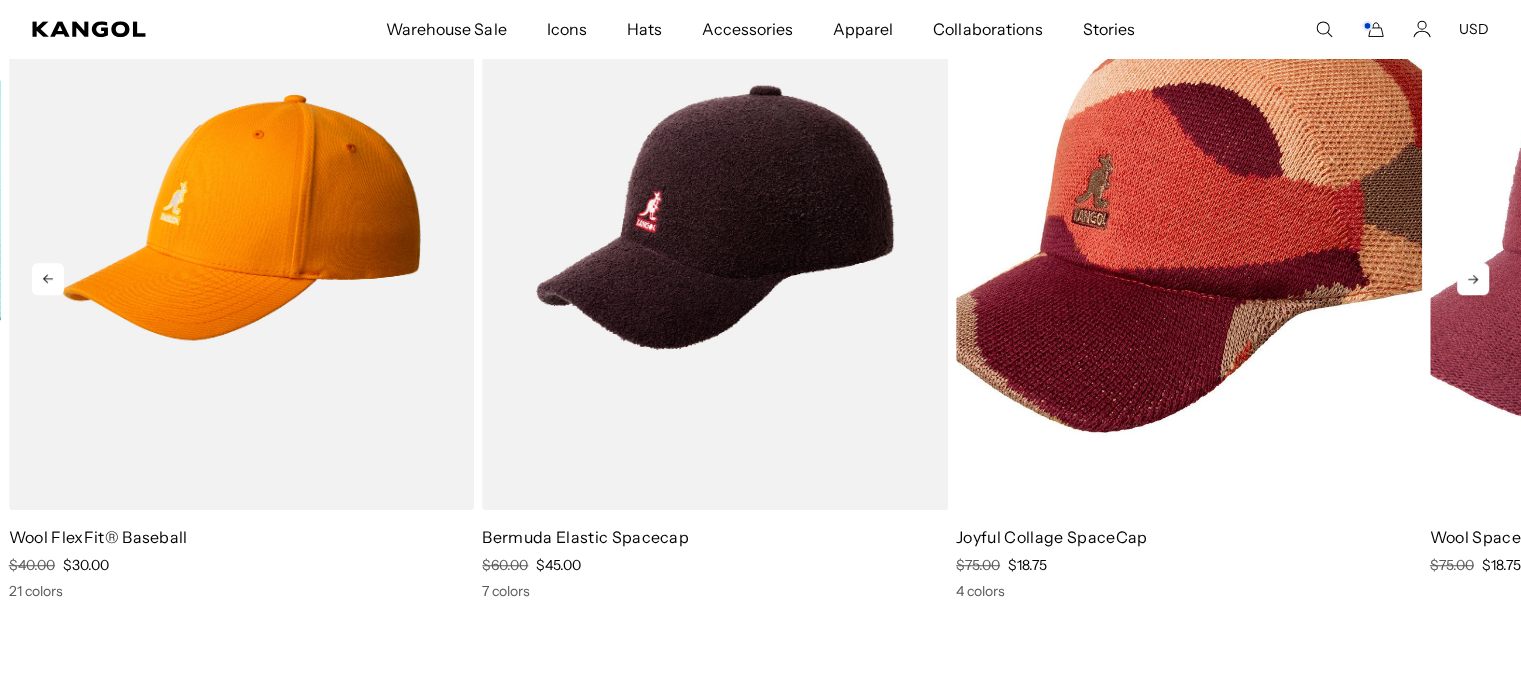 click 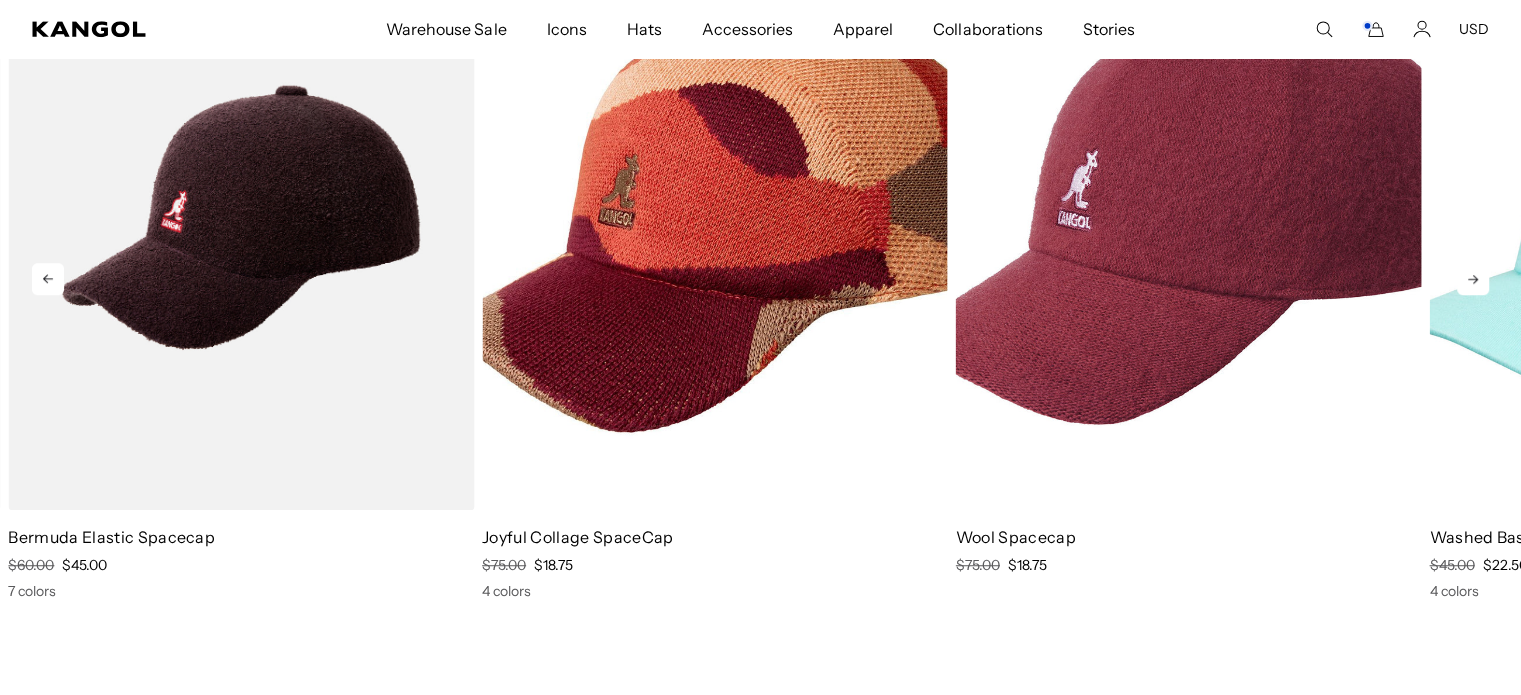 click 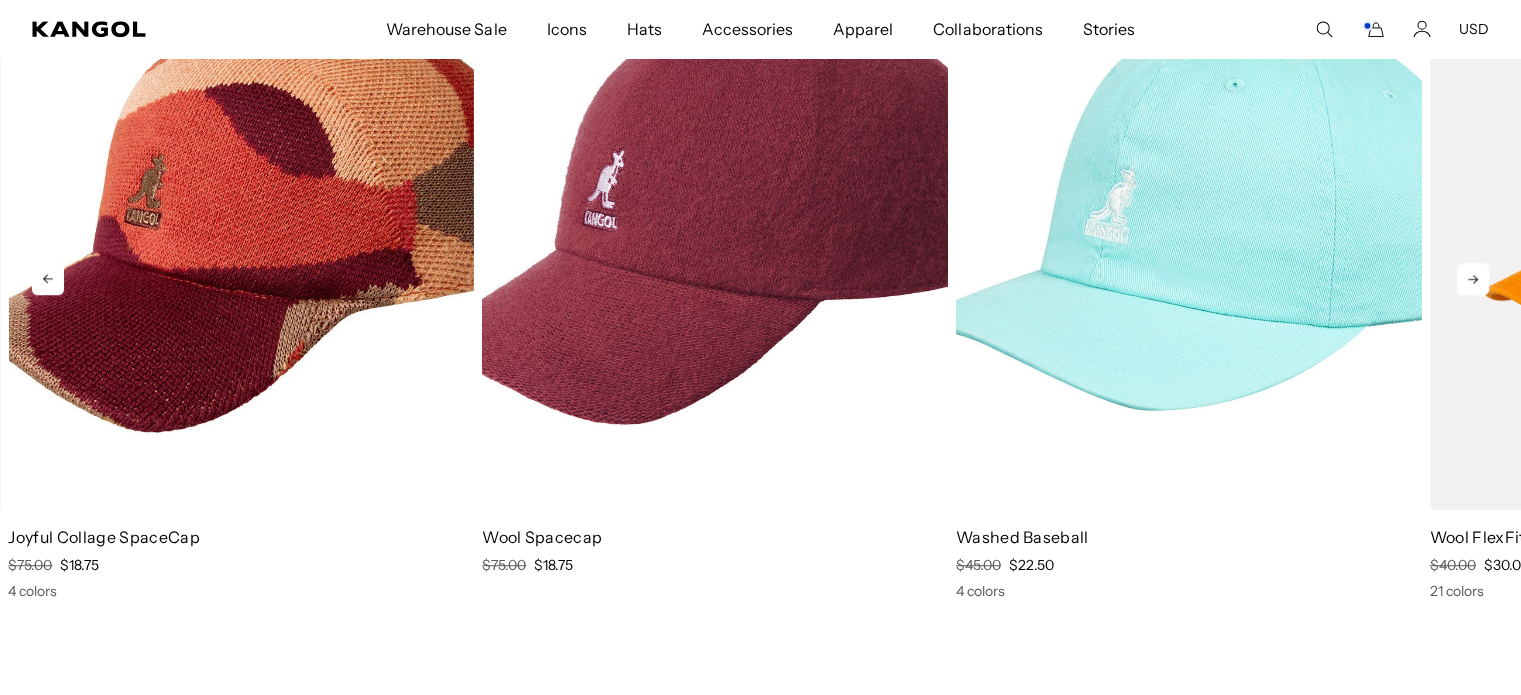click 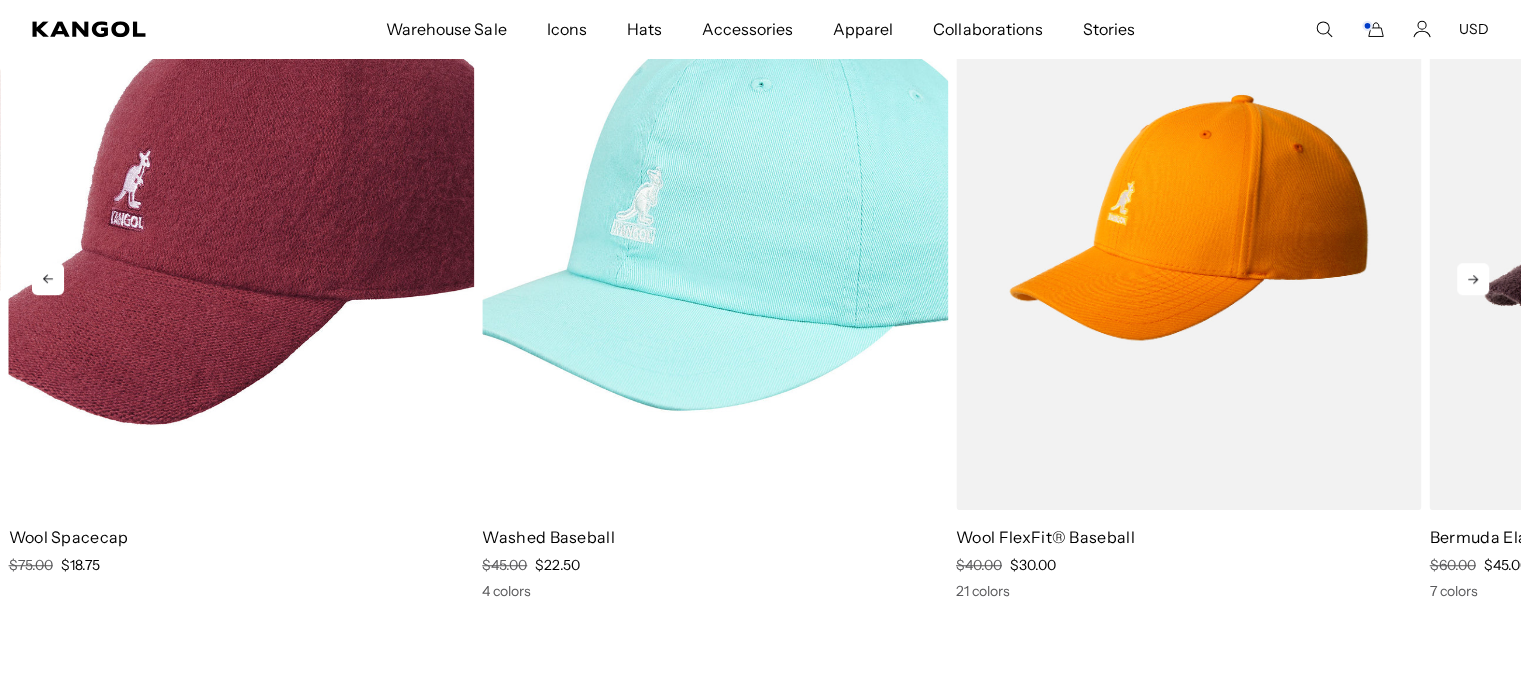 click 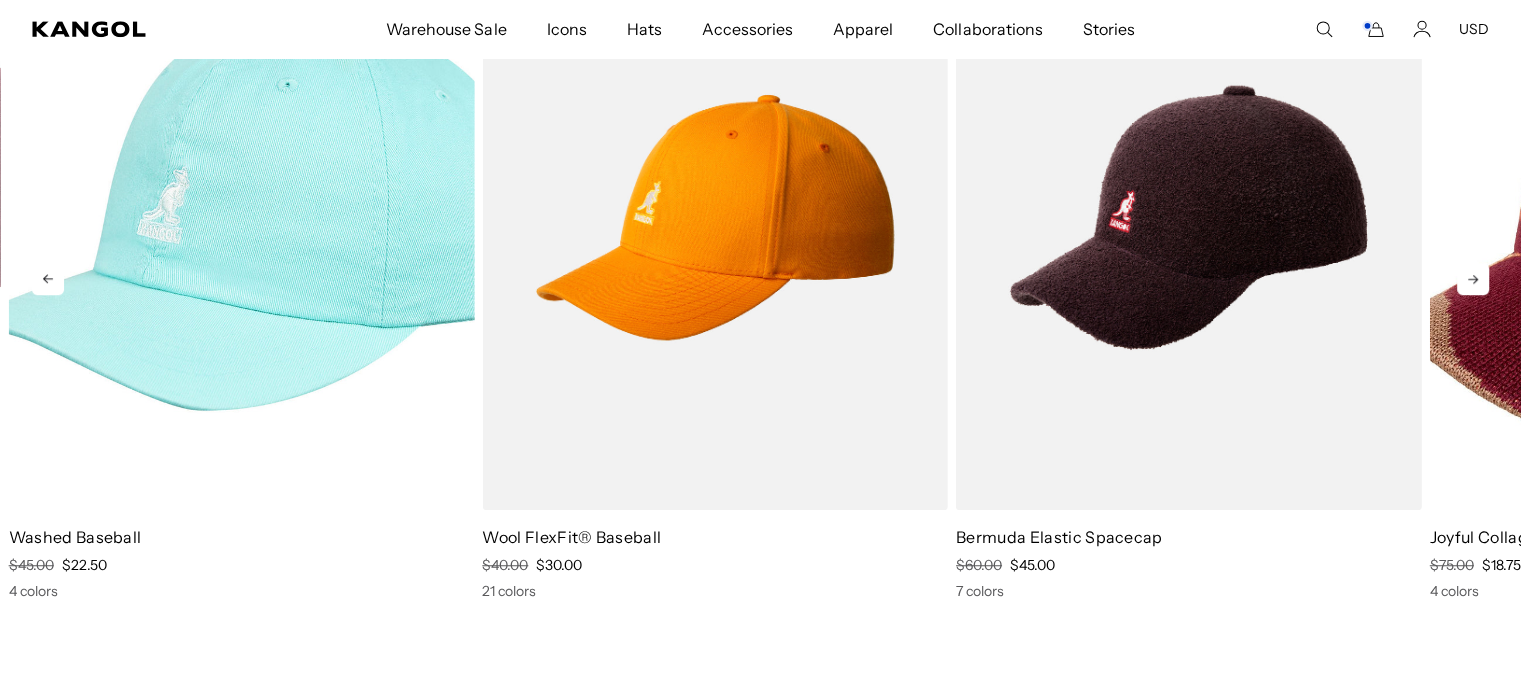 click 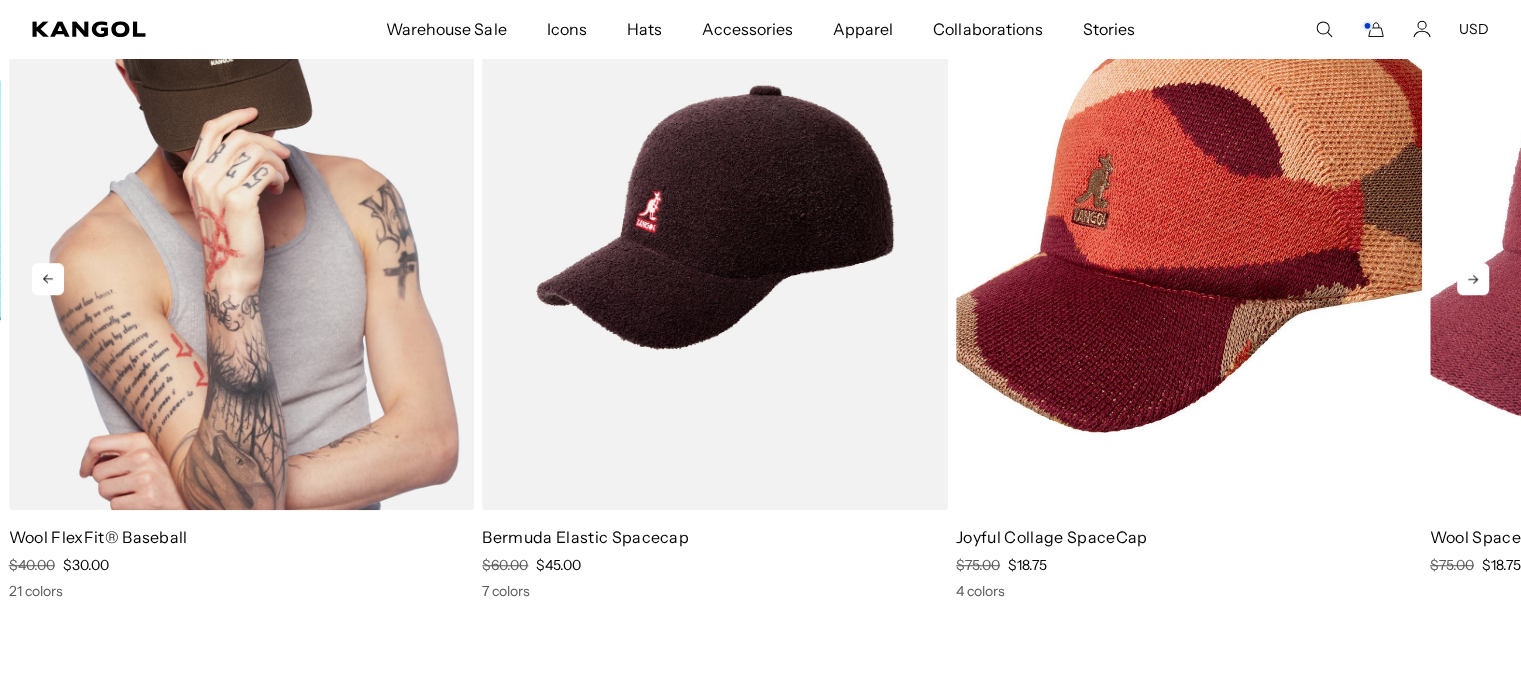 click at bounding box center (242, 217) 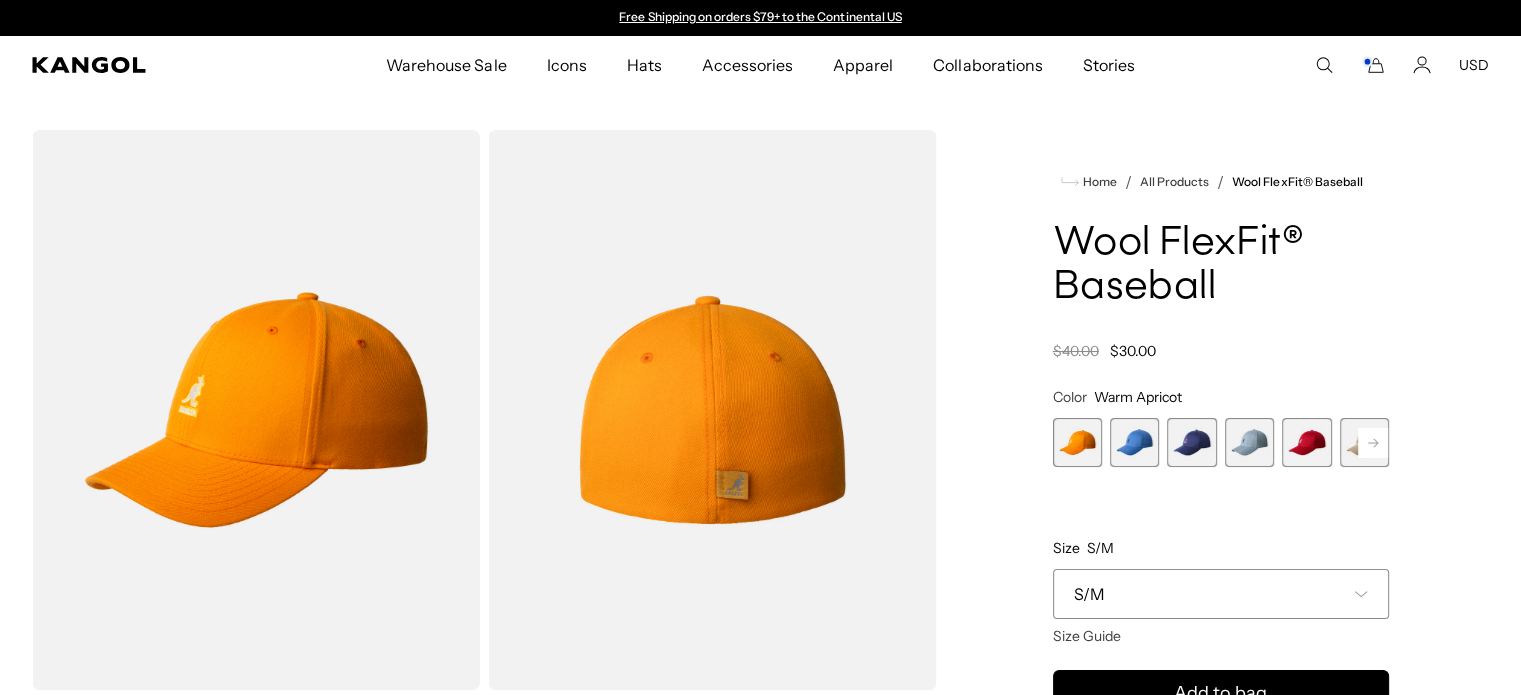 scroll, scrollTop: 0, scrollLeft: 0, axis: both 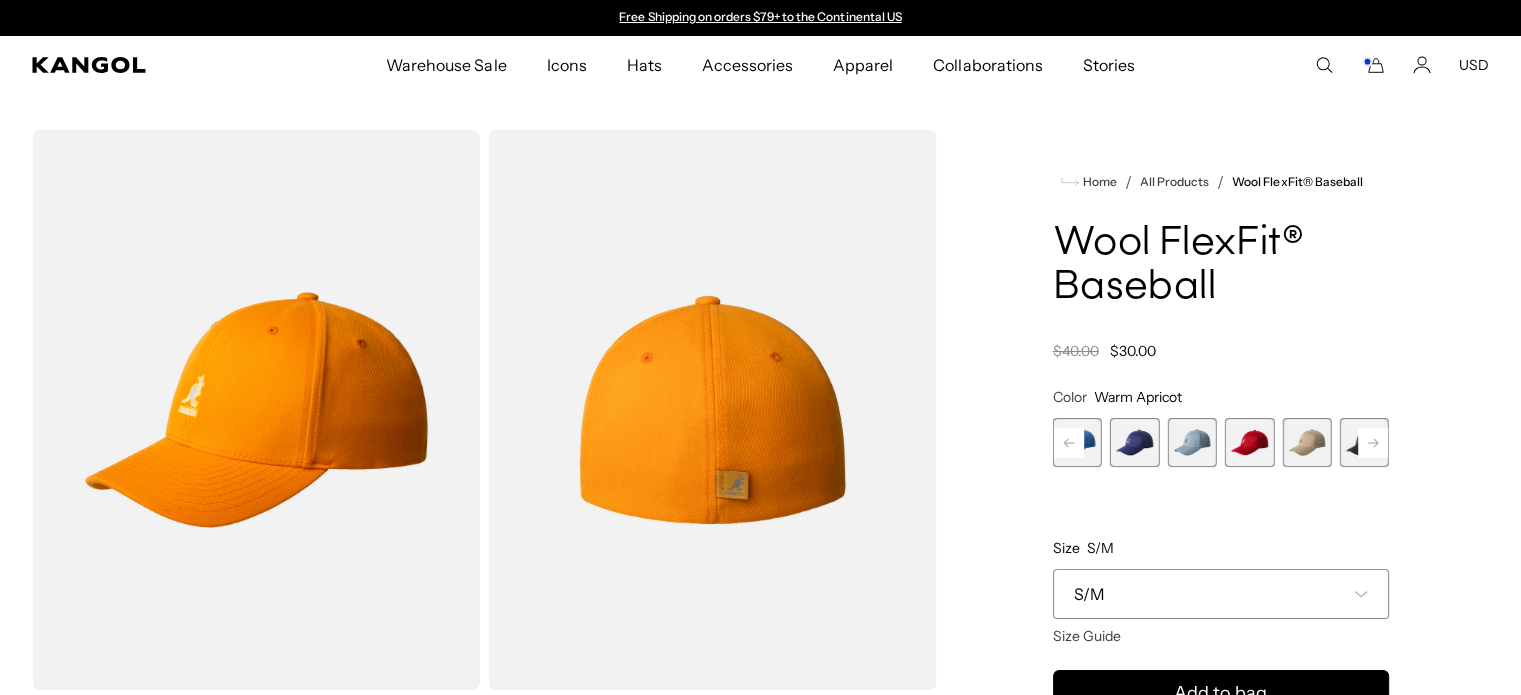 click at bounding box center [1134, 442] 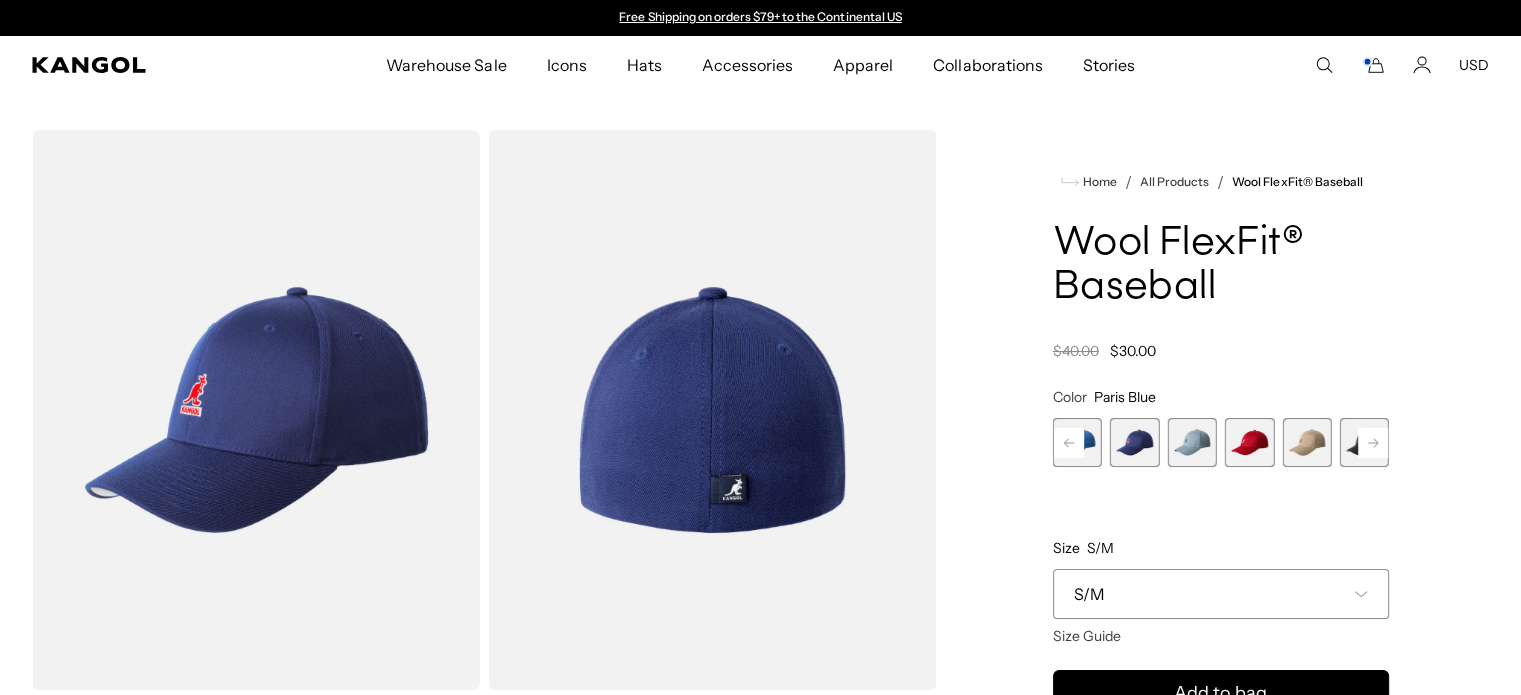 click 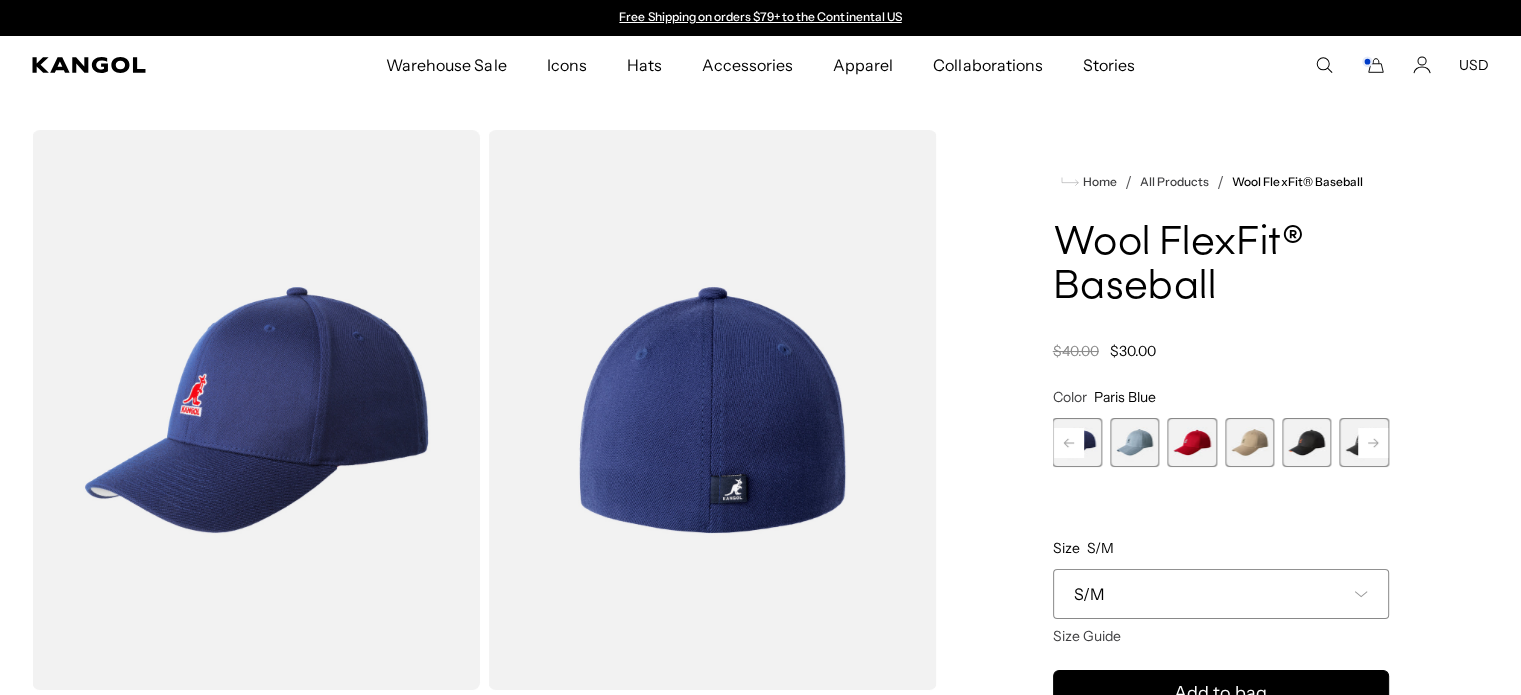 click 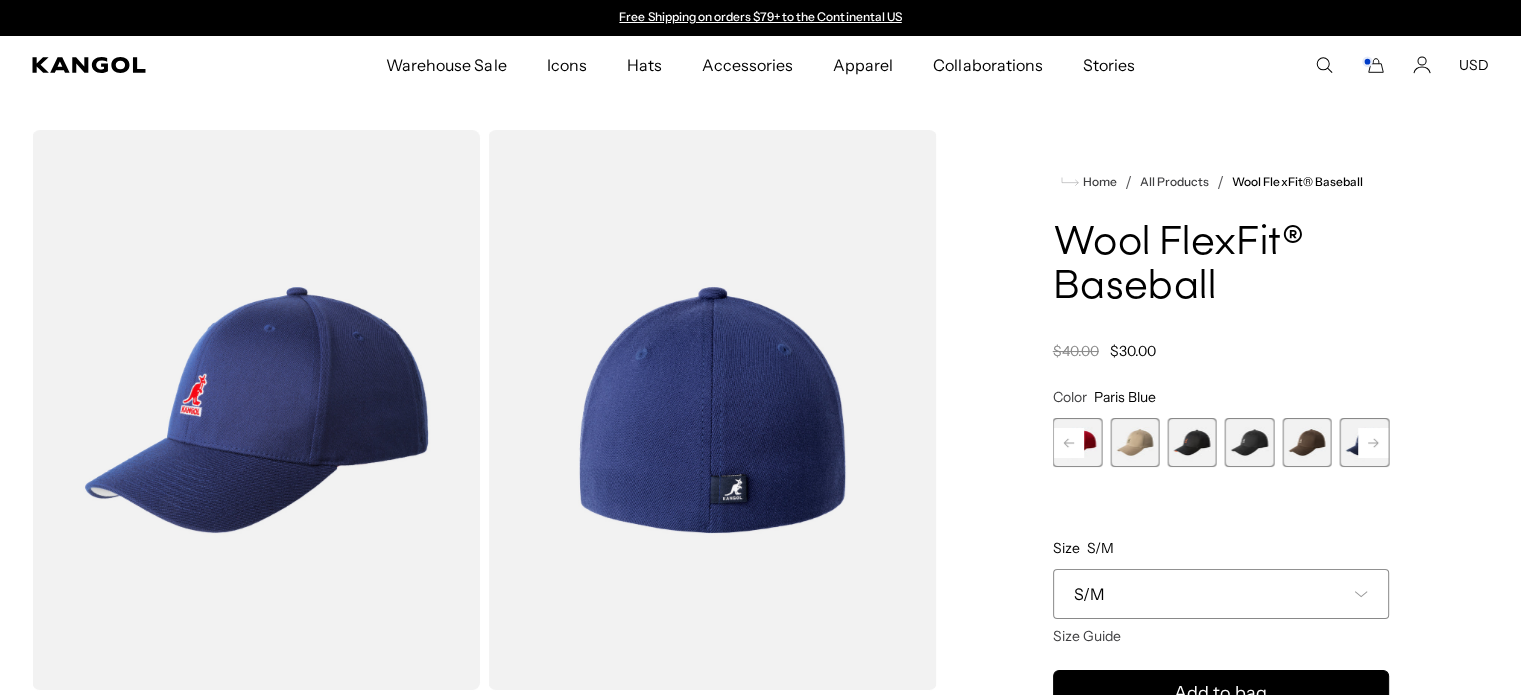 click 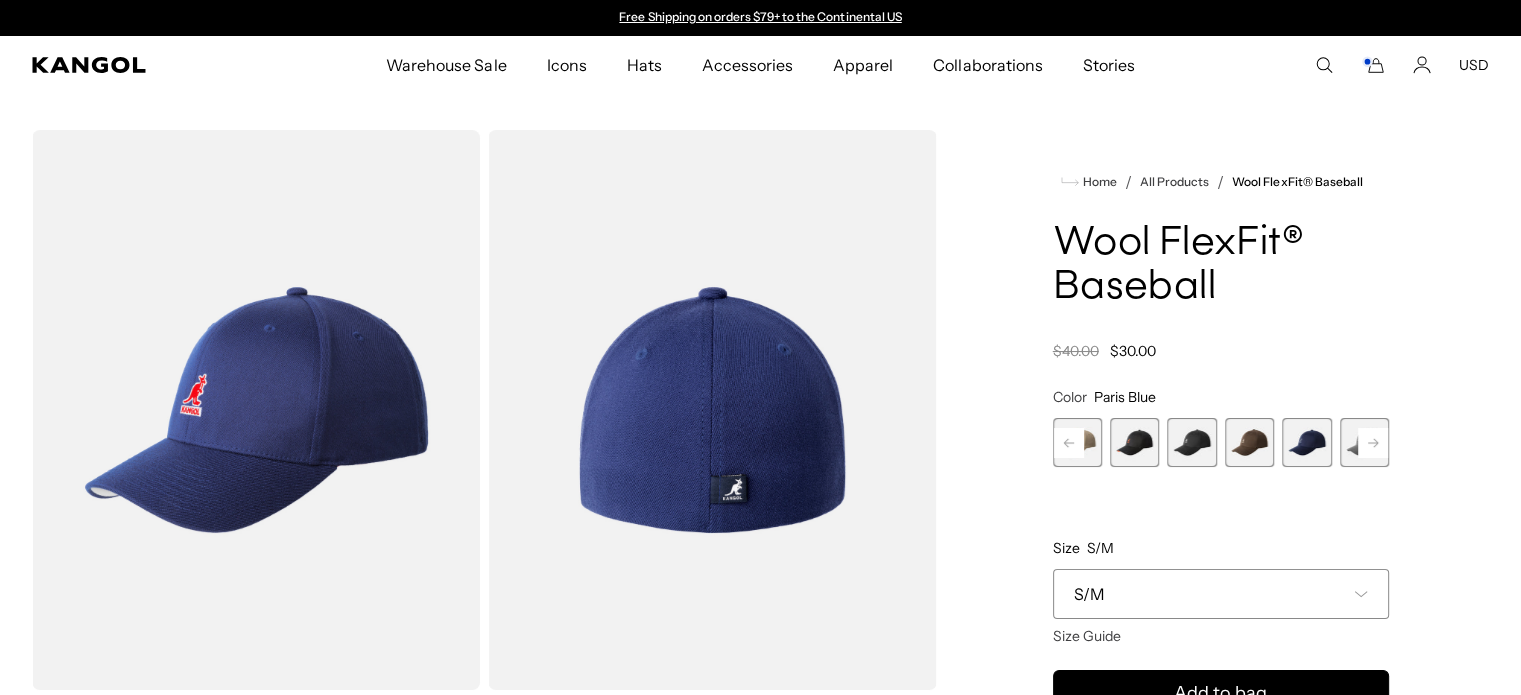 click 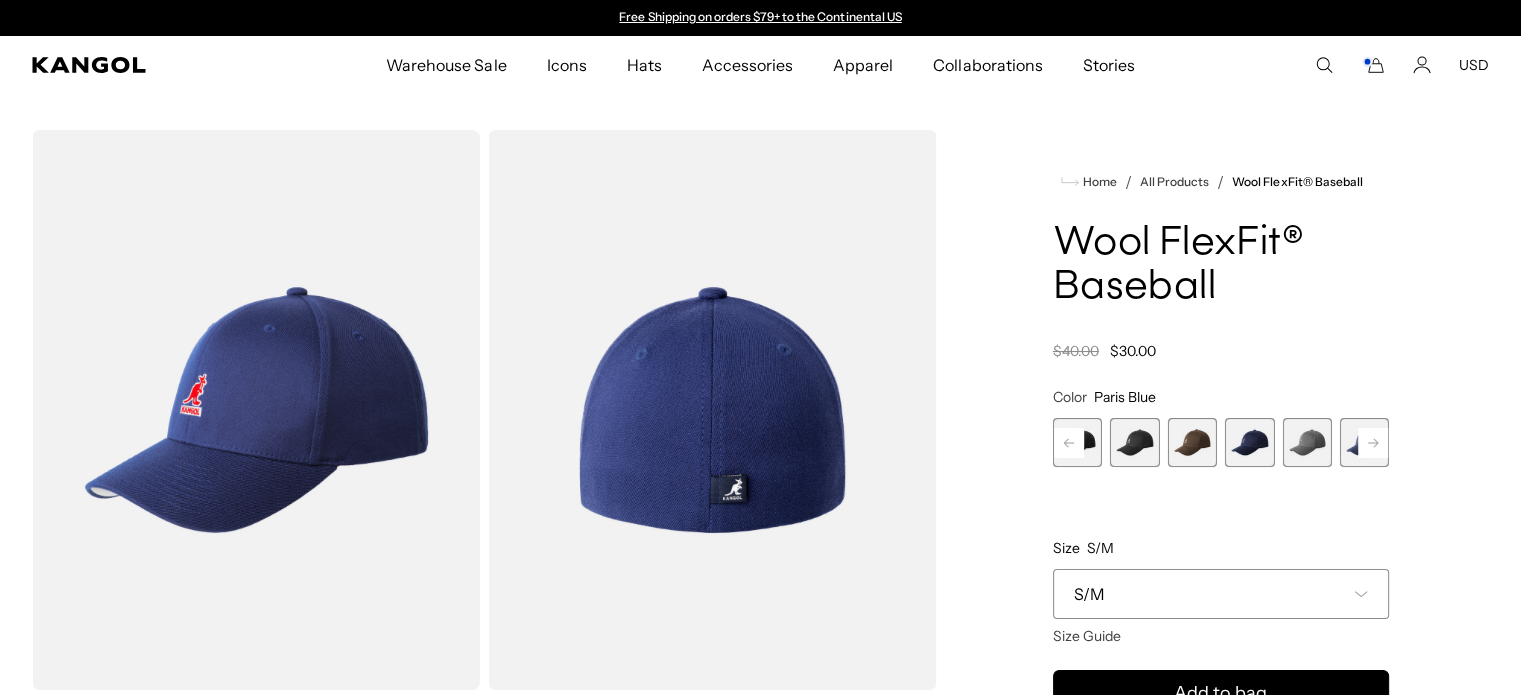 click 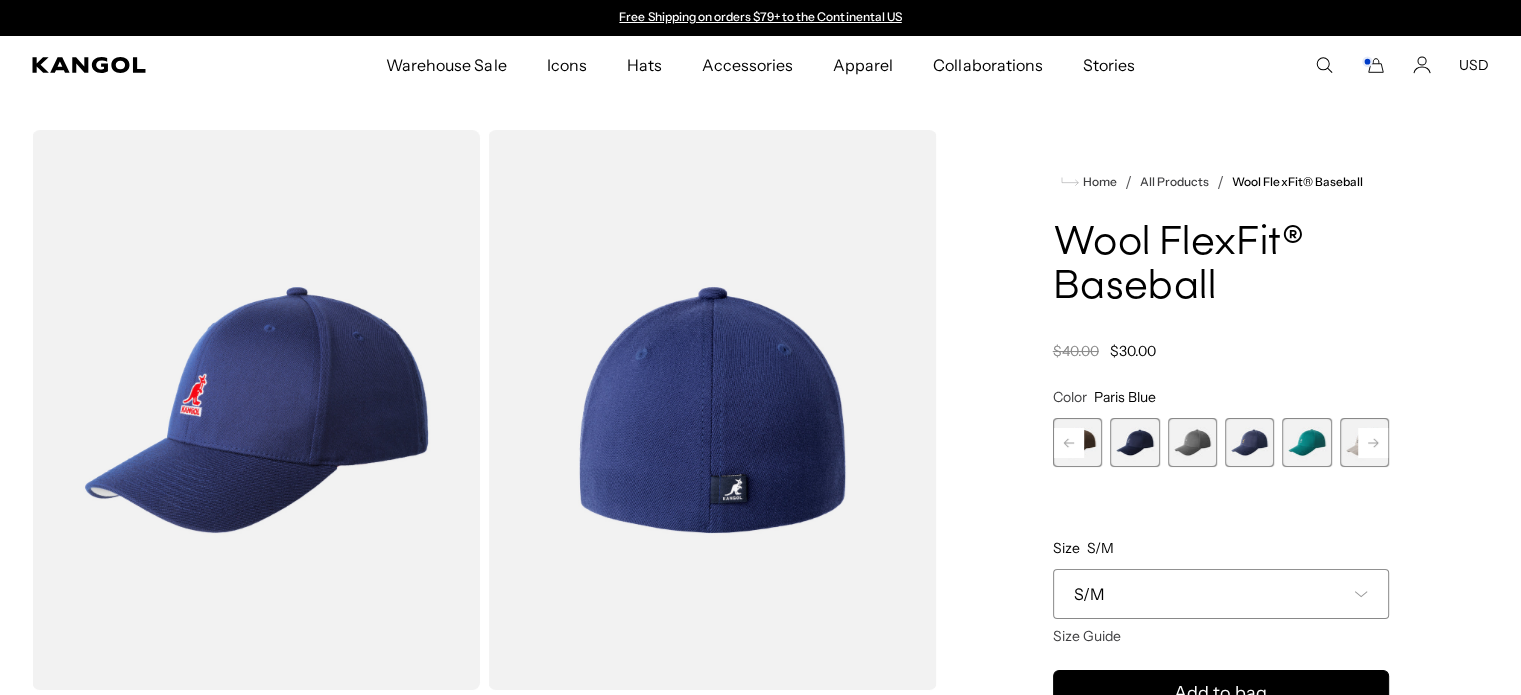 click 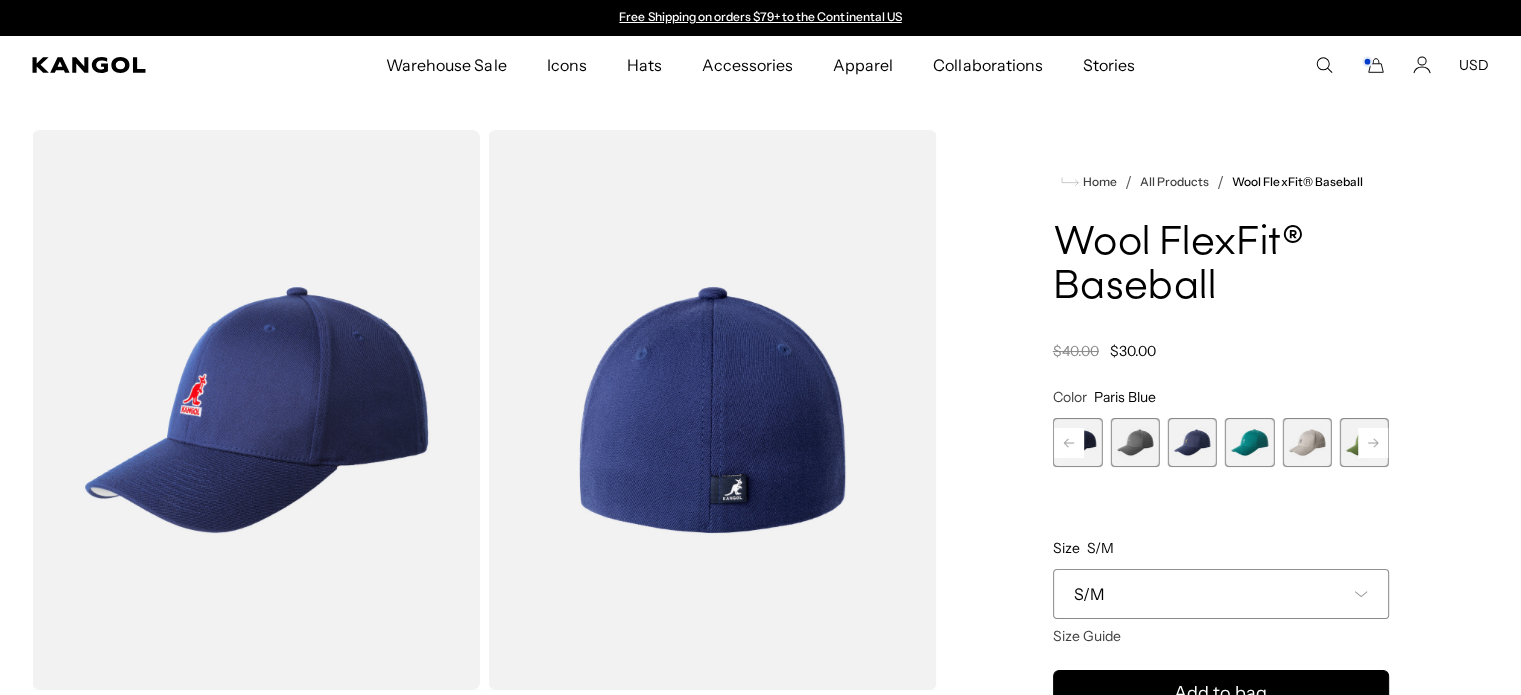 click 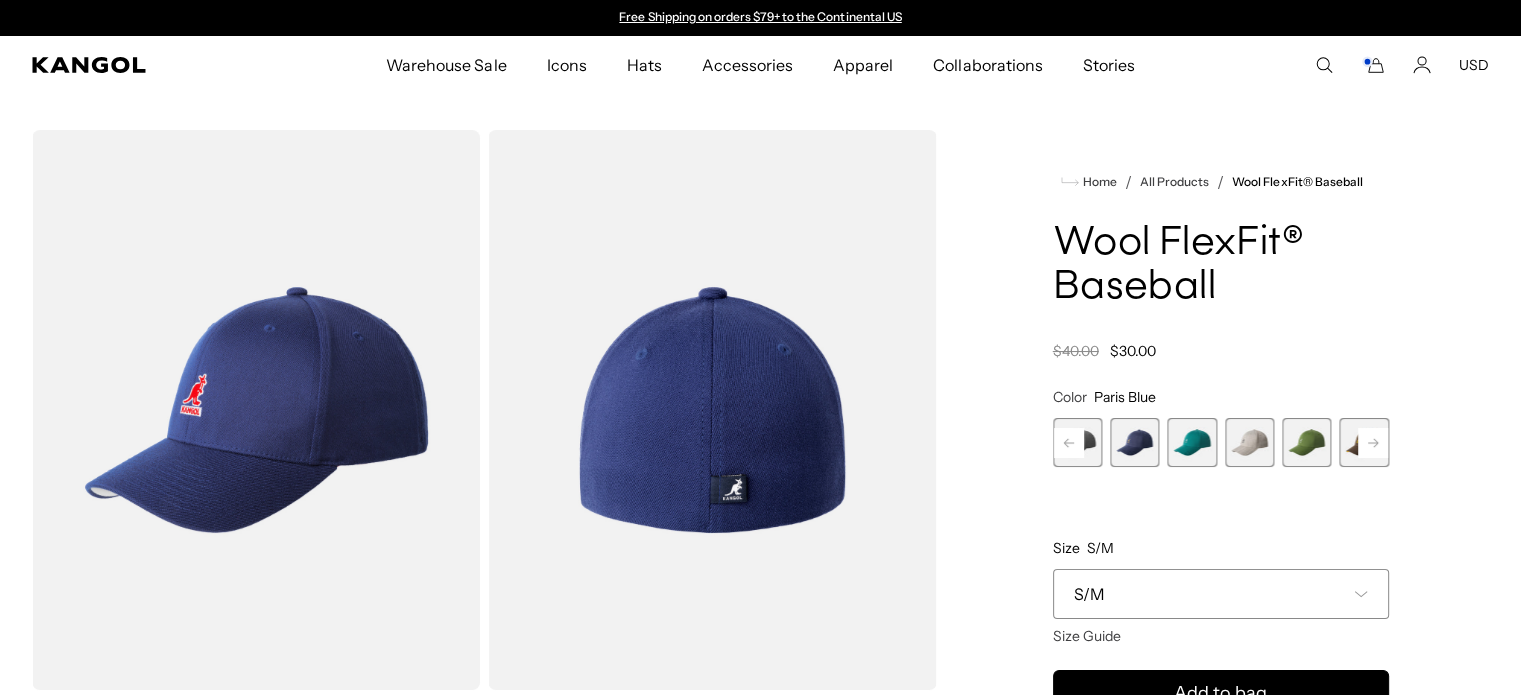 click 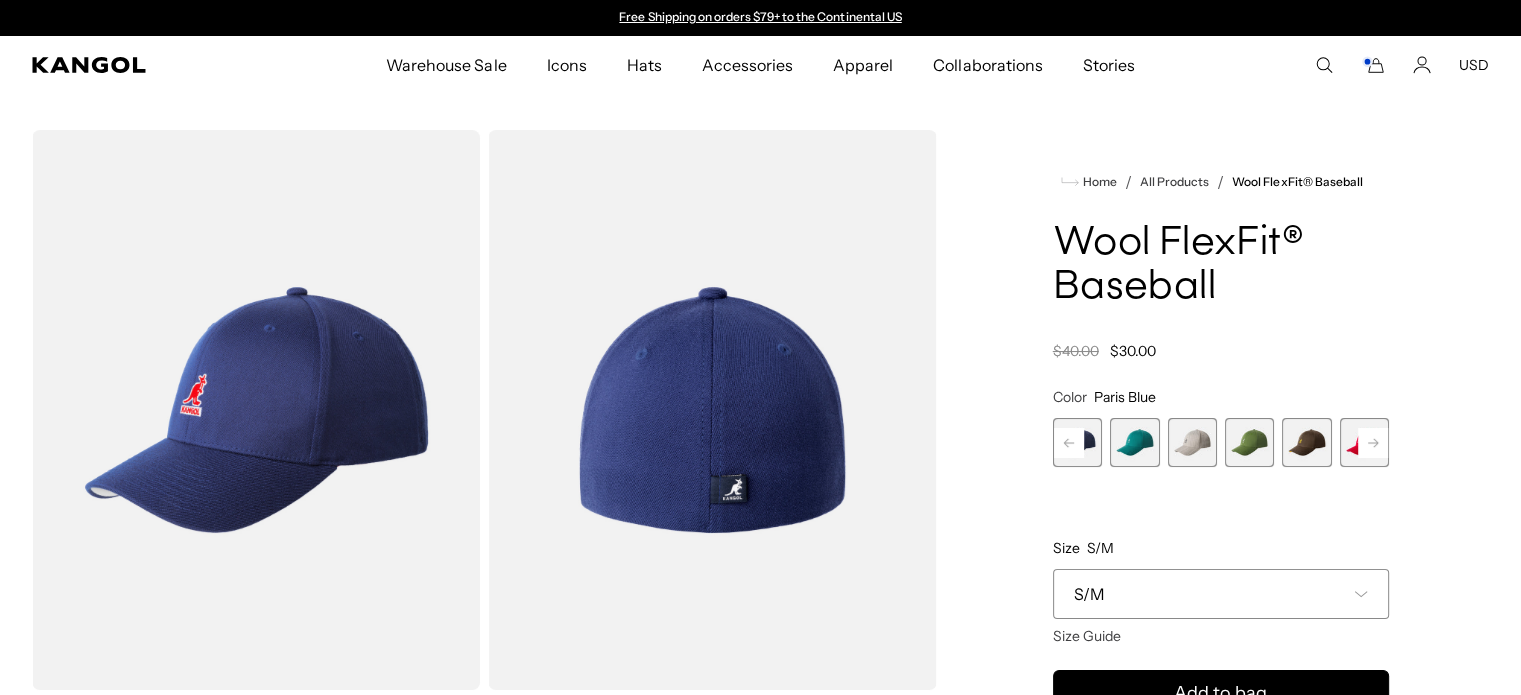 click 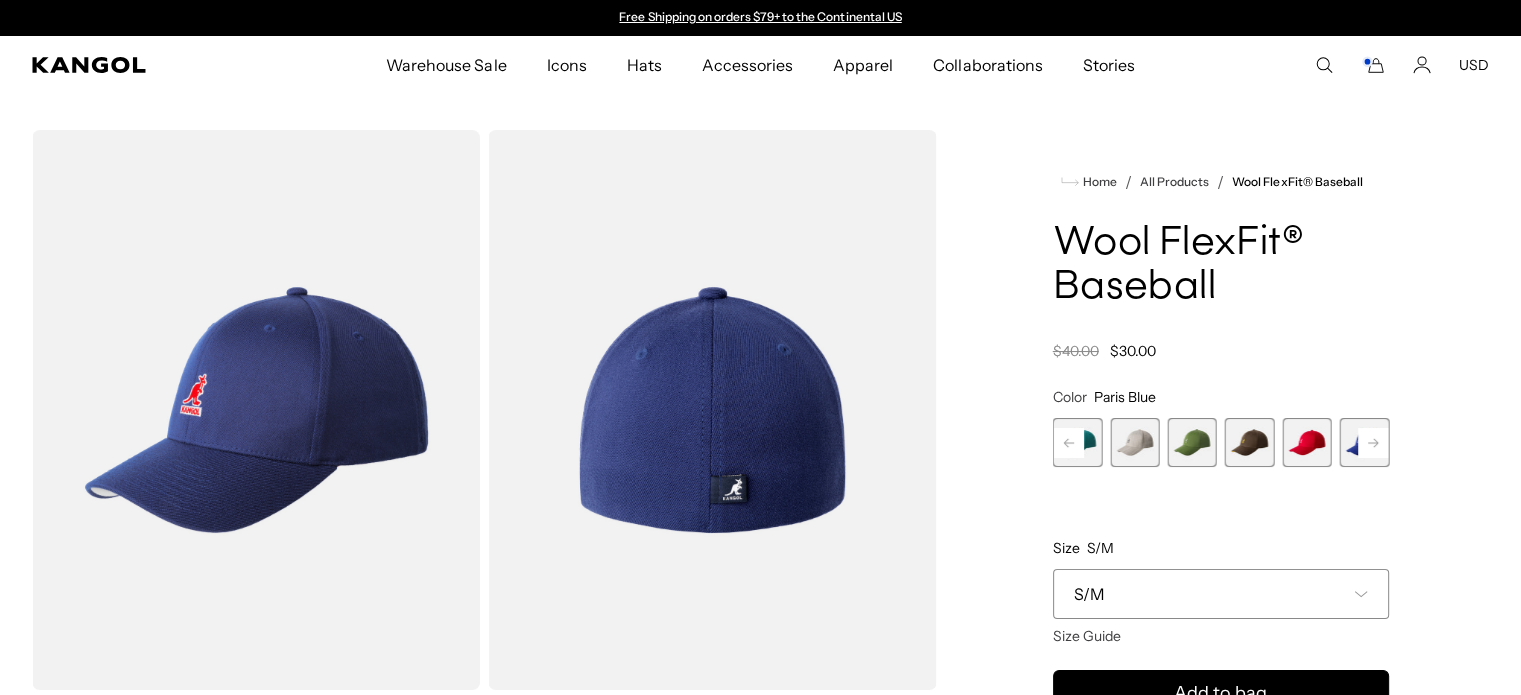 click 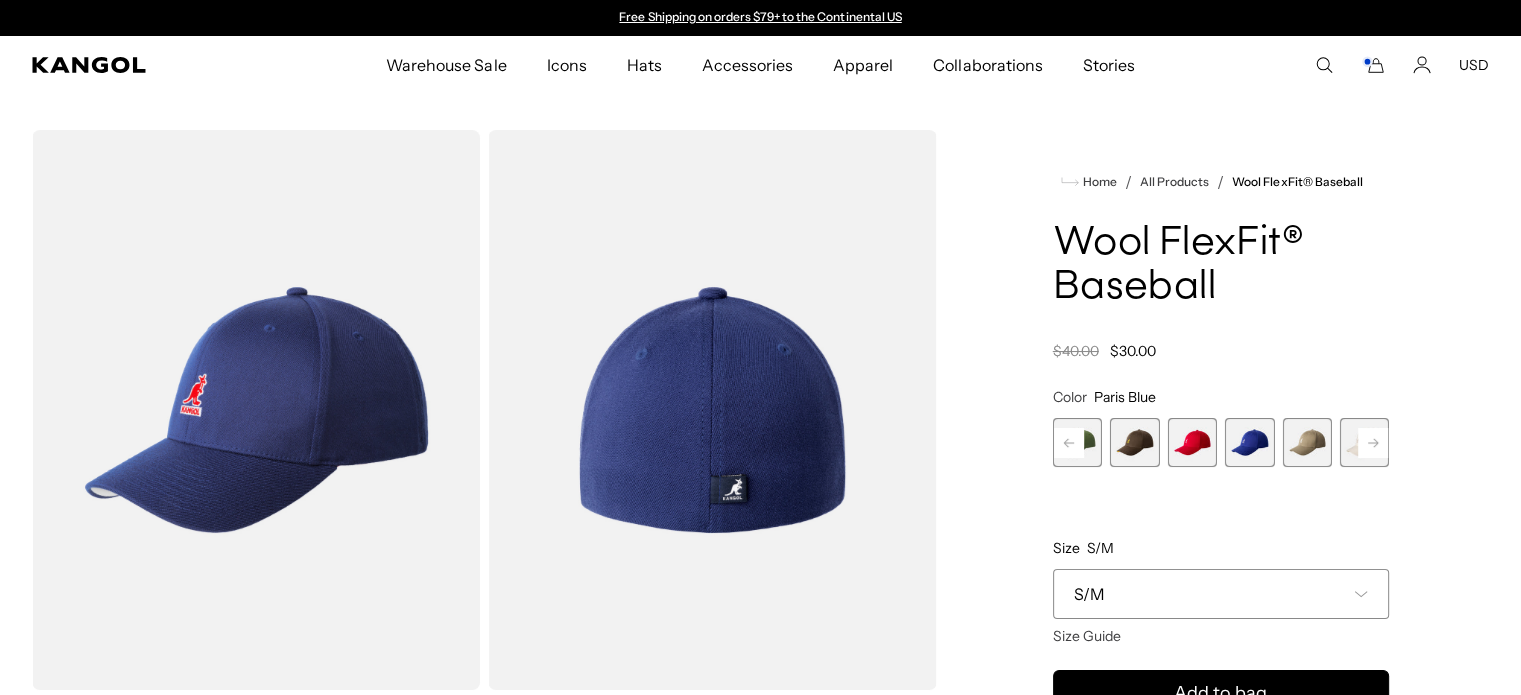 click 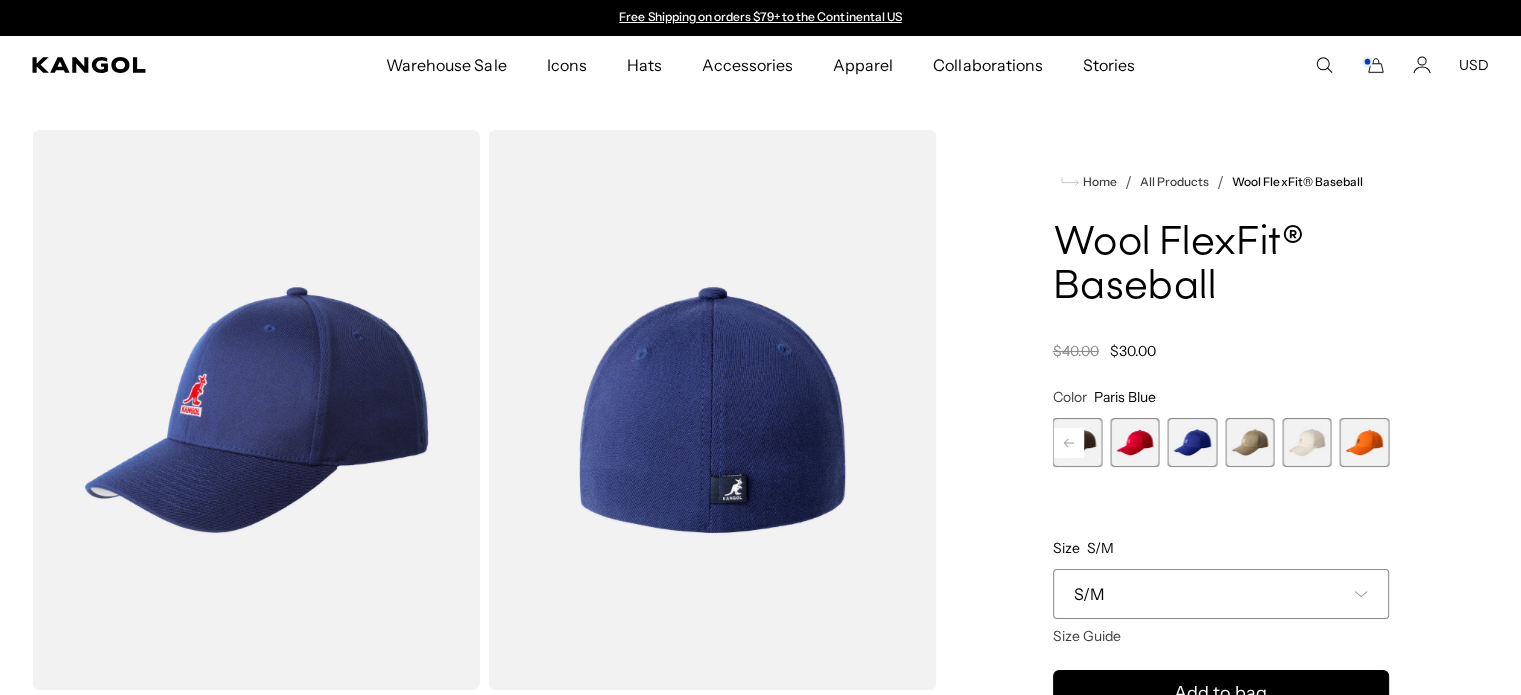 click at bounding box center [1364, 442] 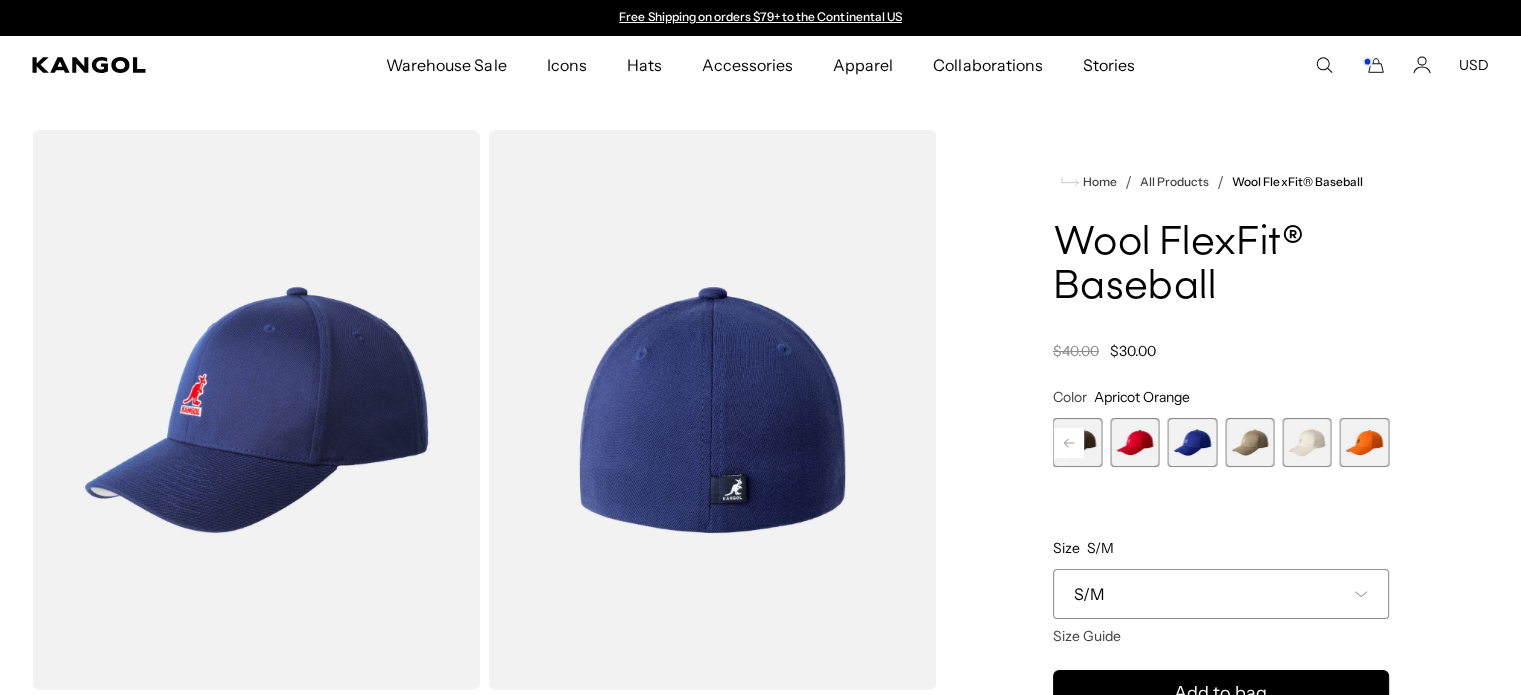 click at bounding box center [1364, 442] 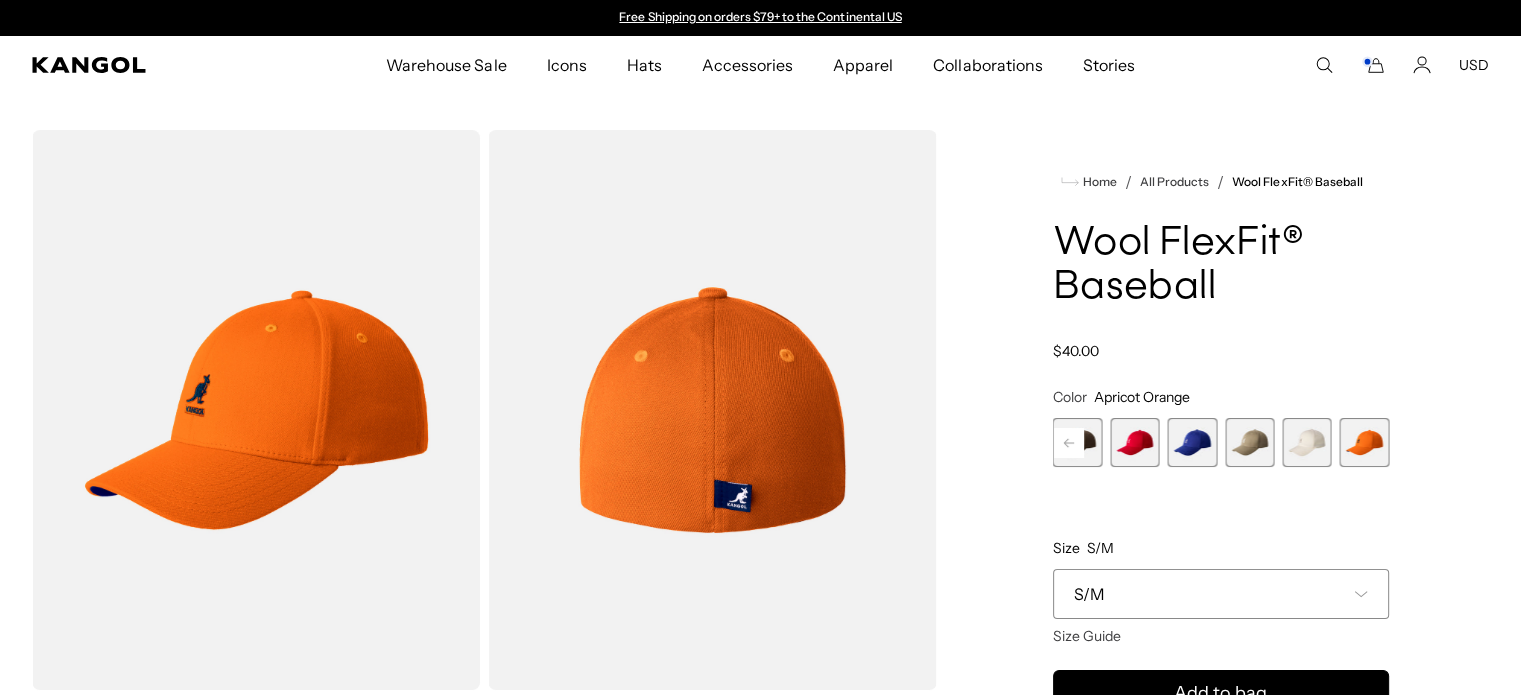 click at bounding box center [1364, 442] 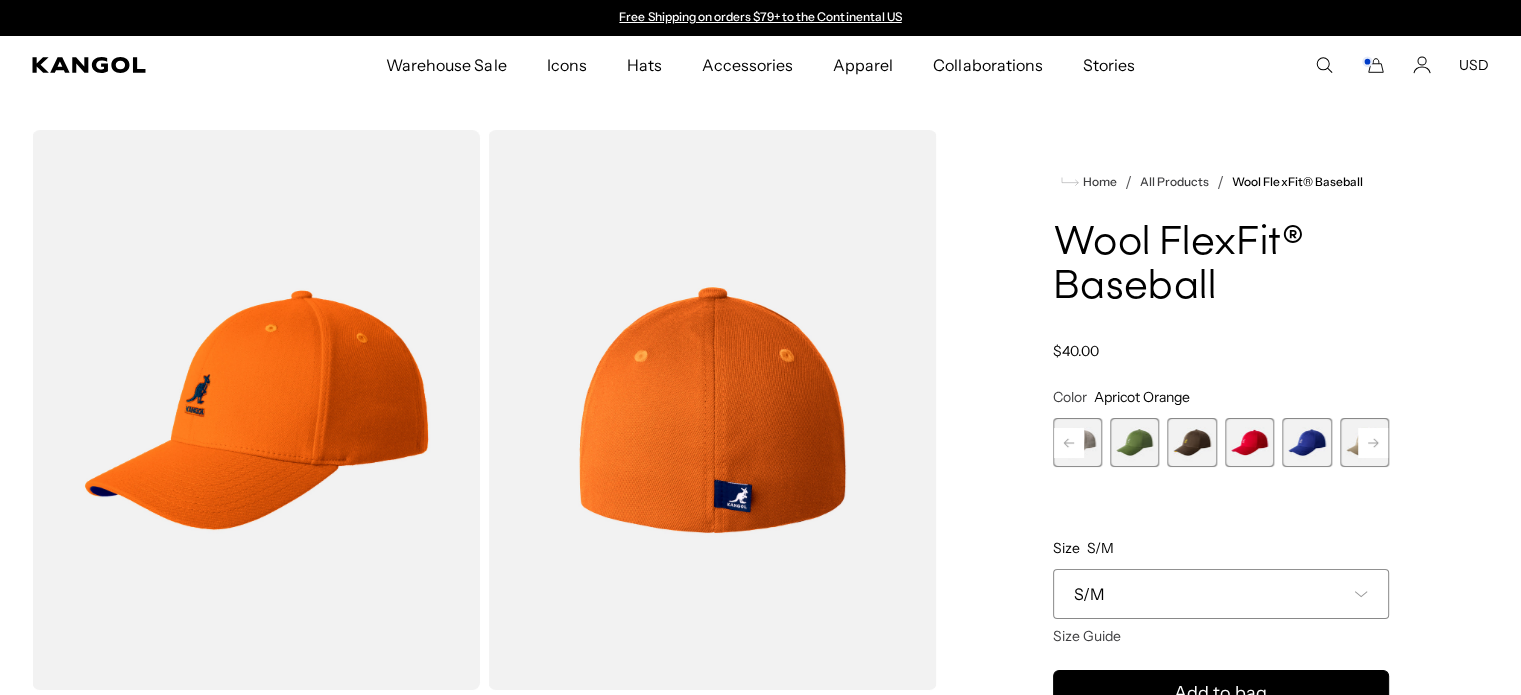 click 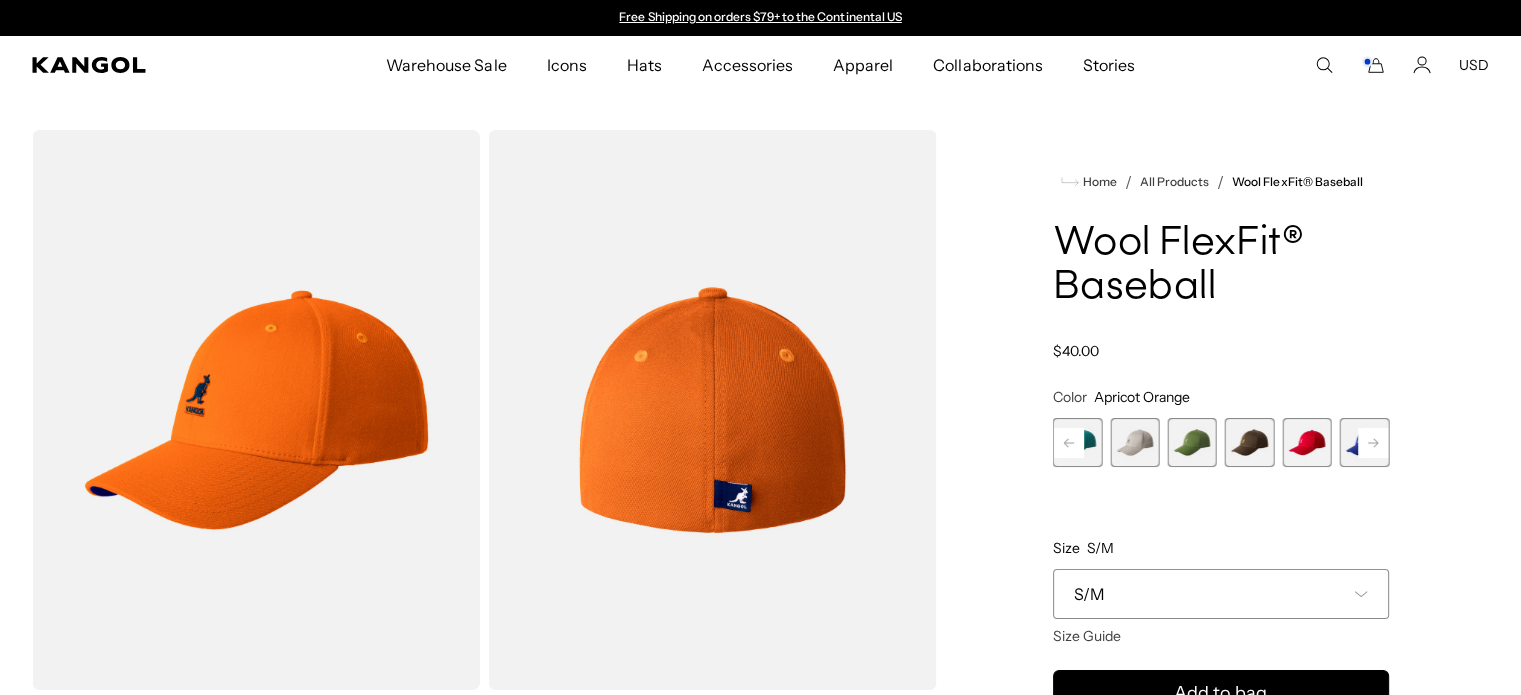 click 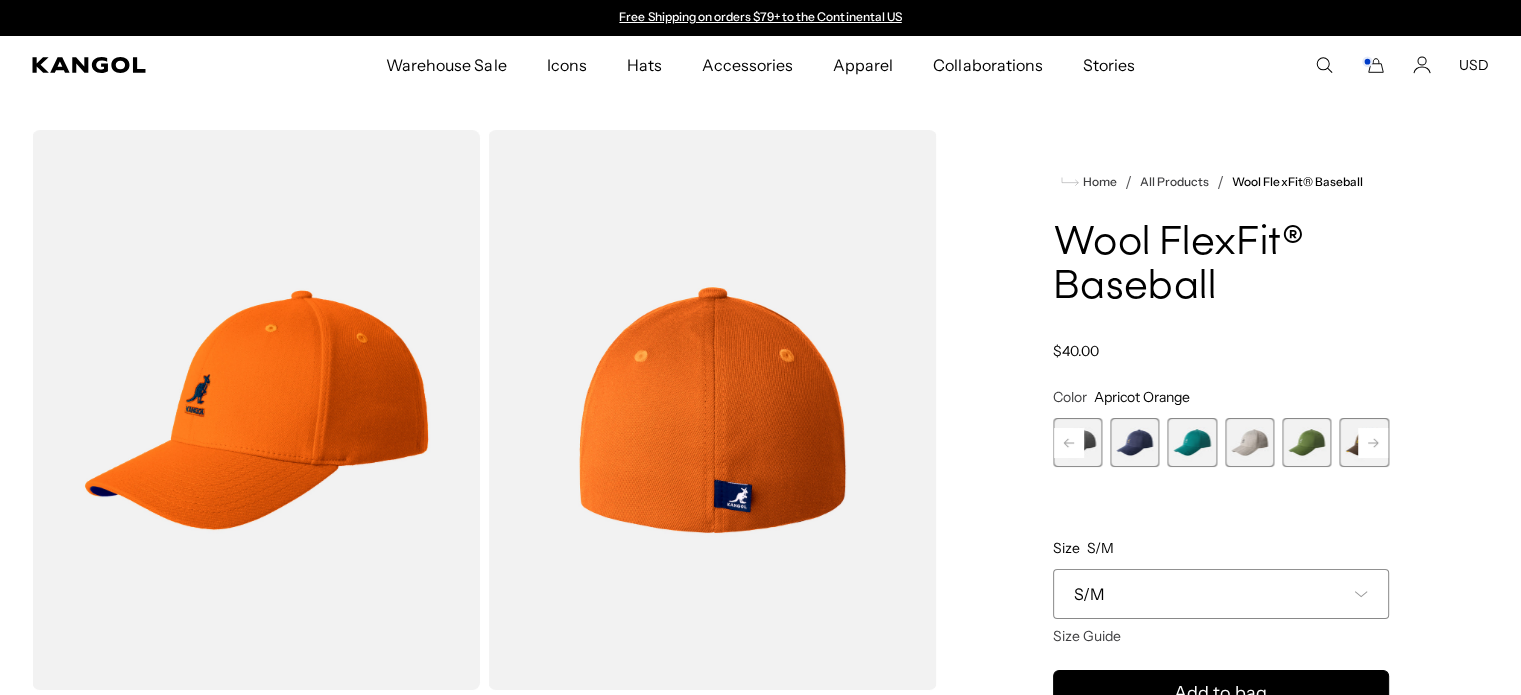 click 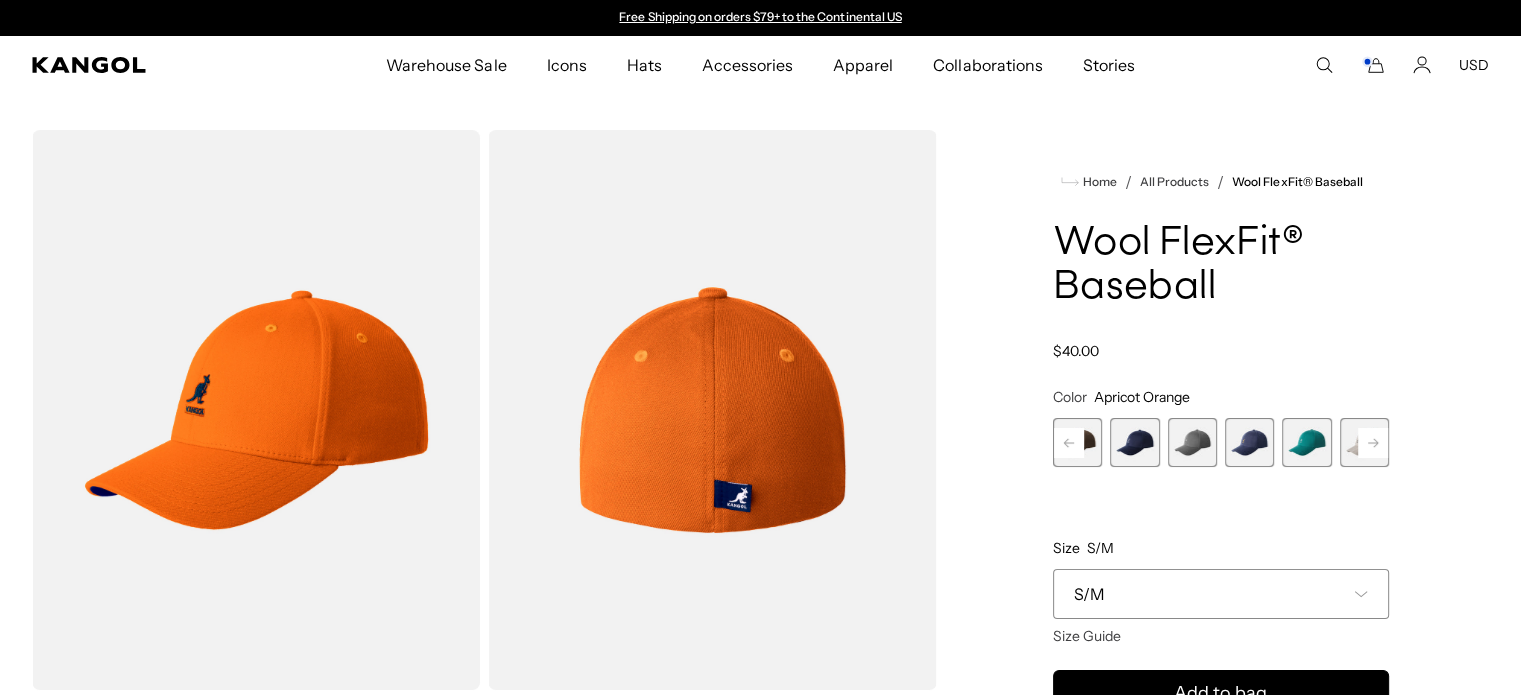 click 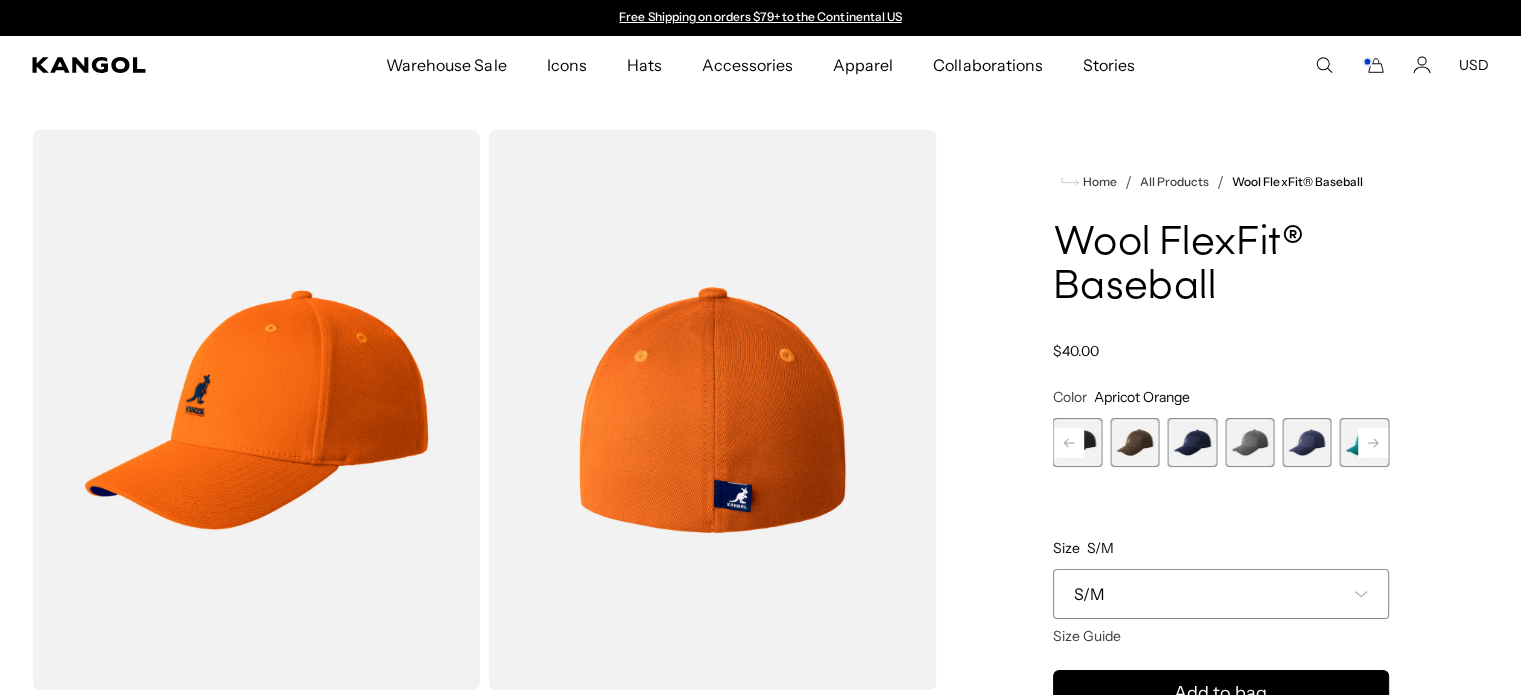 click at bounding box center (1306, 442) 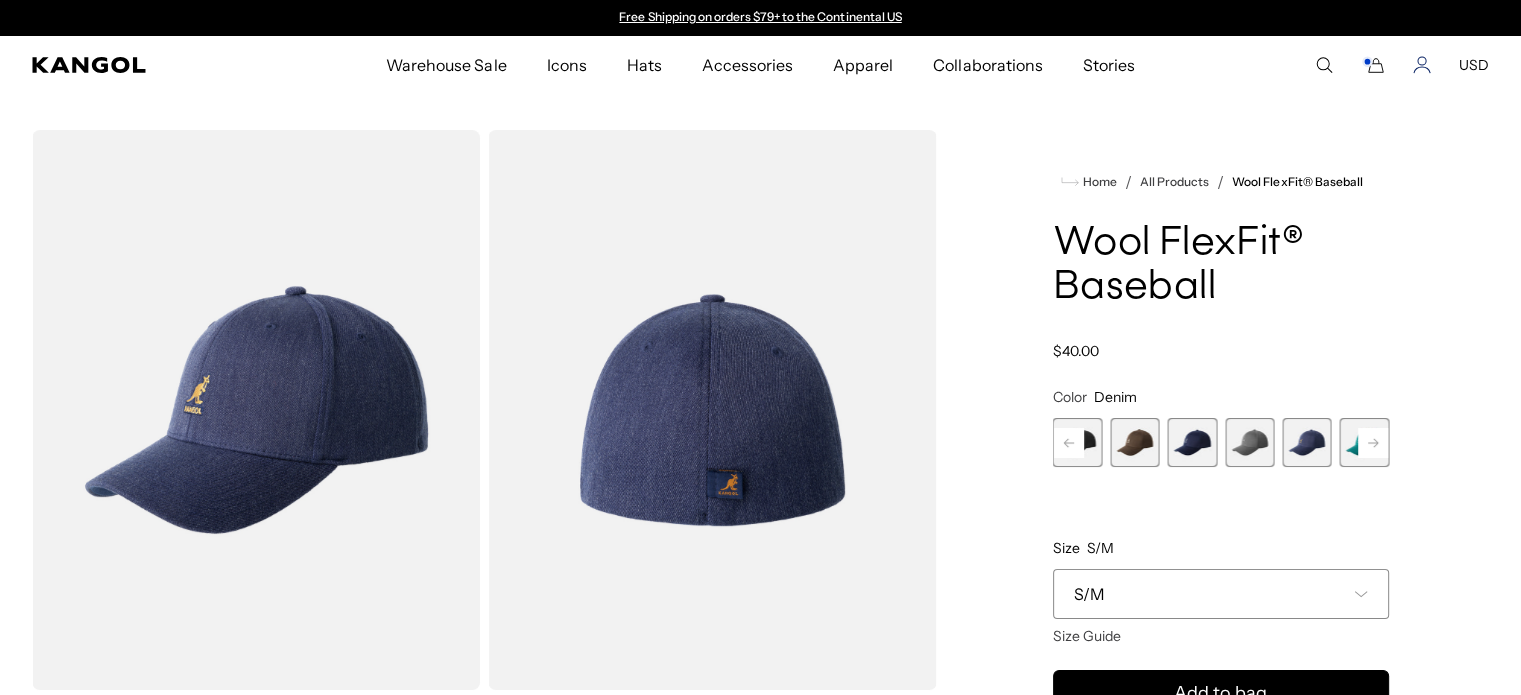 click 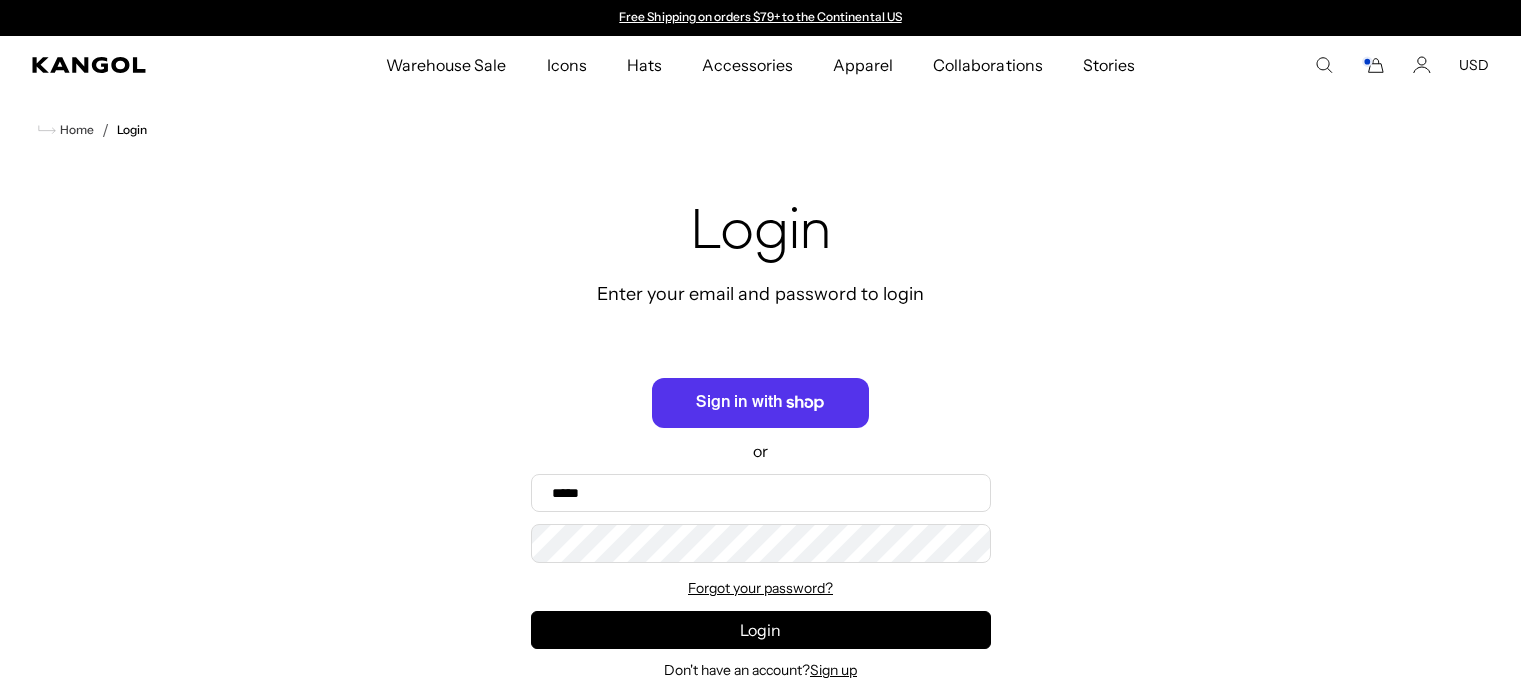 scroll, scrollTop: 0, scrollLeft: 0, axis: both 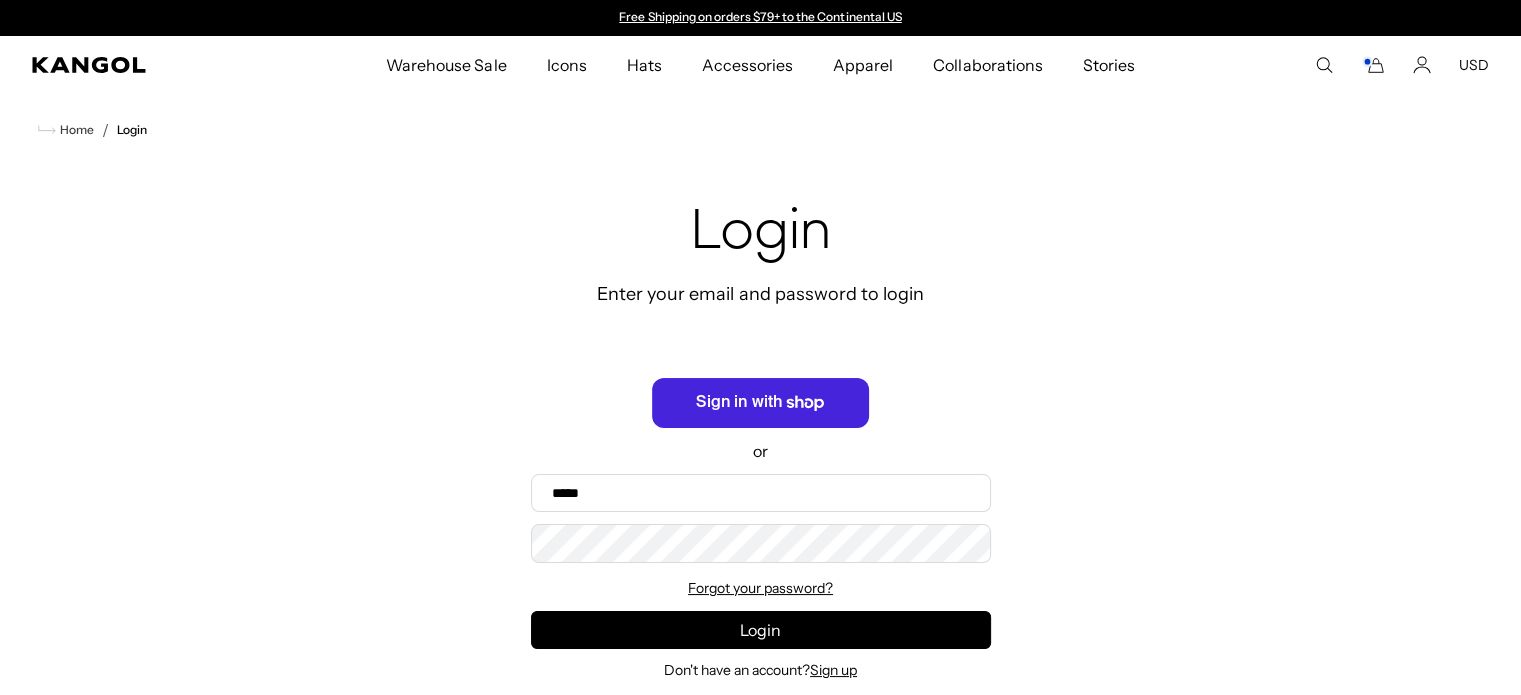 click on "Sign in with  Shop" at bounding box center [760, 403] 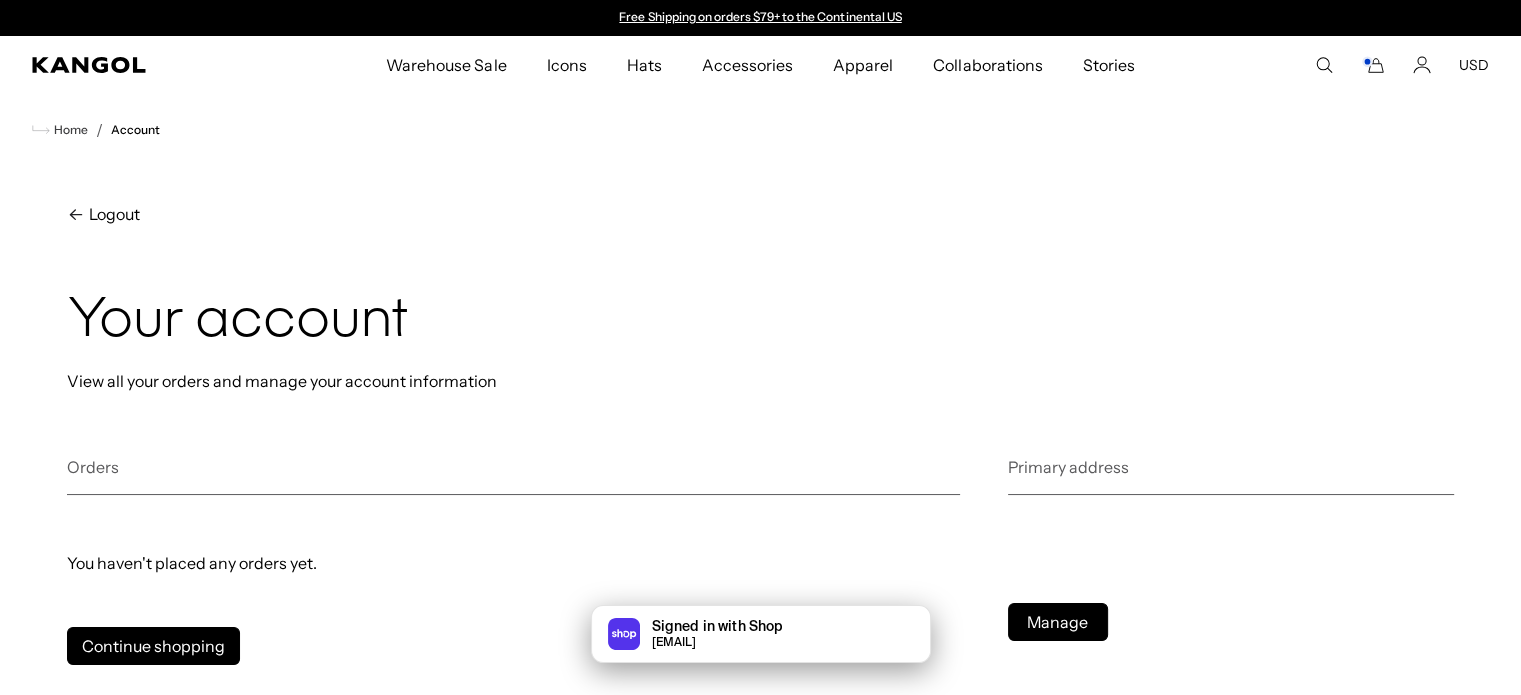 scroll, scrollTop: 0, scrollLeft: 0, axis: both 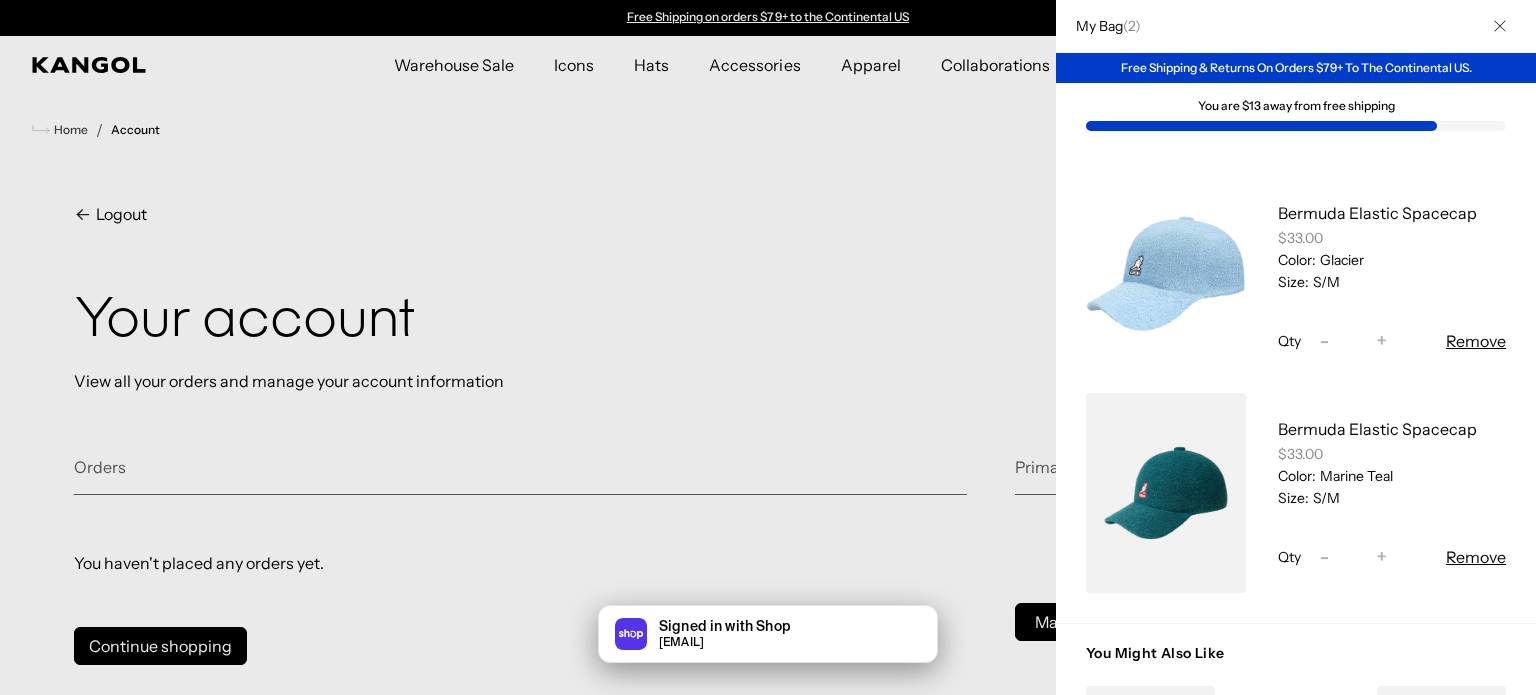 click at bounding box center (768, 347) 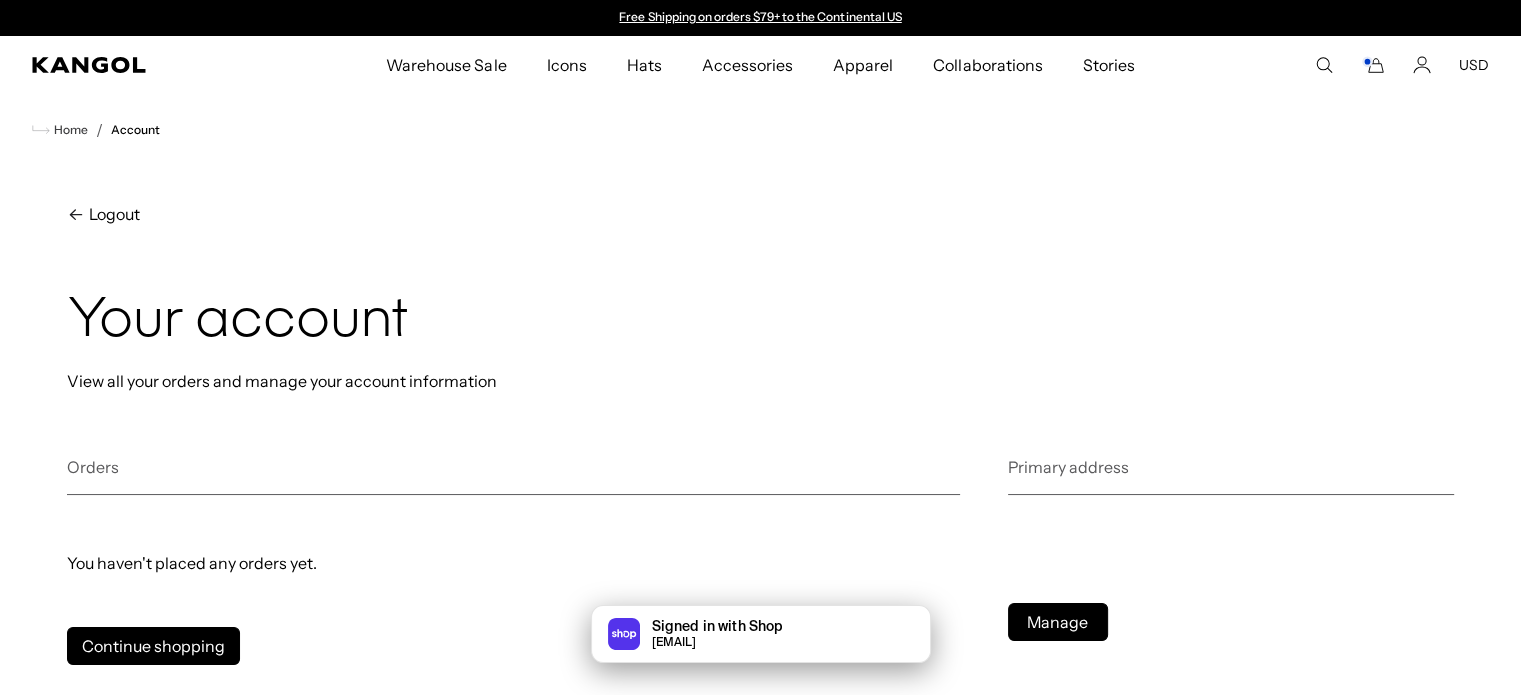 click on "Warehouse Sale
Warehouse Sale
Limited Time: Select Spring Styles on Sale
Sale Hats
Sale Accessories
Icons
Icons" at bounding box center (760, 65) 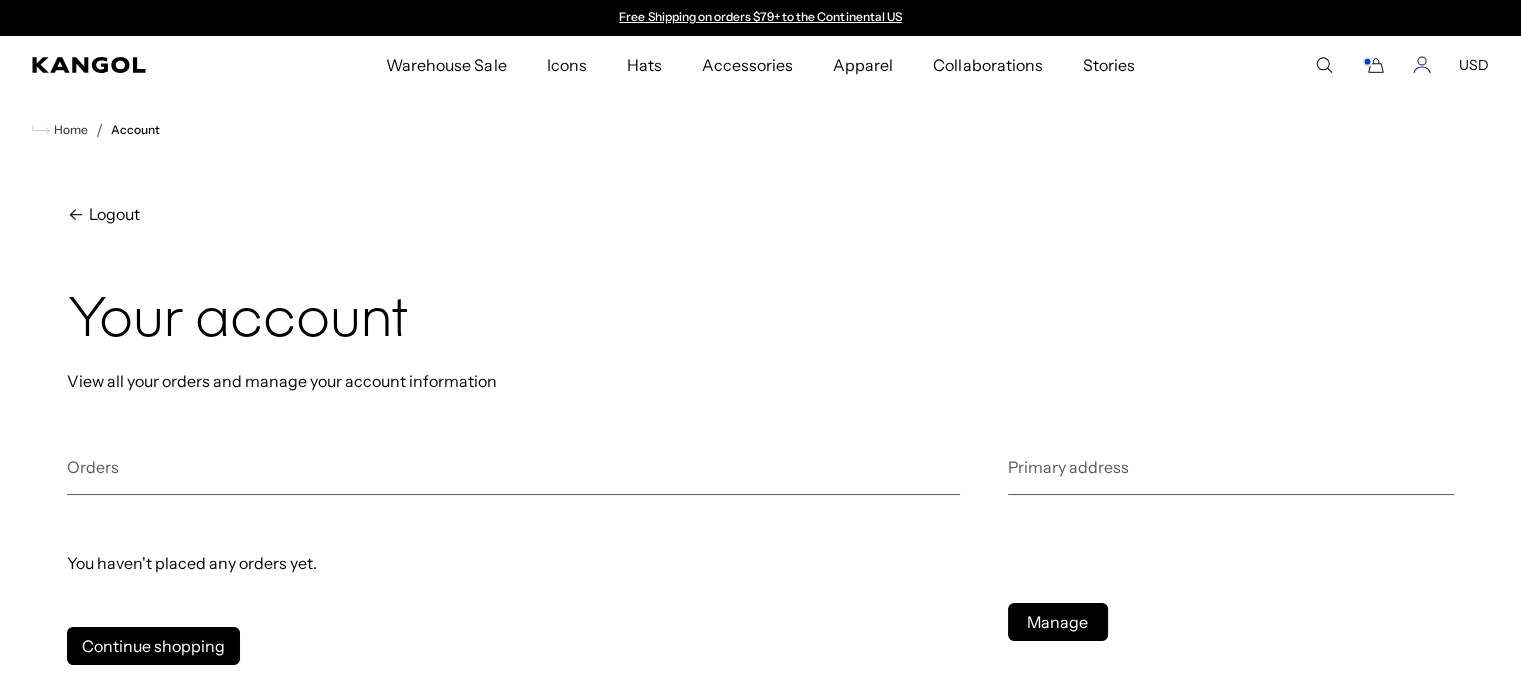 click 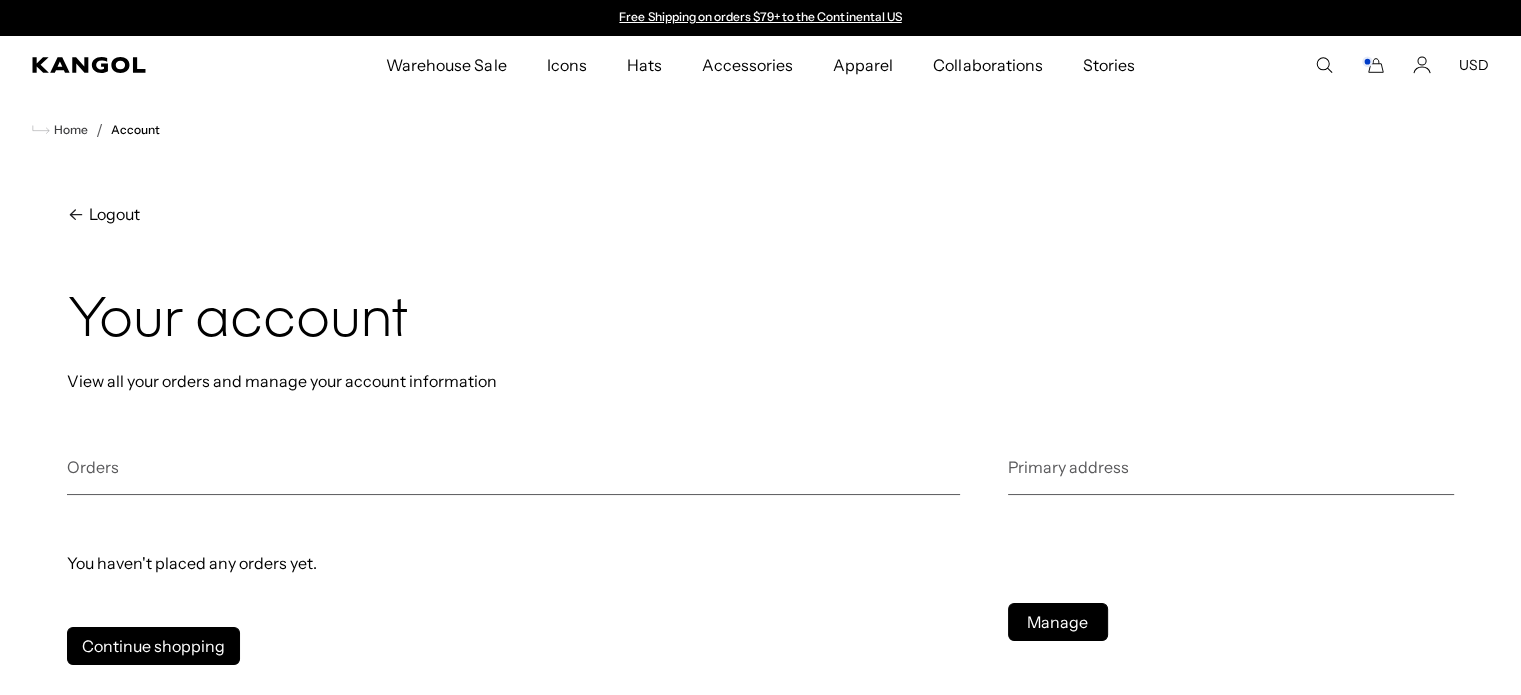 scroll, scrollTop: 0, scrollLeft: 0, axis: both 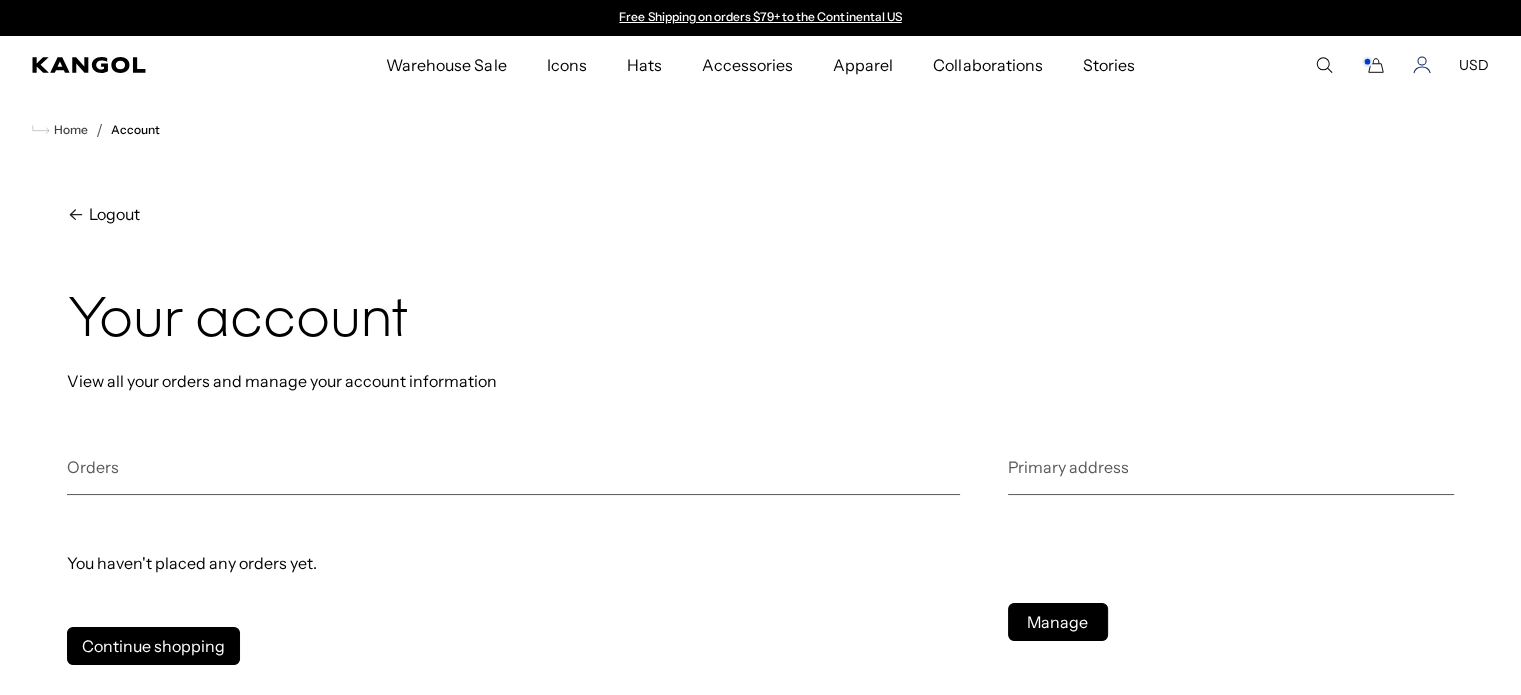 click 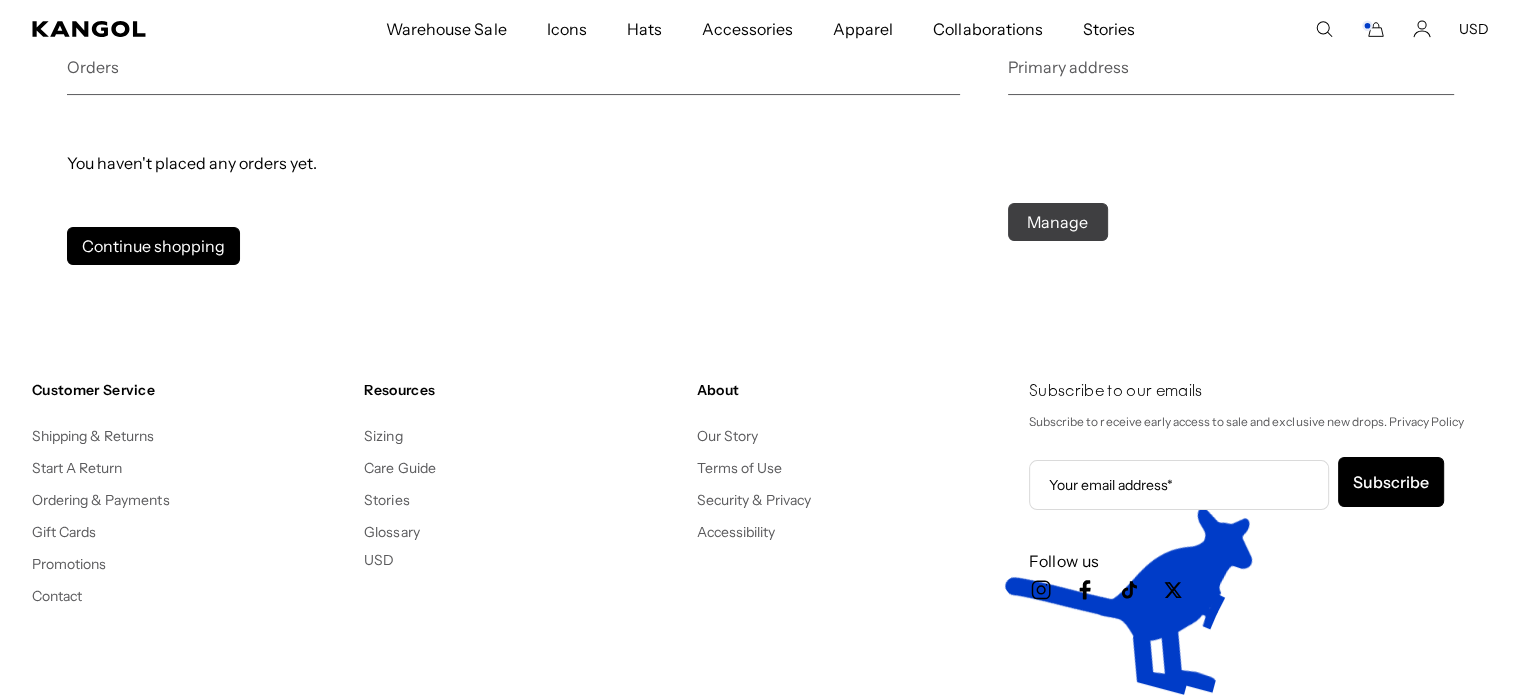 scroll, scrollTop: 0, scrollLeft: 0, axis: both 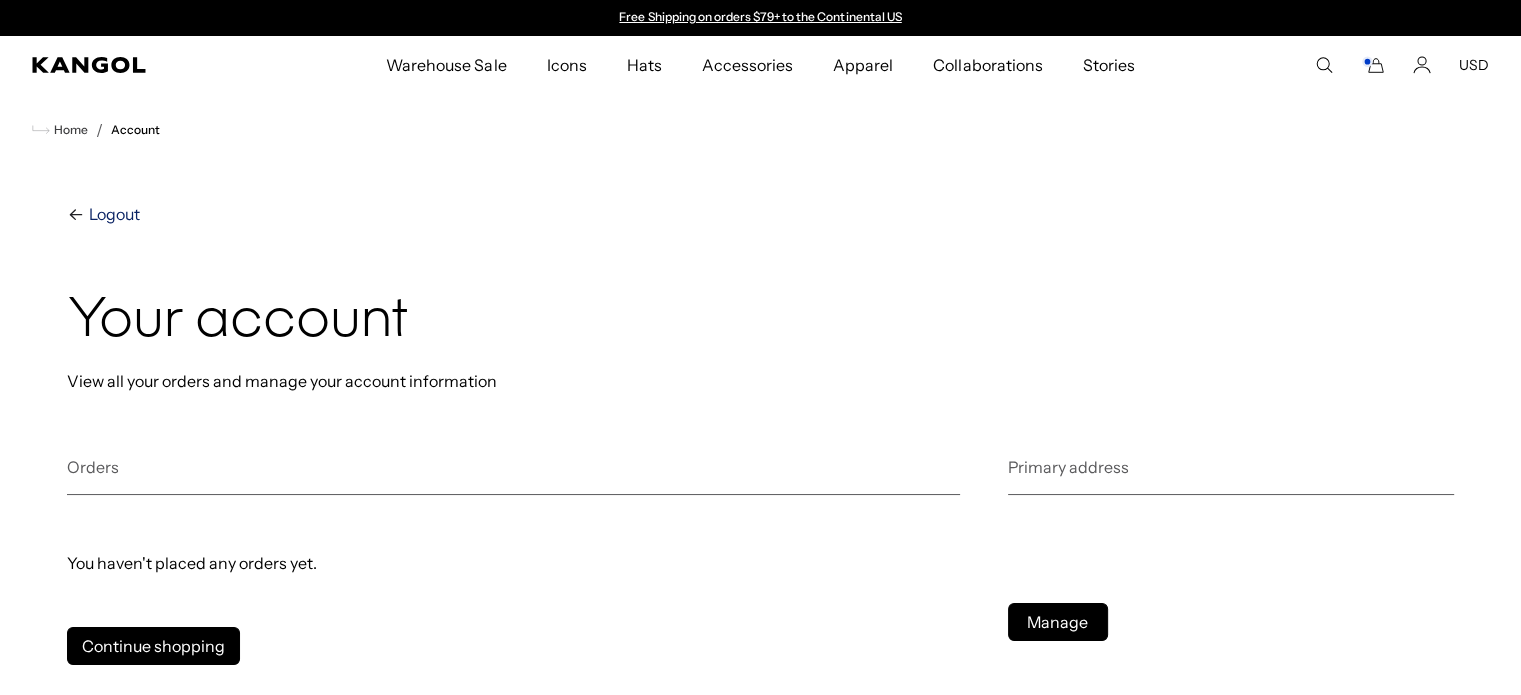 click on "Logout" at bounding box center (761, 214) 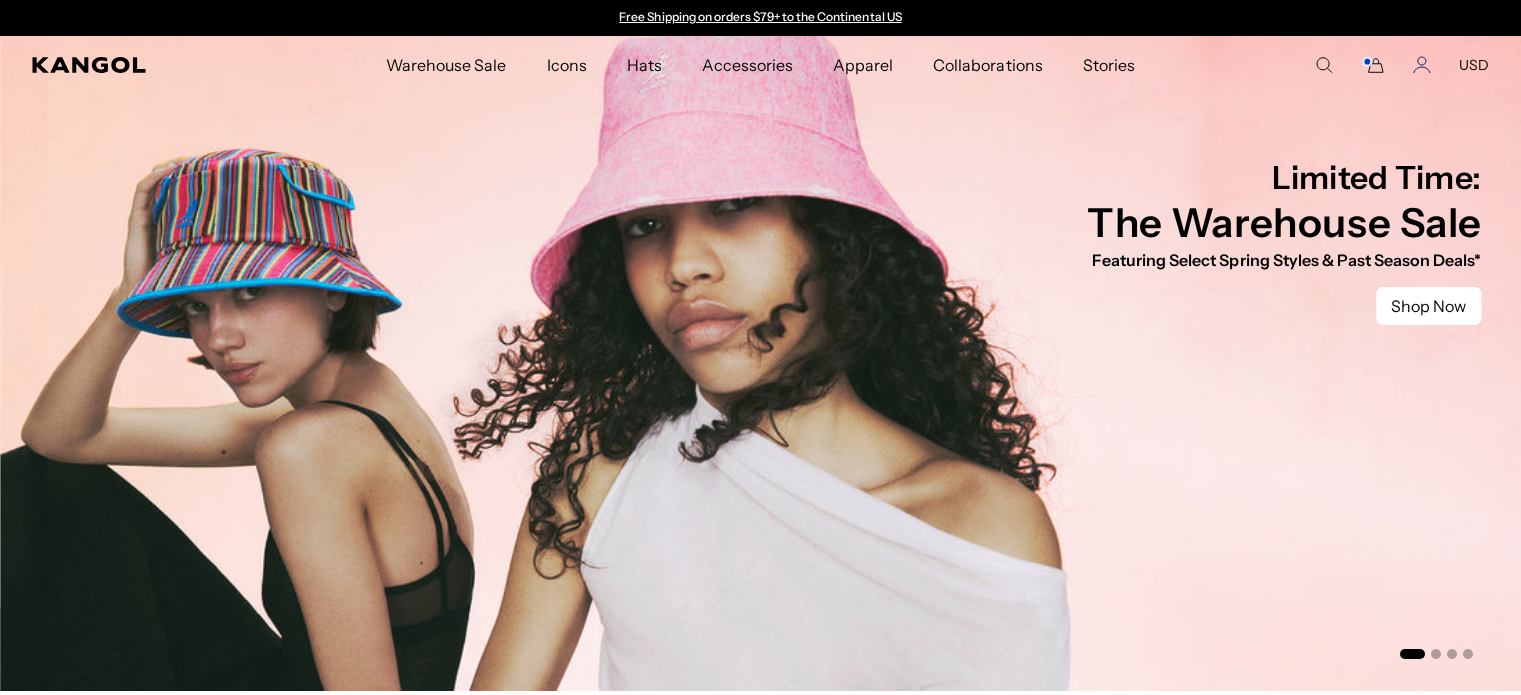 click on "Warehouse Sale
Warehouse Sale
Limited Time: Select Spring Styles on Sale
Sale Hats
Sale Accessories
Icons
Icons" at bounding box center [760, 65] 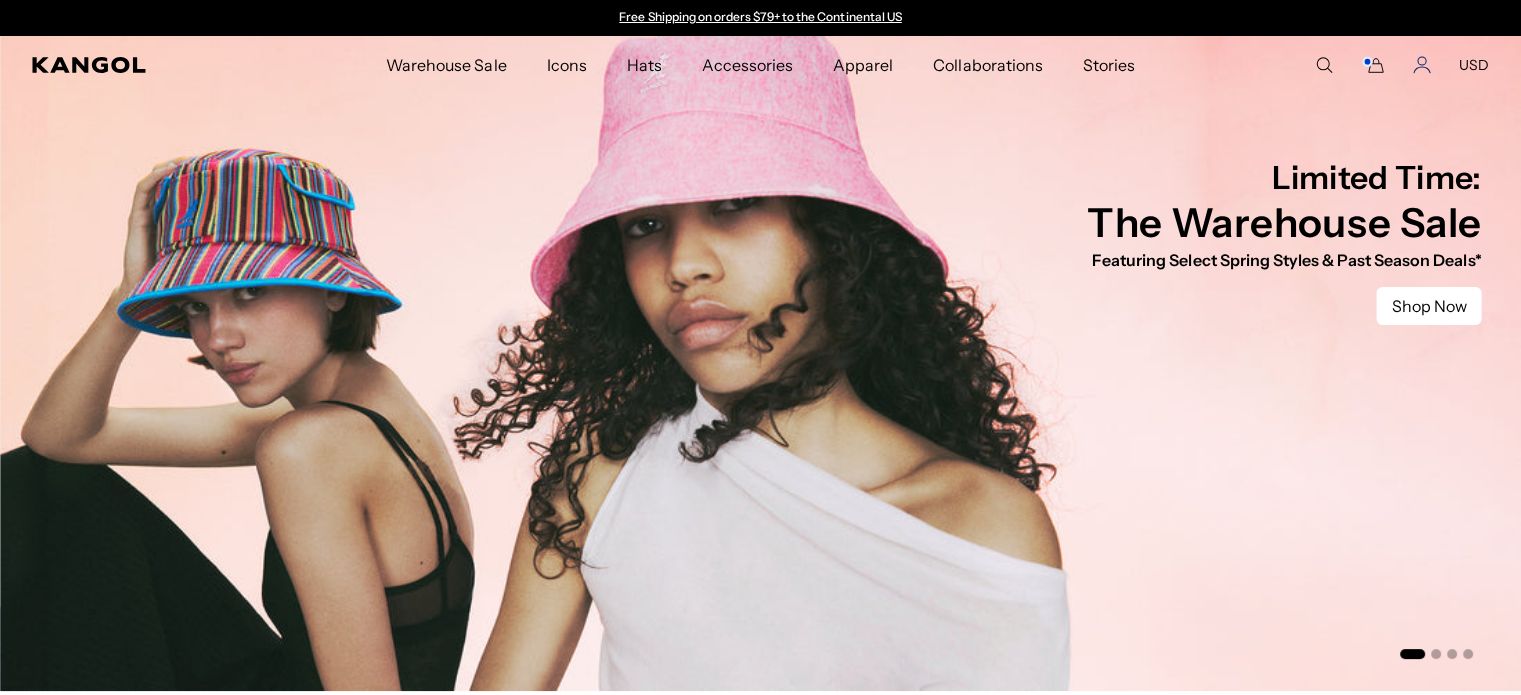click 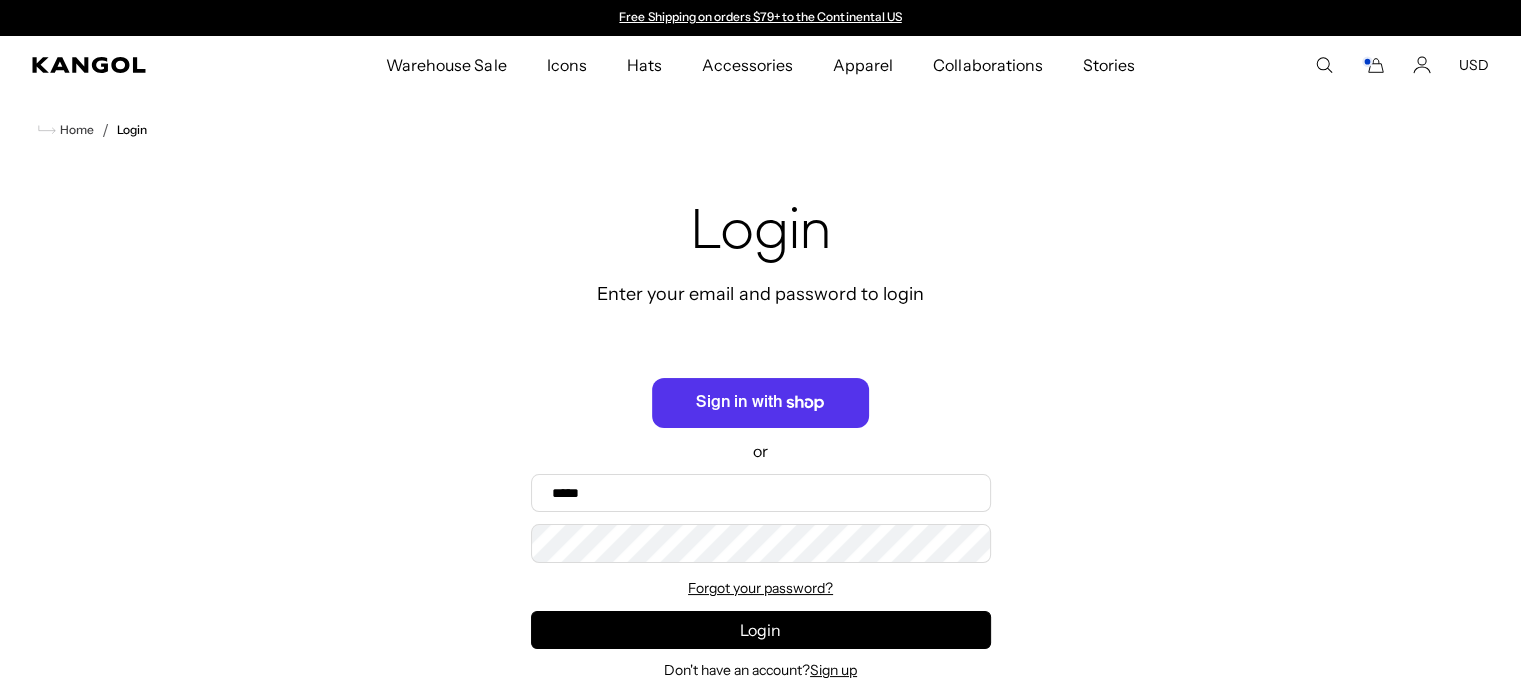 scroll, scrollTop: 0, scrollLeft: 0, axis: both 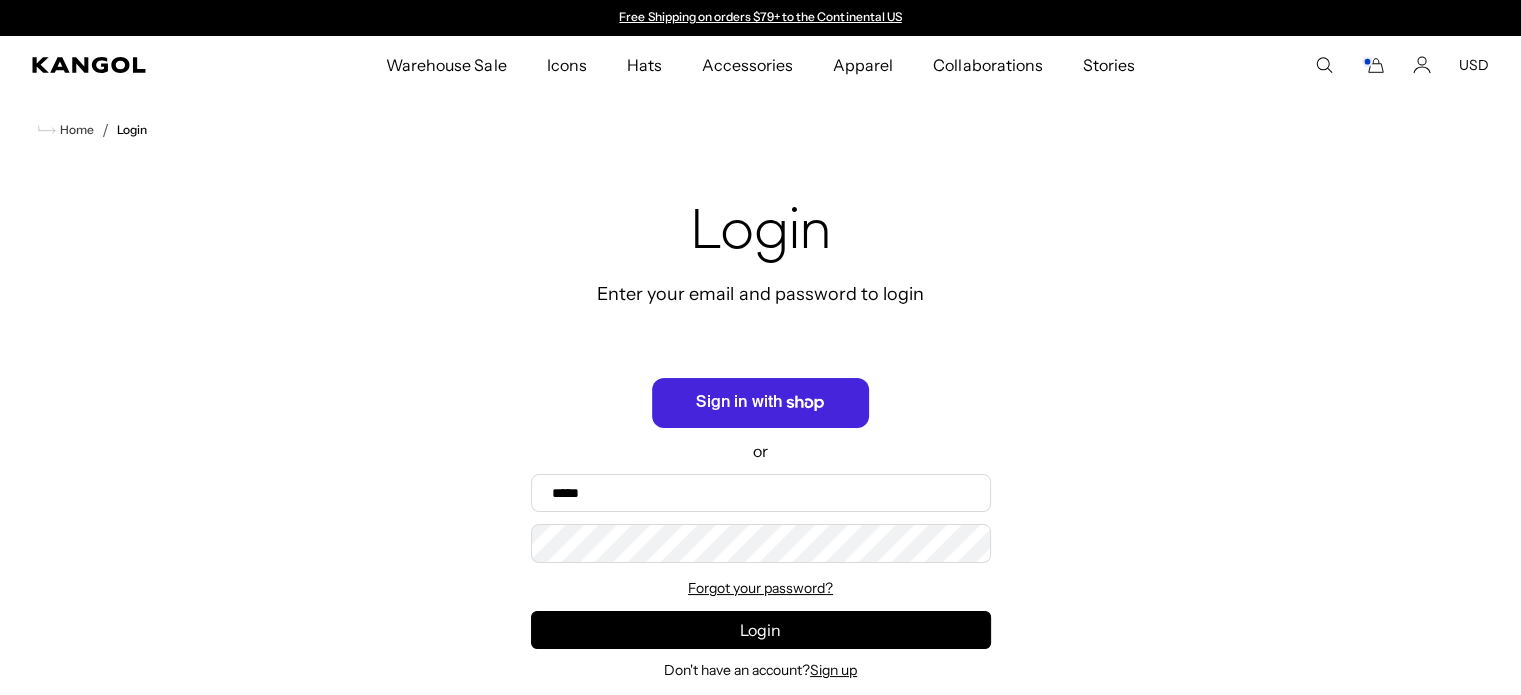click on "Sign in with  Shop" at bounding box center (760, 403) 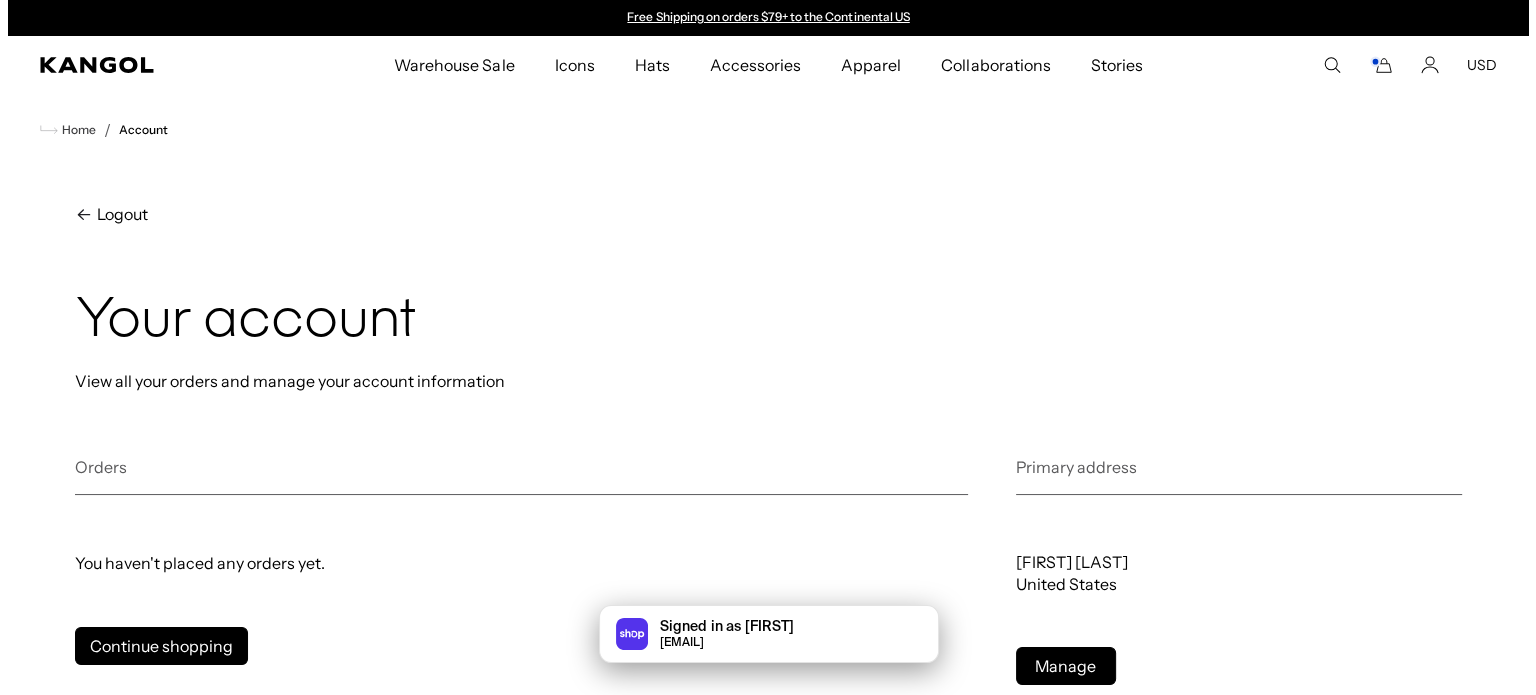 scroll, scrollTop: 0, scrollLeft: 0, axis: both 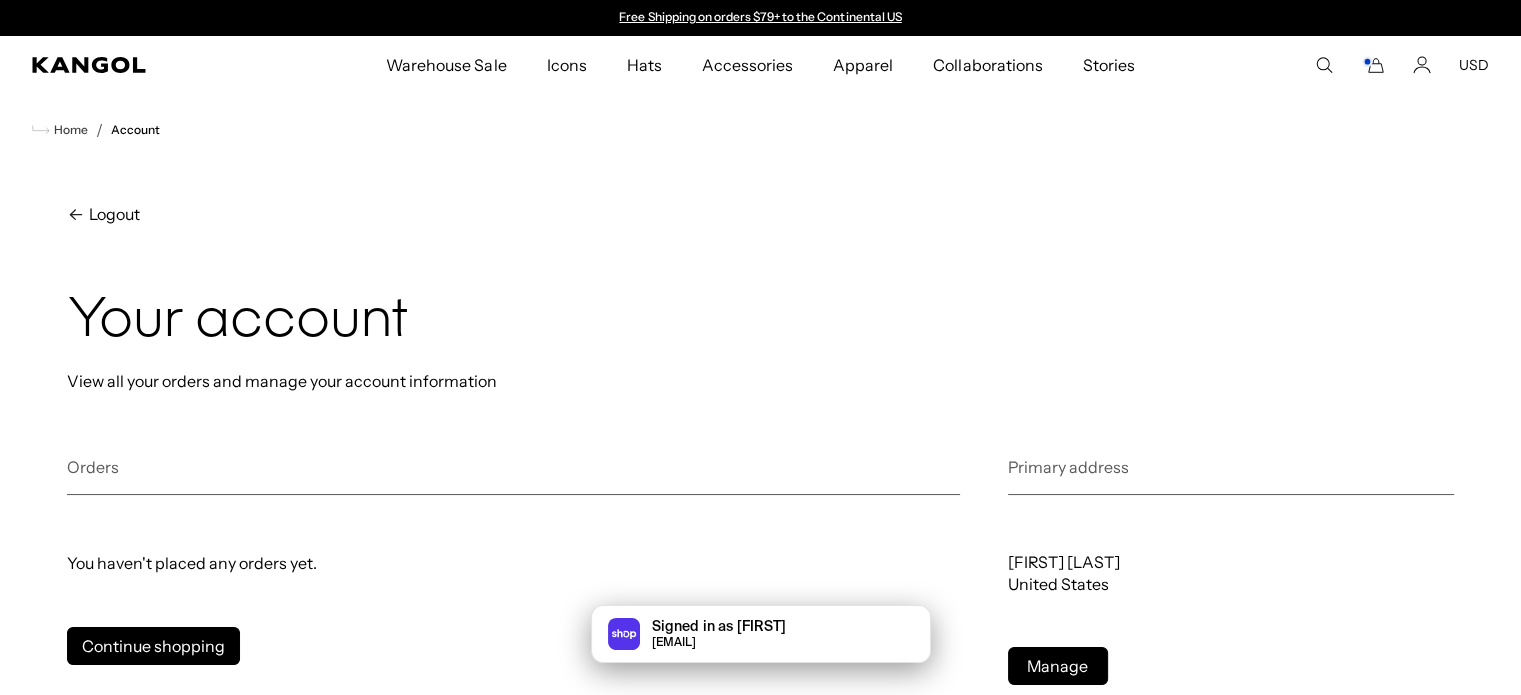 click 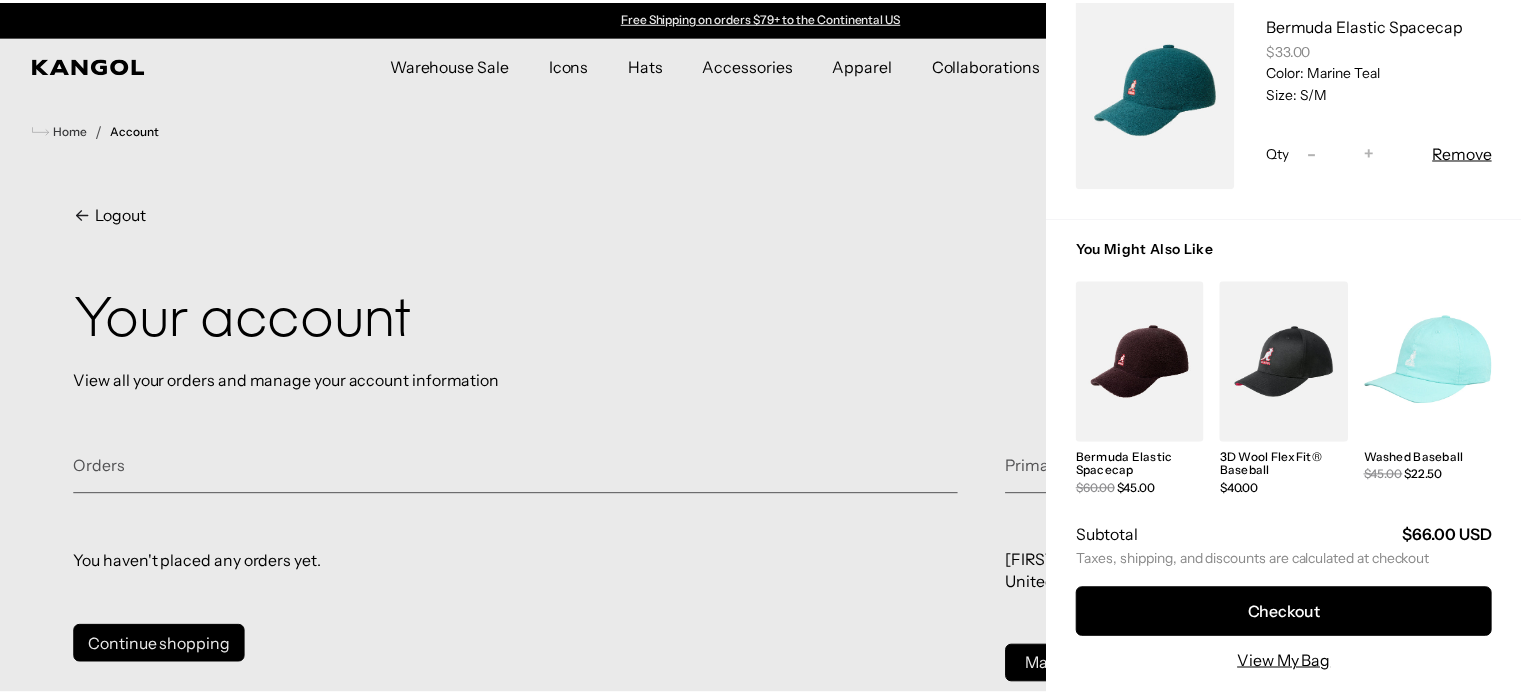 scroll, scrollTop: 0, scrollLeft: 0, axis: both 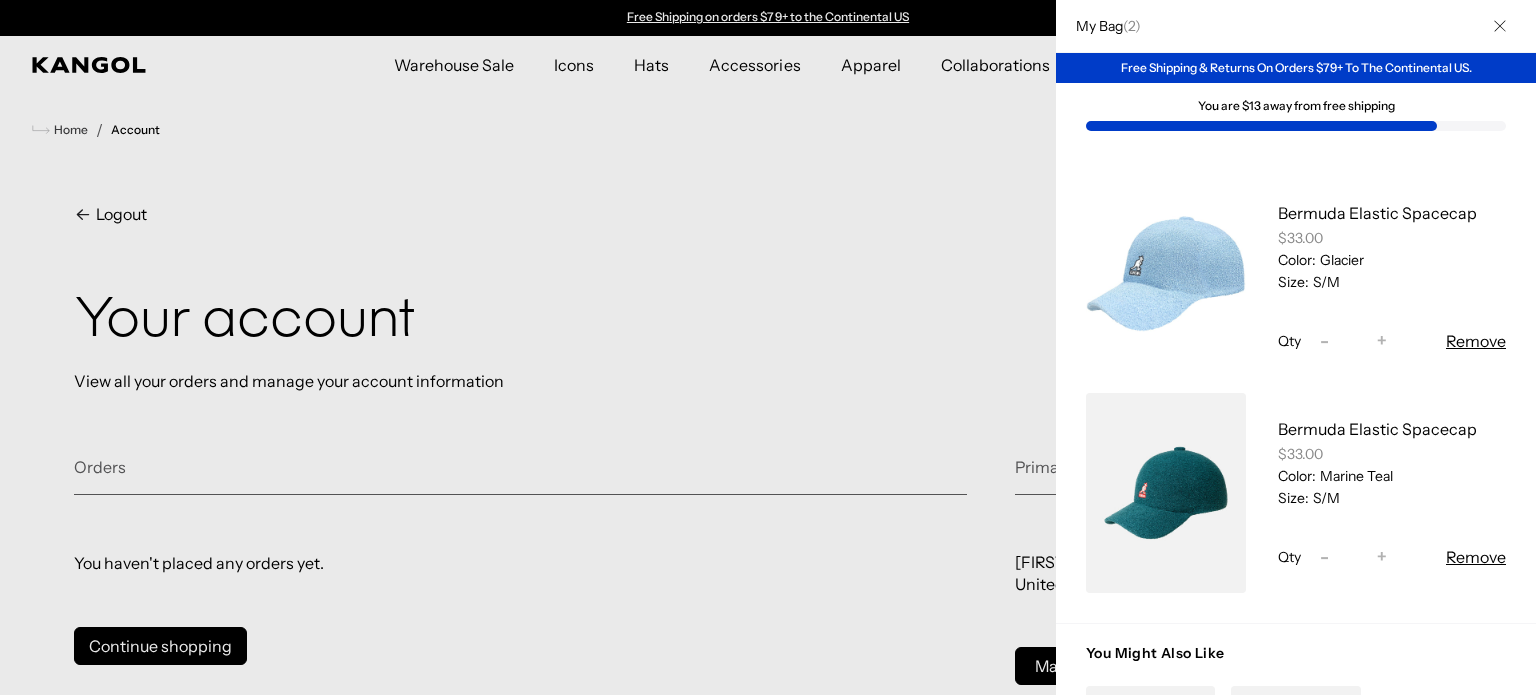 click at bounding box center [768, 347] 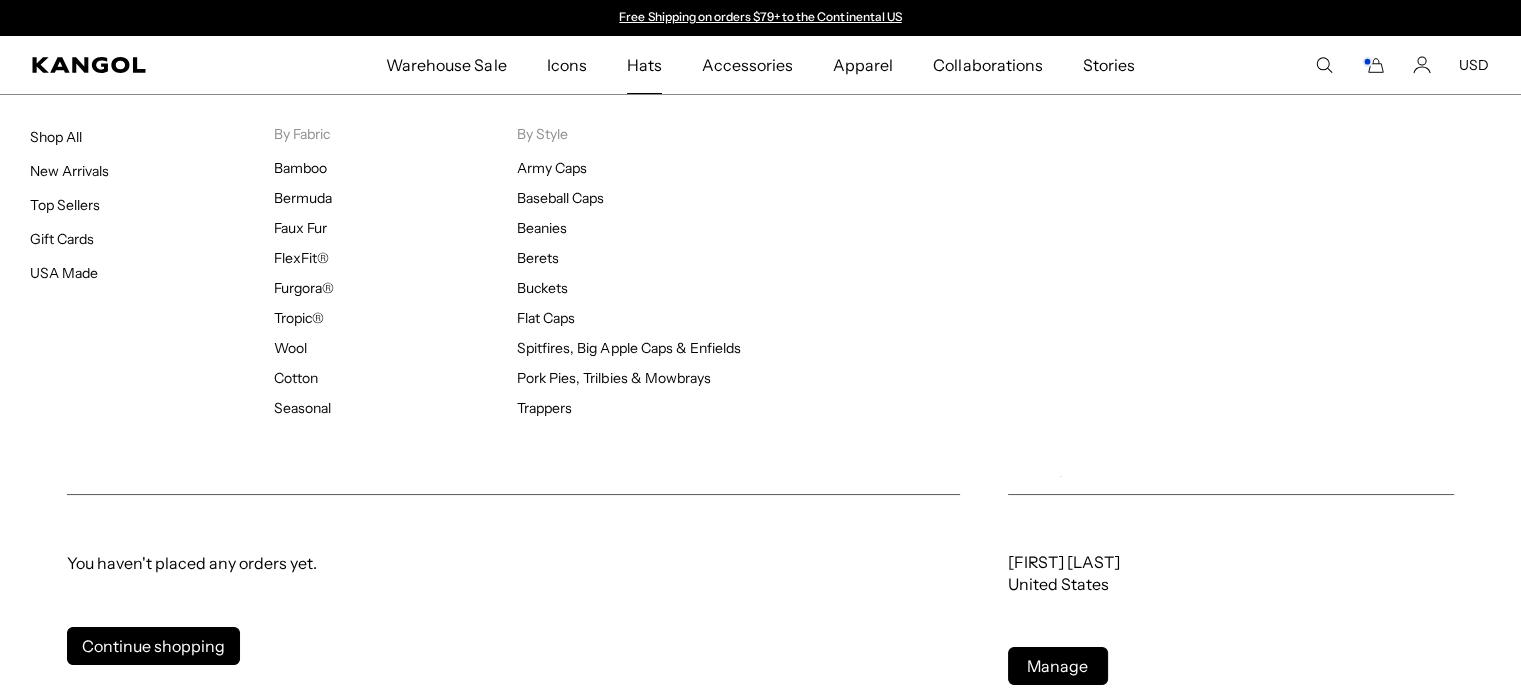 click on "Hats" at bounding box center [644, 65] 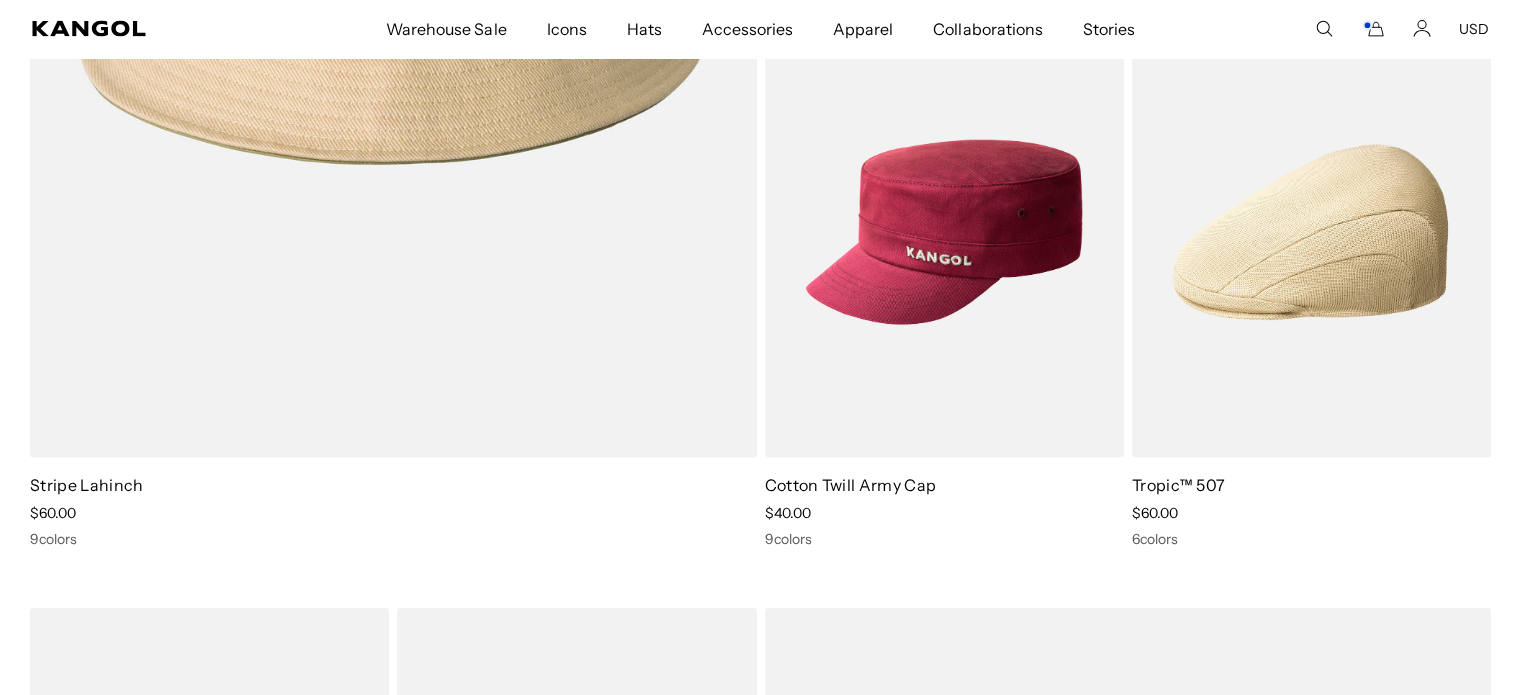 scroll, scrollTop: 4600, scrollLeft: 0, axis: vertical 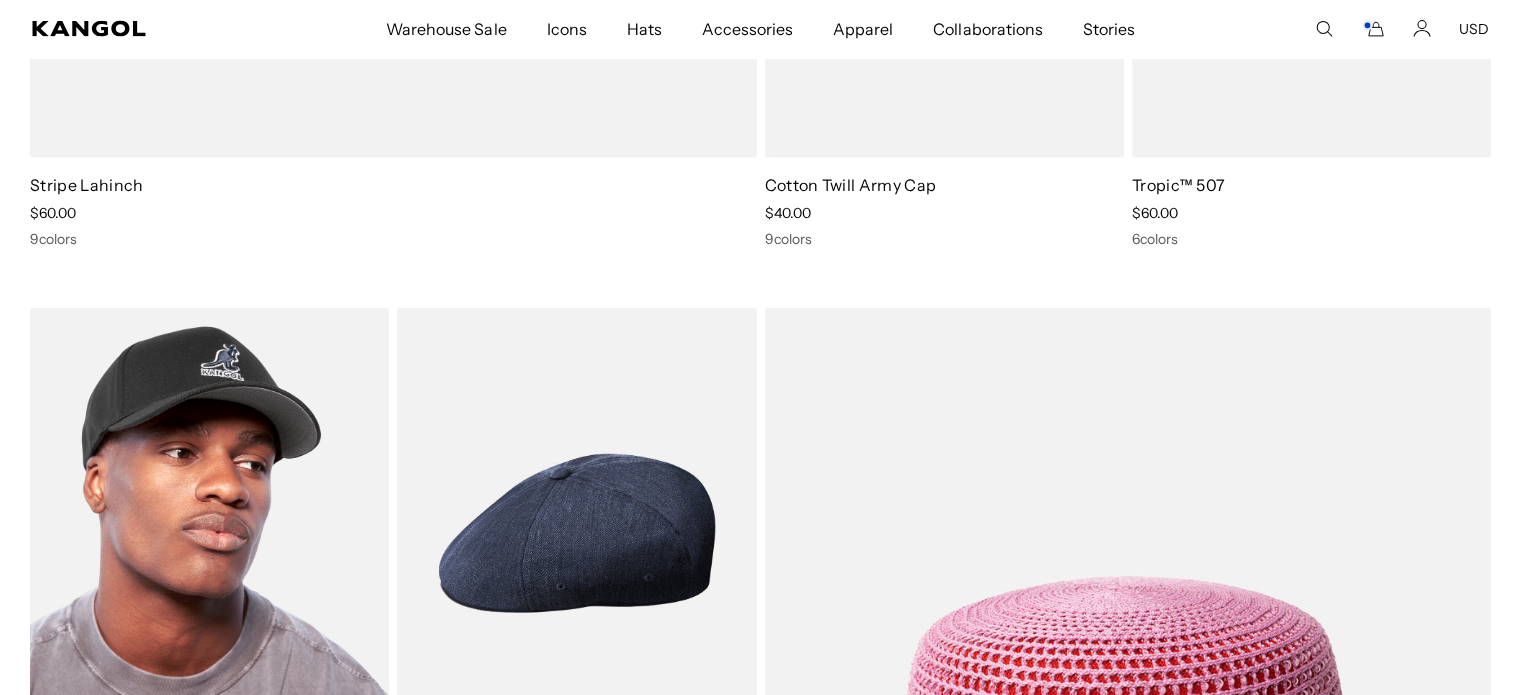 click at bounding box center (209, 533) 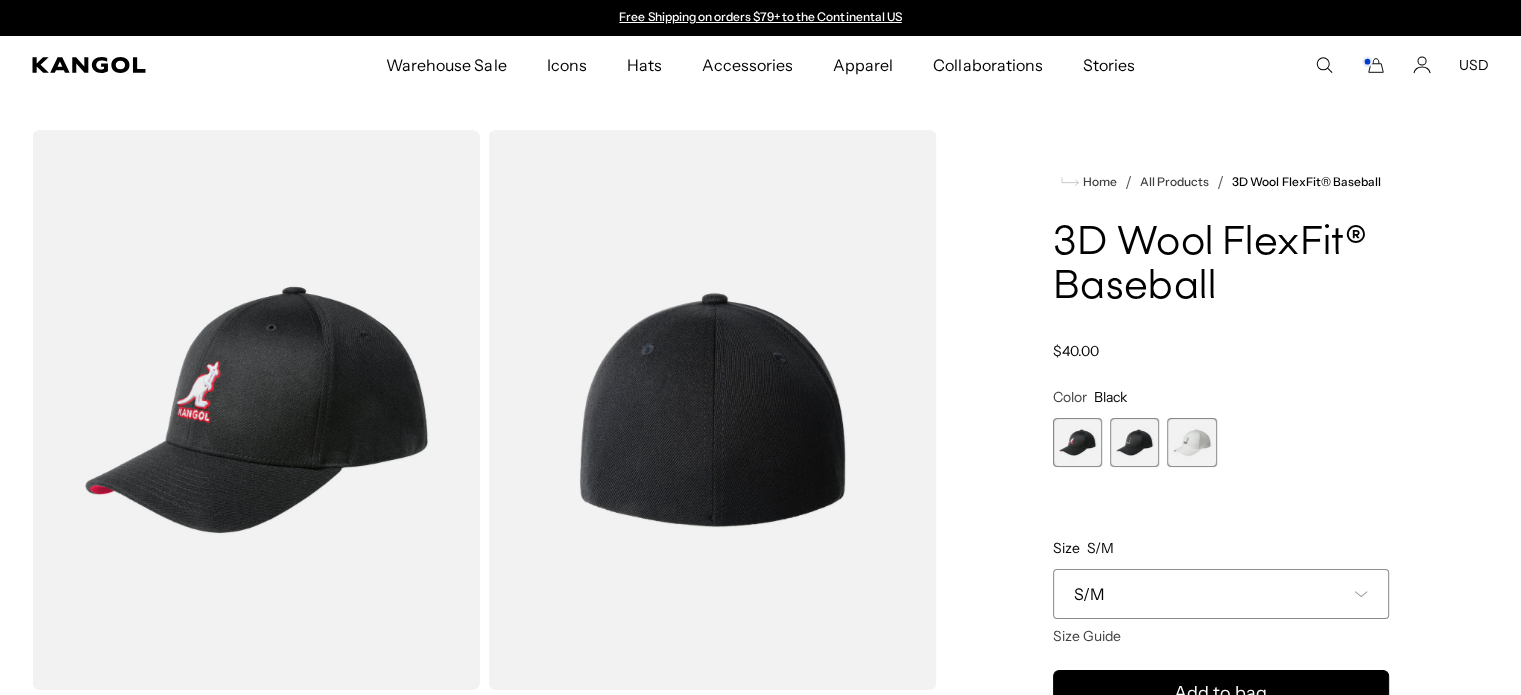 scroll, scrollTop: 0, scrollLeft: 0, axis: both 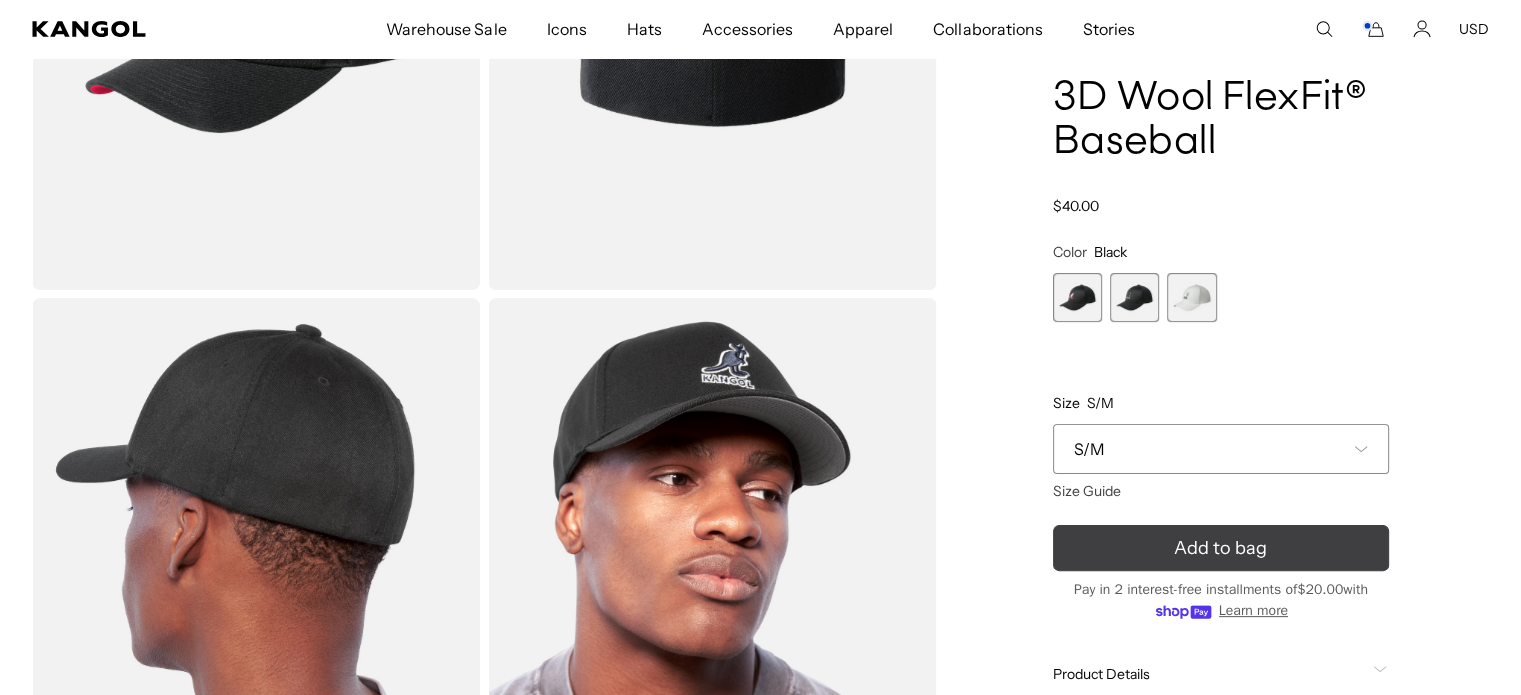 click on "Add to bag" at bounding box center (1221, 549) 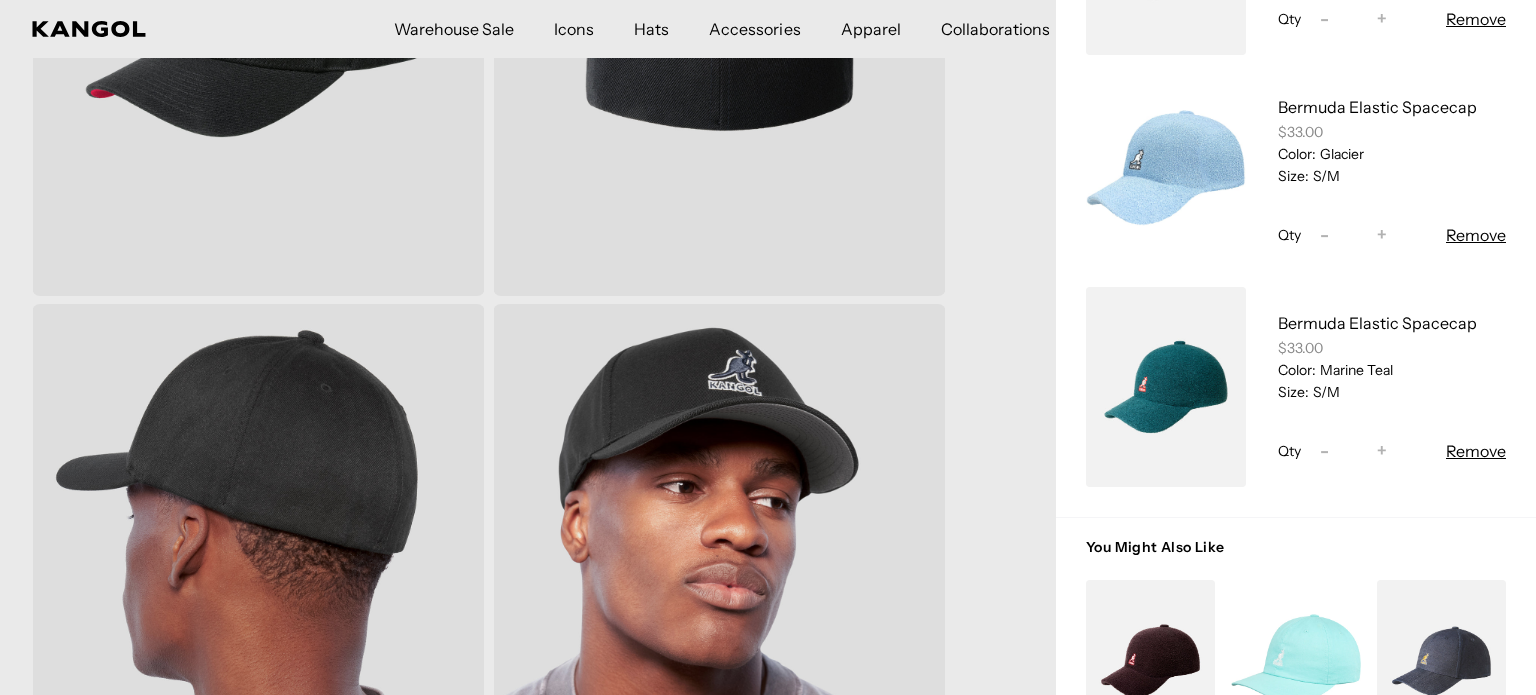 scroll, scrollTop: 500, scrollLeft: 0, axis: vertical 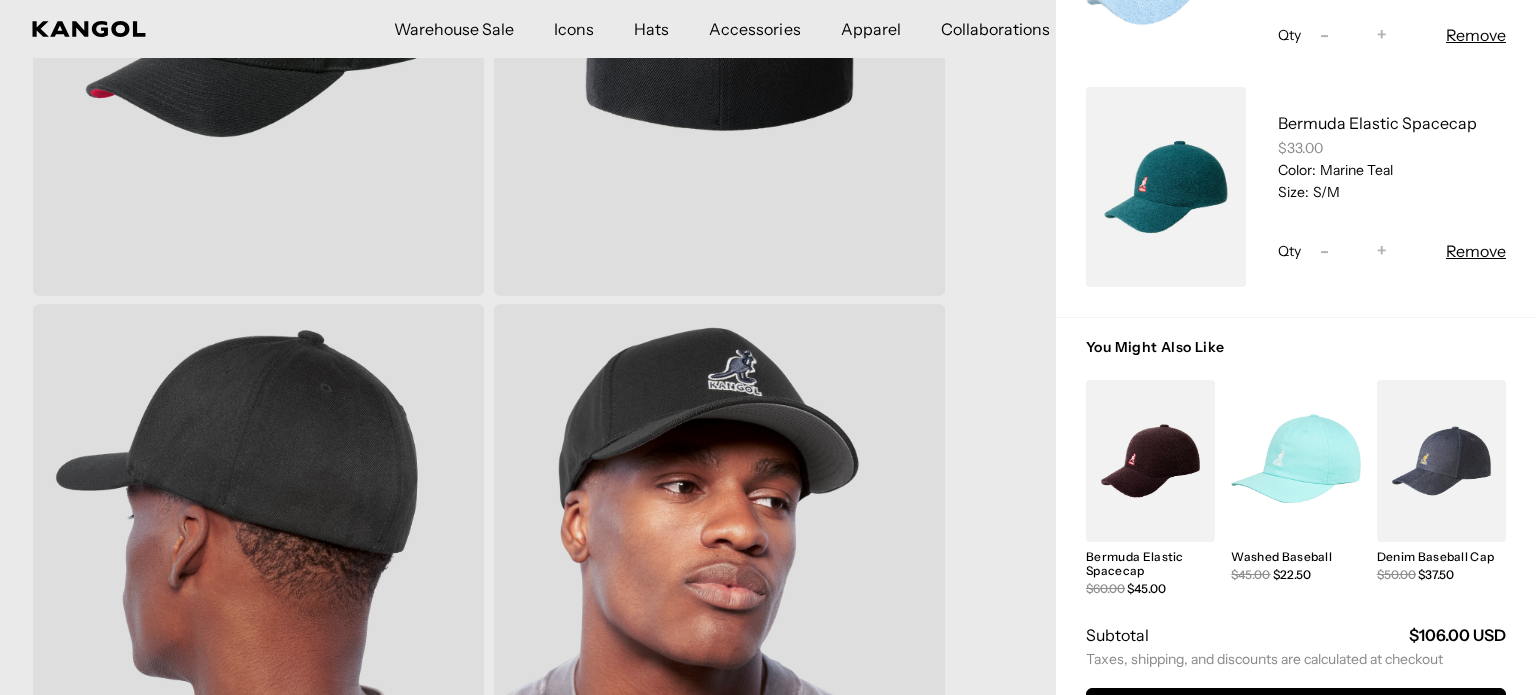 click at bounding box center (1441, 461) 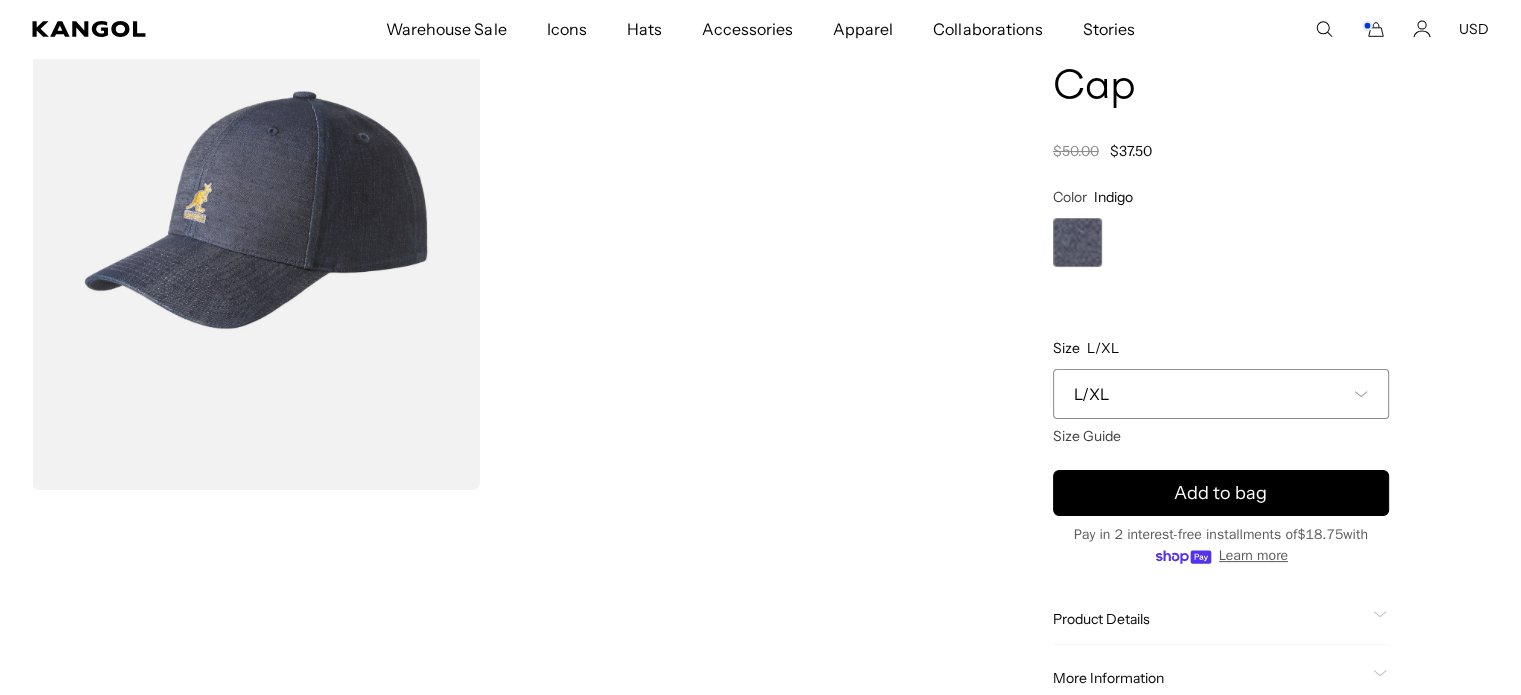 scroll, scrollTop: 0, scrollLeft: 0, axis: both 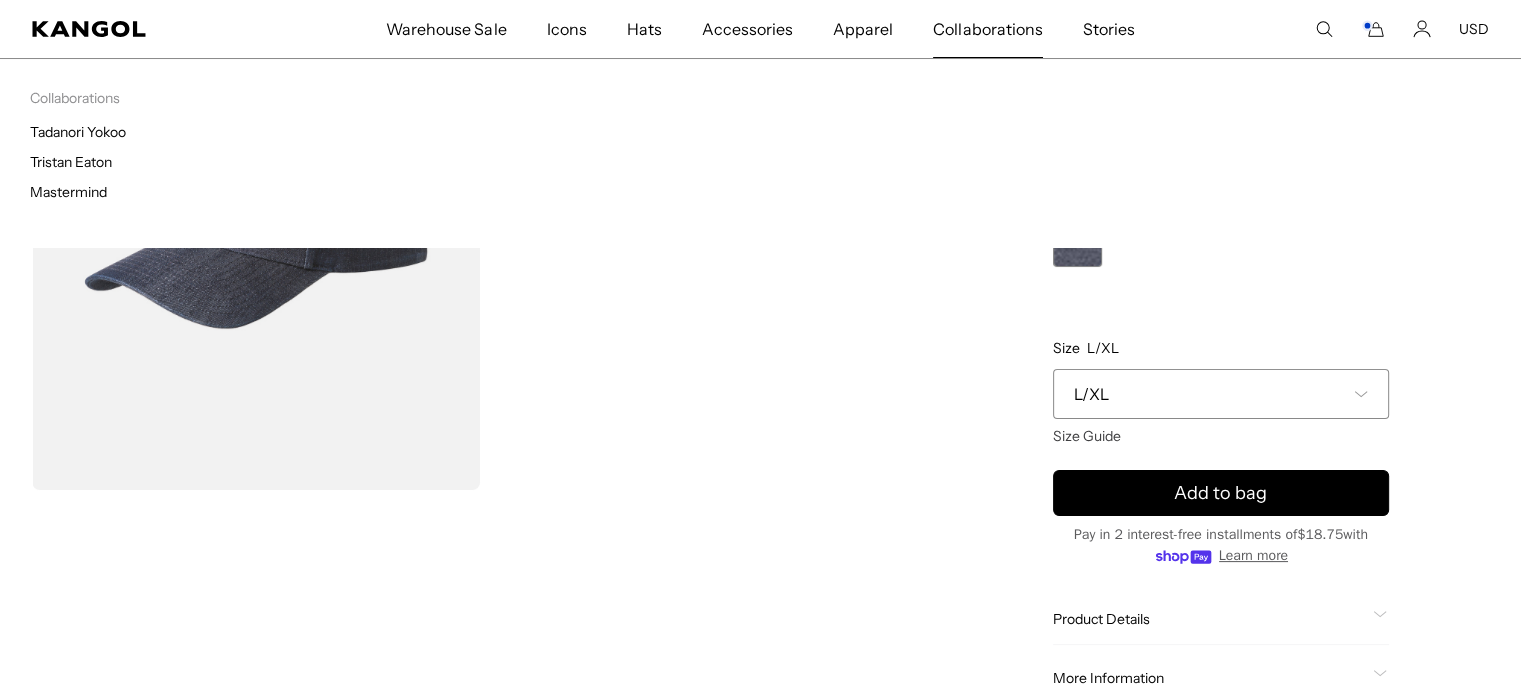 click on "Collaborations" at bounding box center (987, 29) 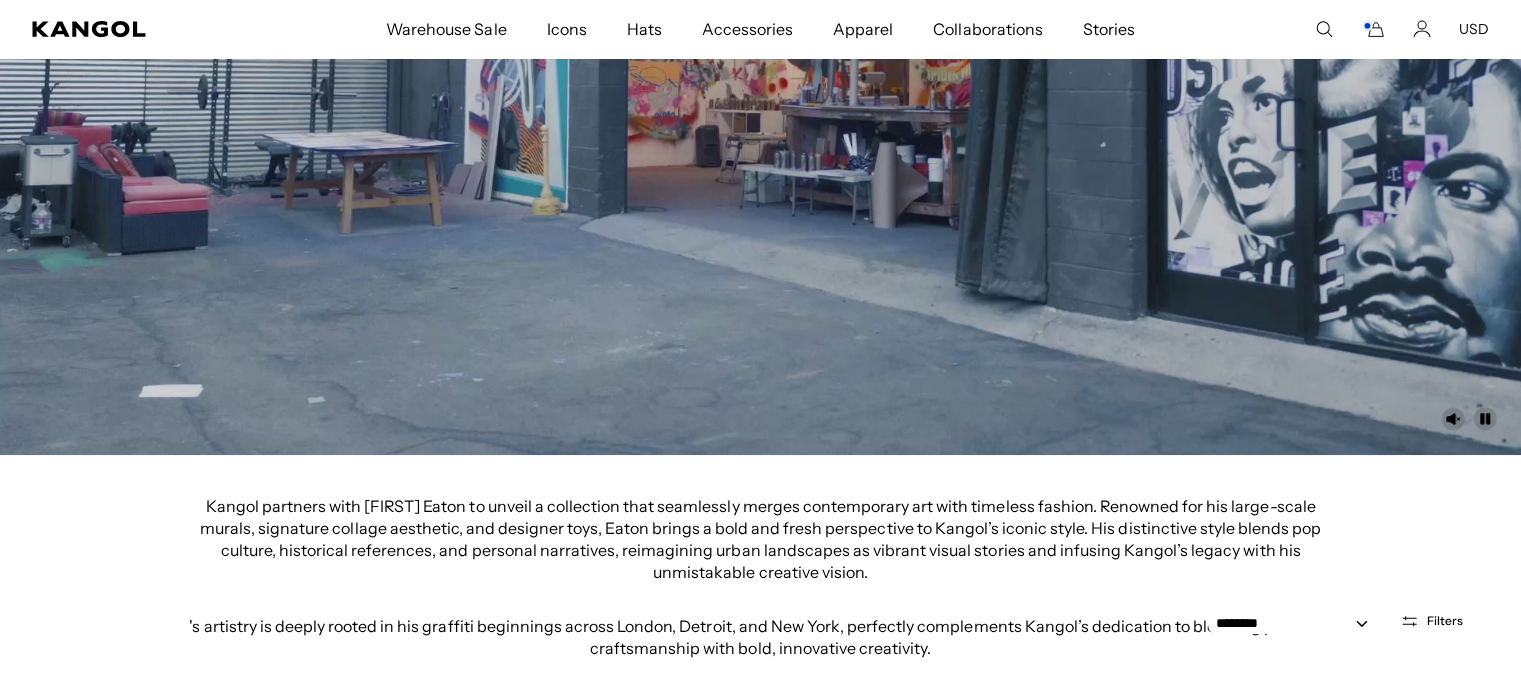 scroll, scrollTop: 0, scrollLeft: 0, axis: both 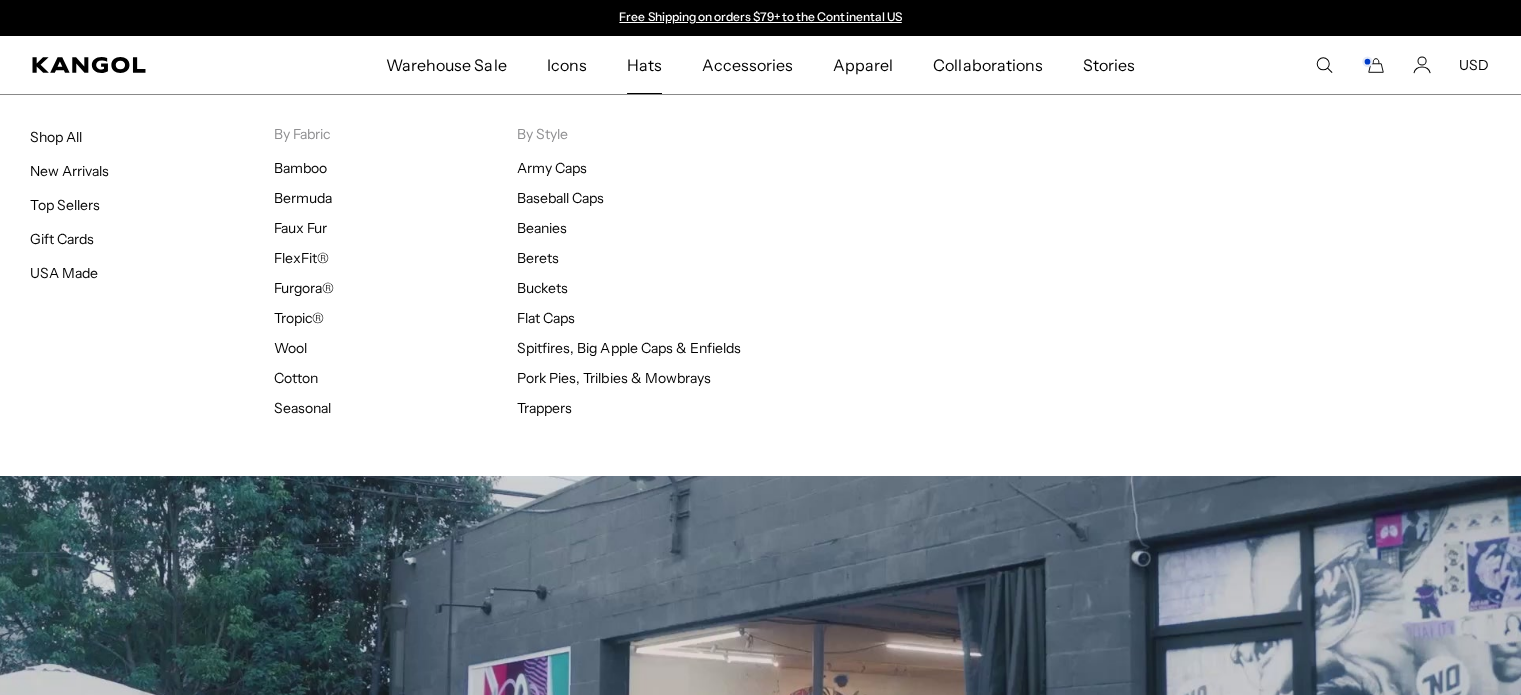 click on "Hats" at bounding box center (644, 65) 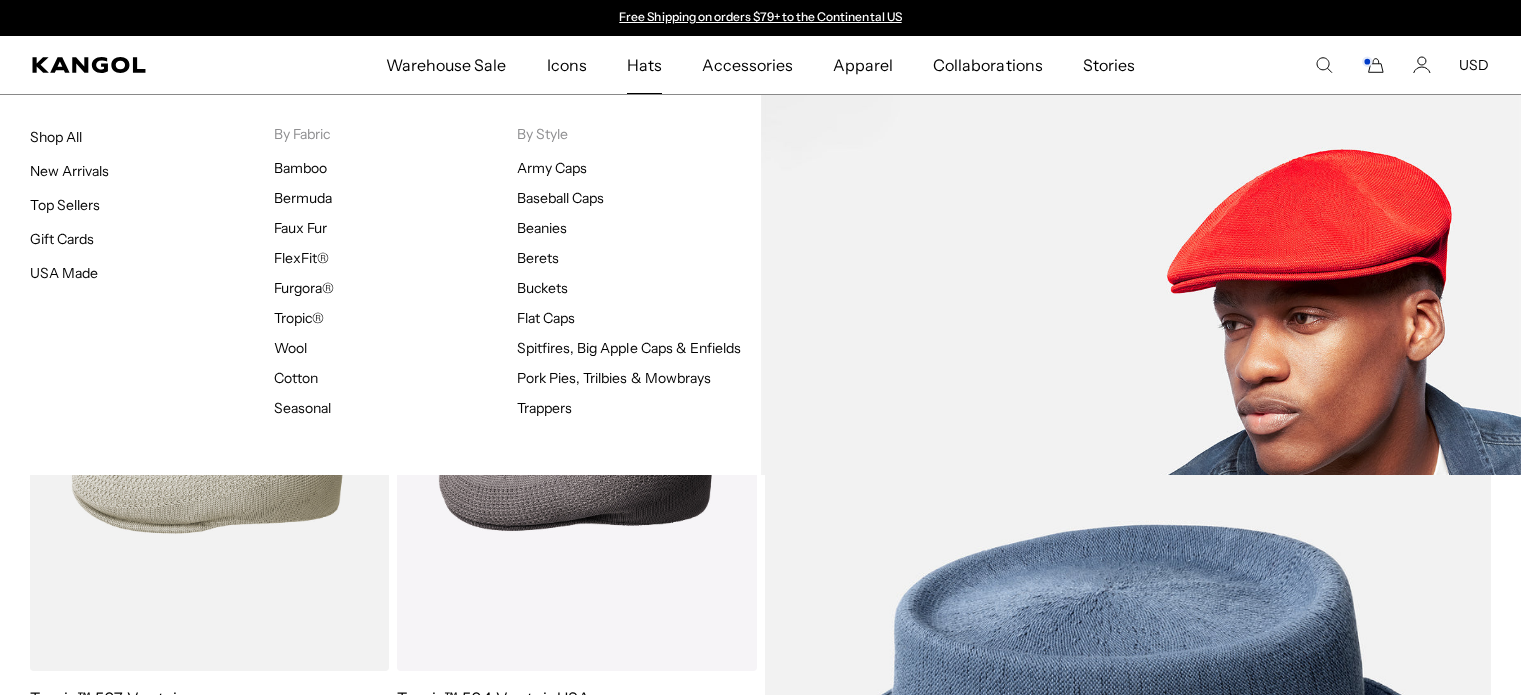 scroll, scrollTop: 0, scrollLeft: 0, axis: both 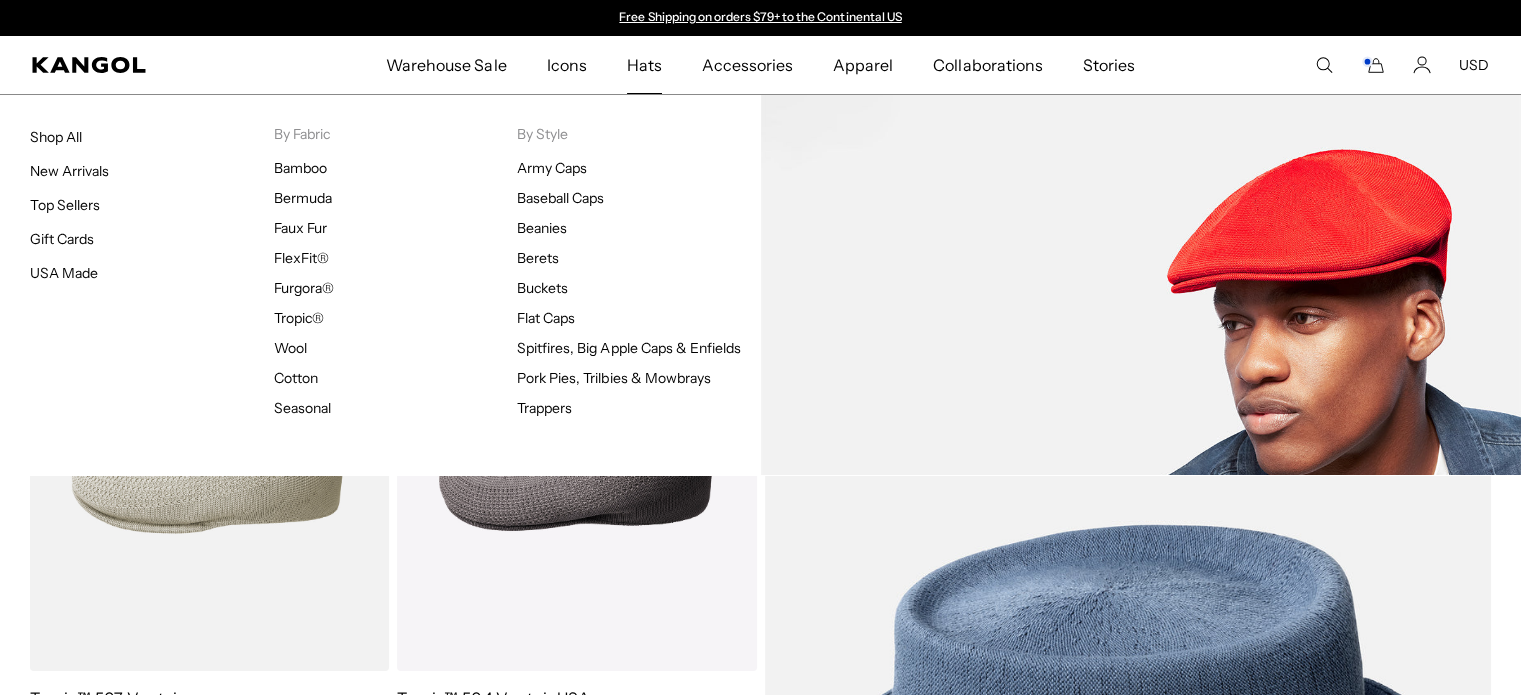 click on "Bamboo" at bounding box center [300, 168] 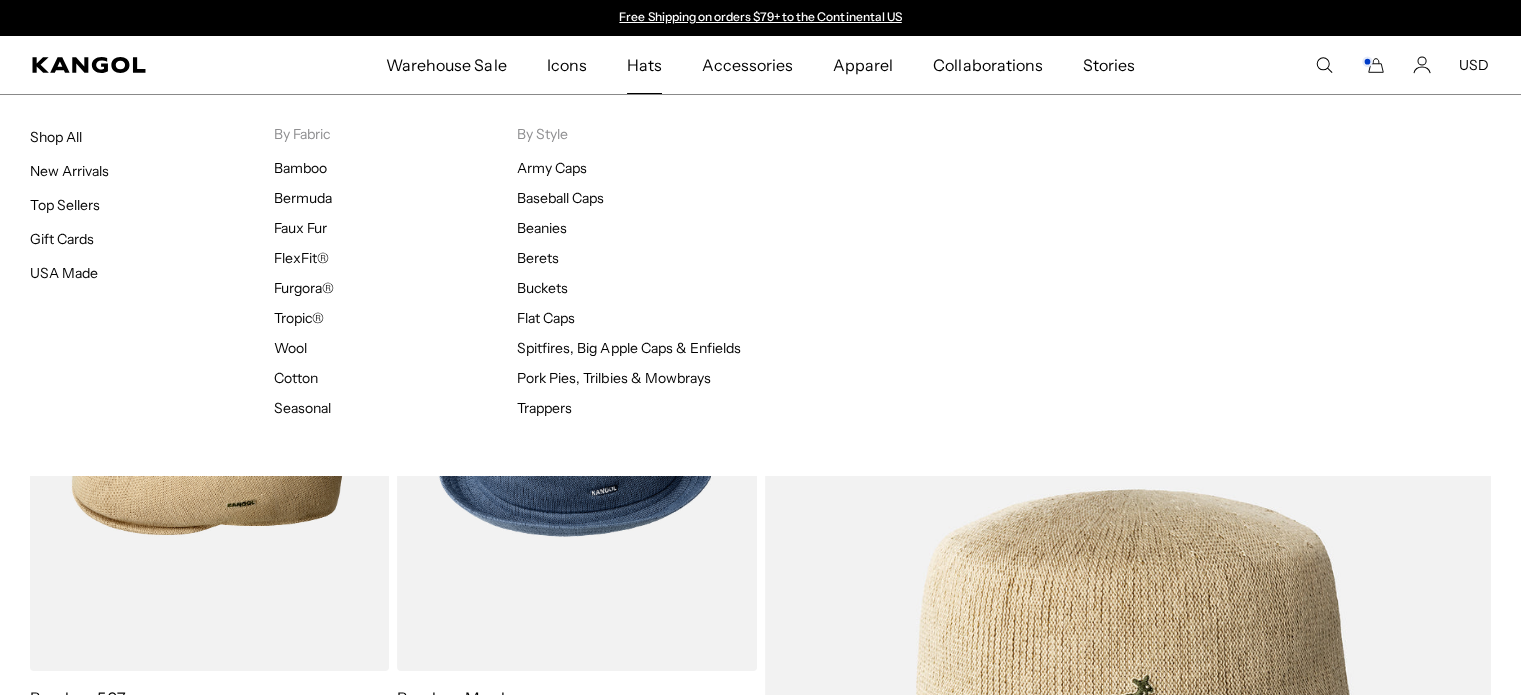 scroll, scrollTop: 0, scrollLeft: 0, axis: both 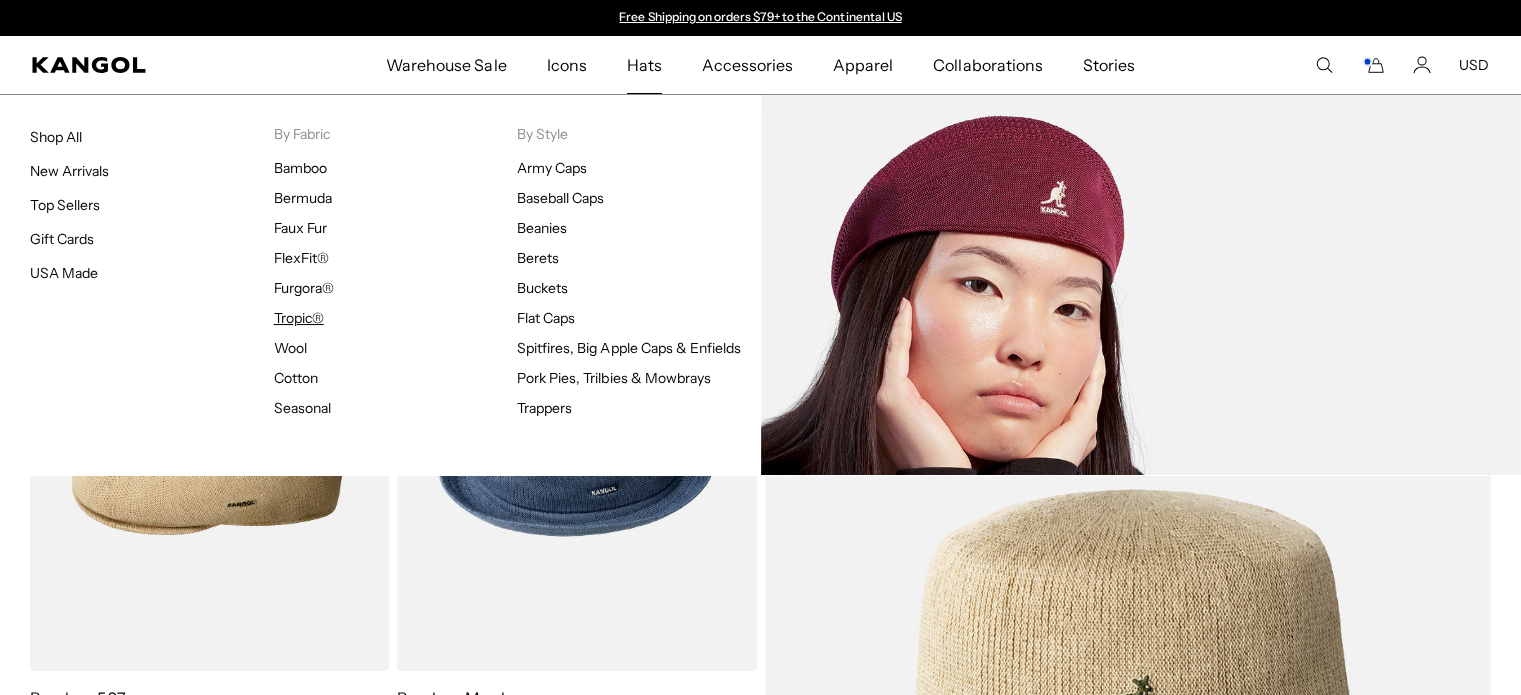 click on "Tropic®" at bounding box center [299, 318] 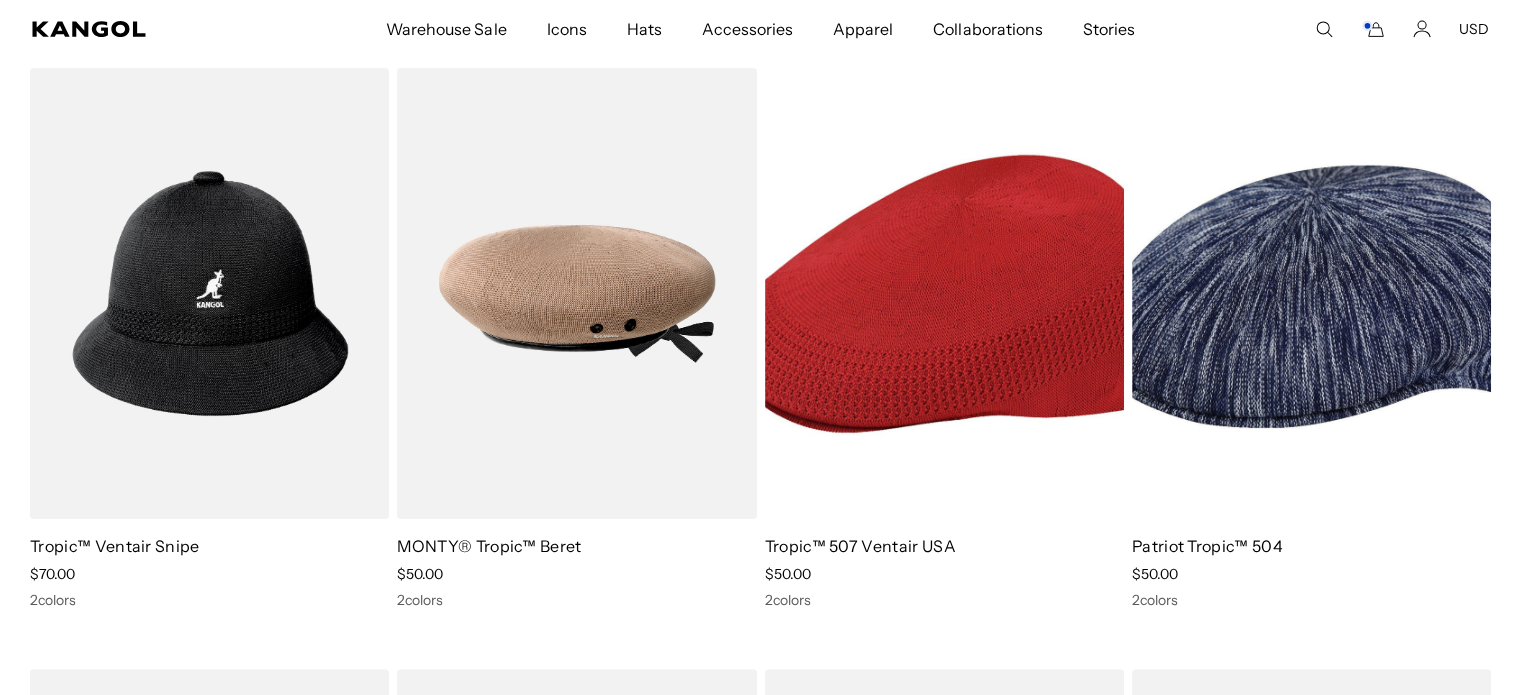 scroll, scrollTop: 0, scrollLeft: 0, axis: both 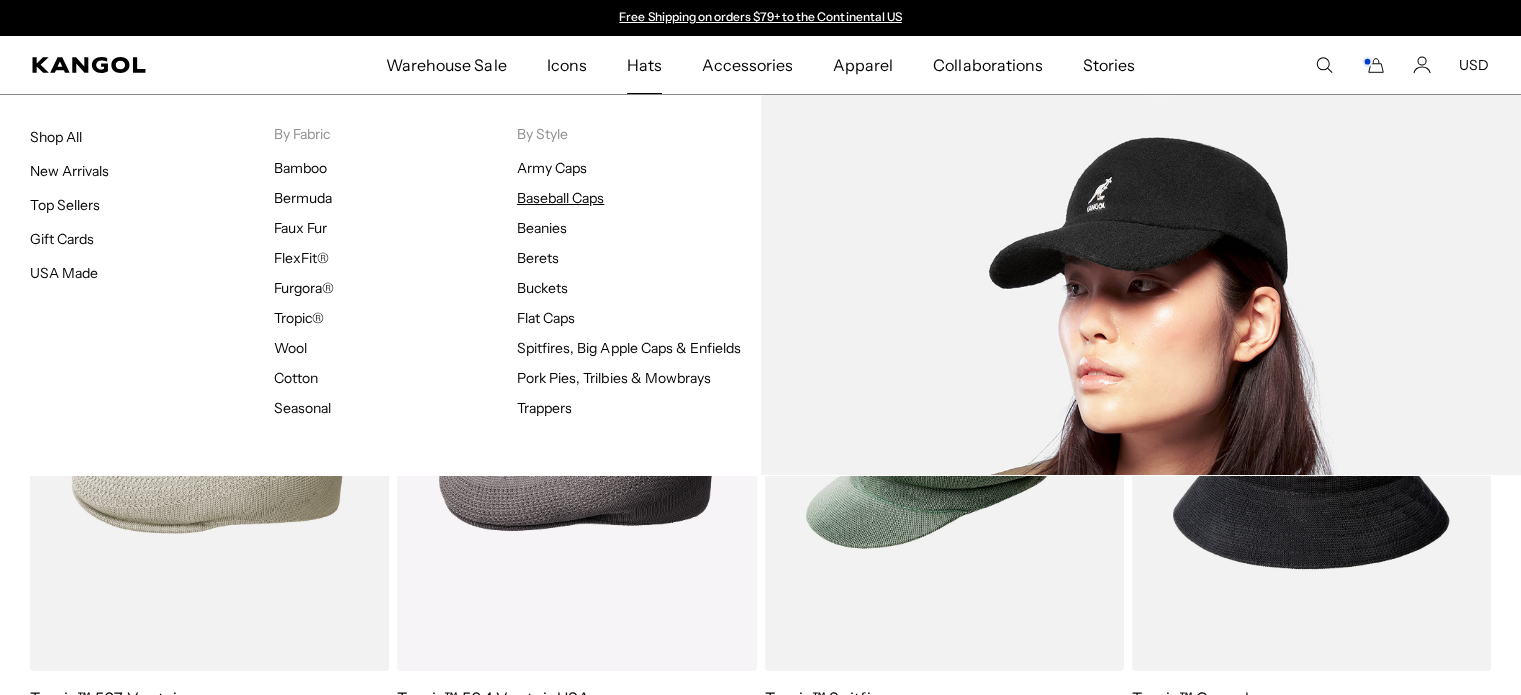click on "Baseball Caps" at bounding box center [560, 198] 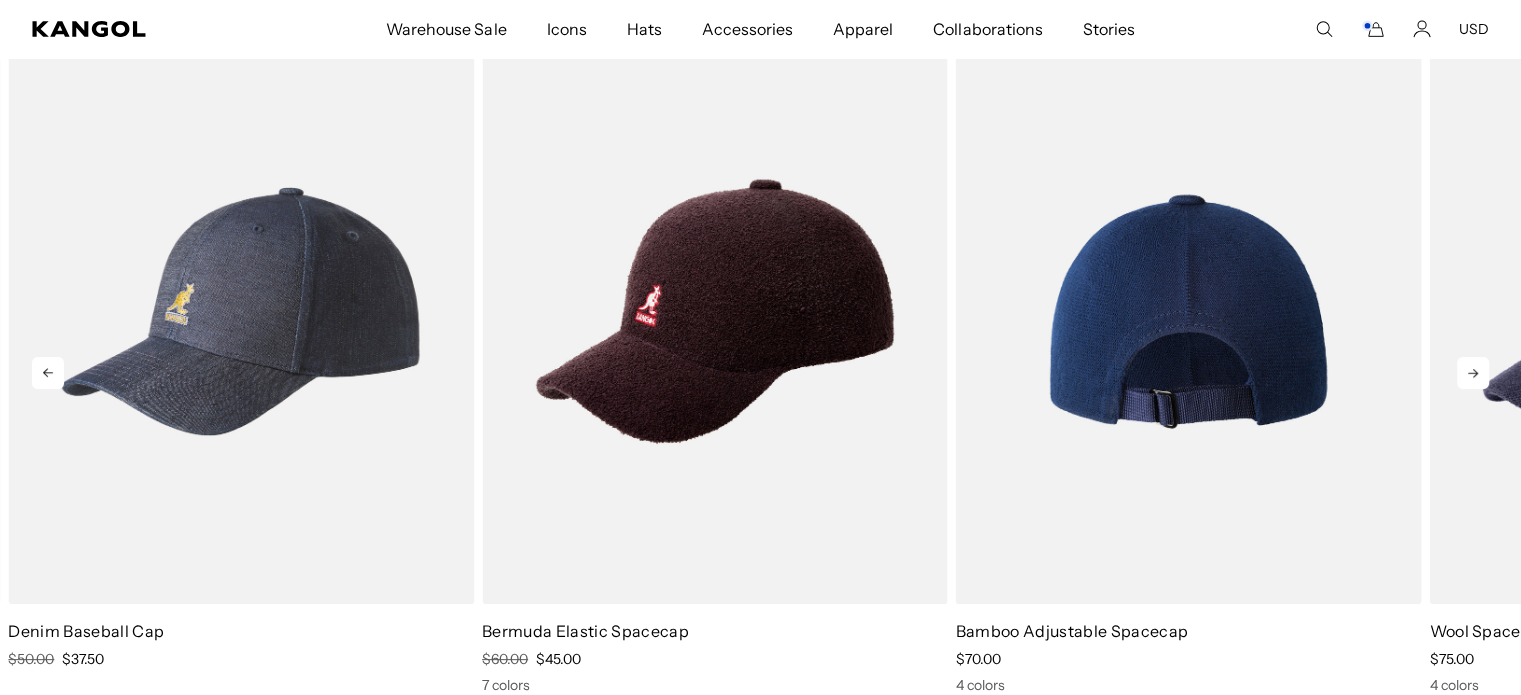 scroll, scrollTop: 8100, scrollLeft: 0, axis: vertical 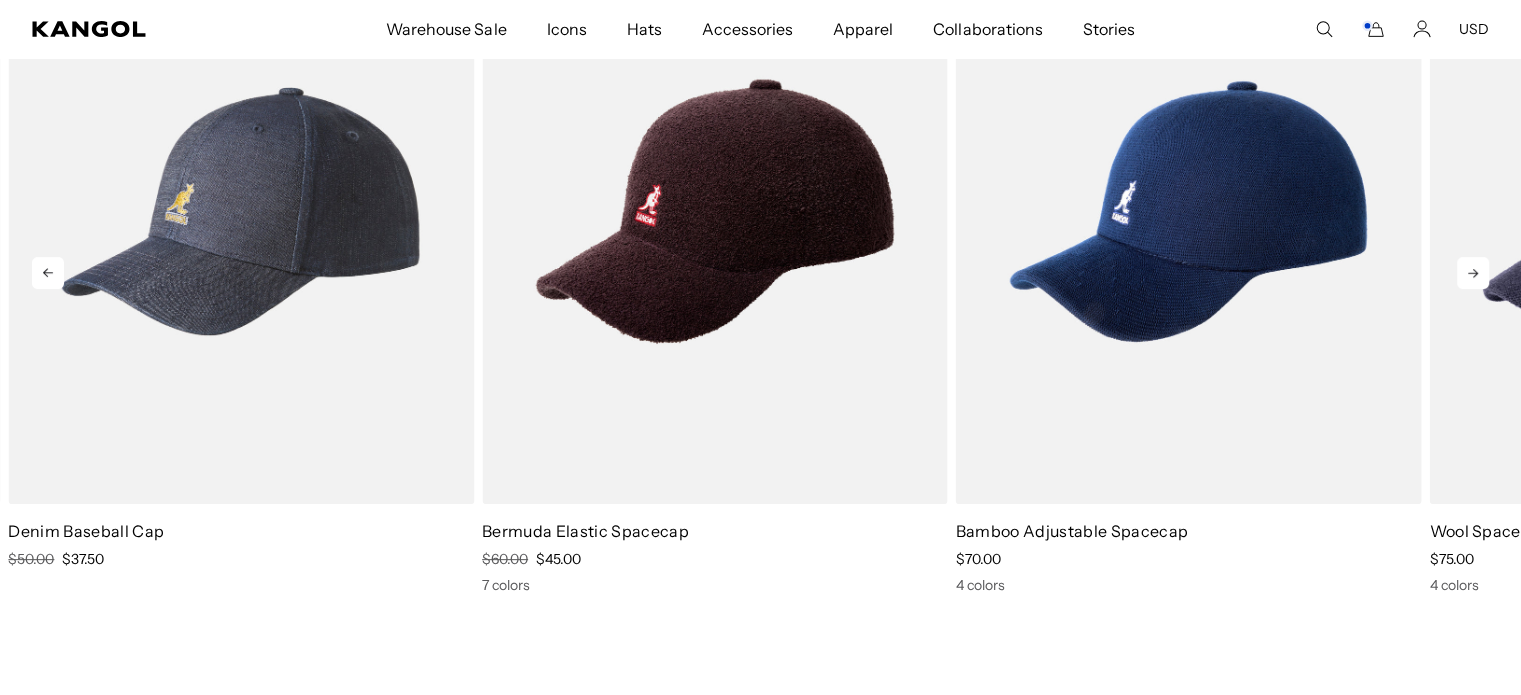click 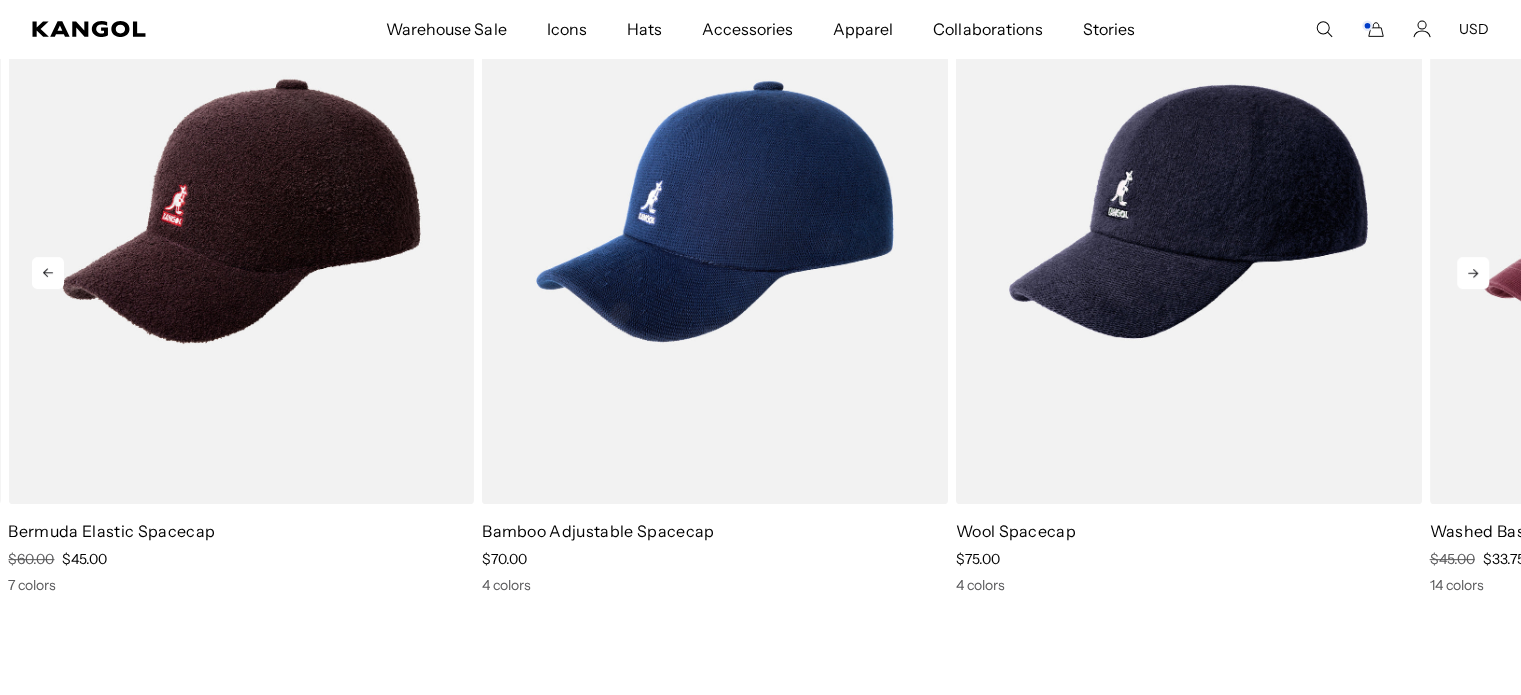 click 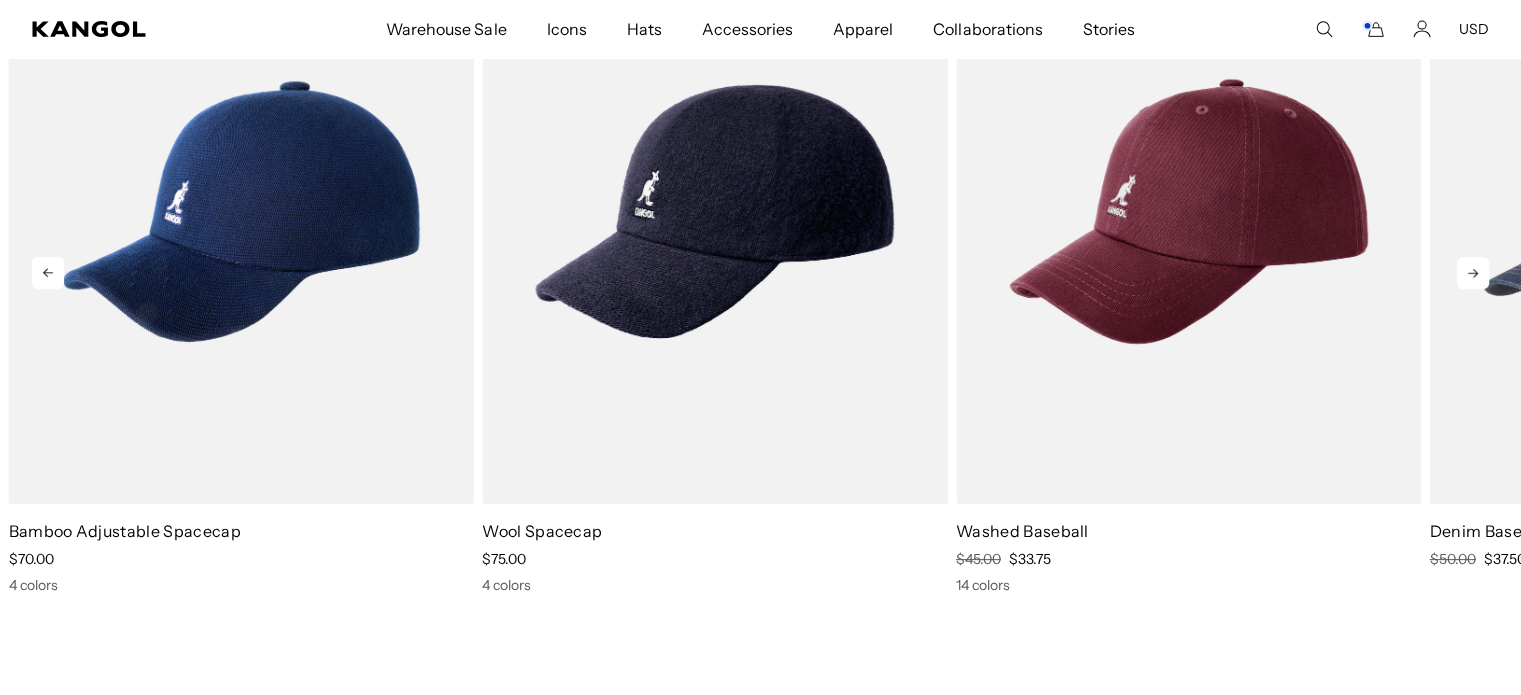 click 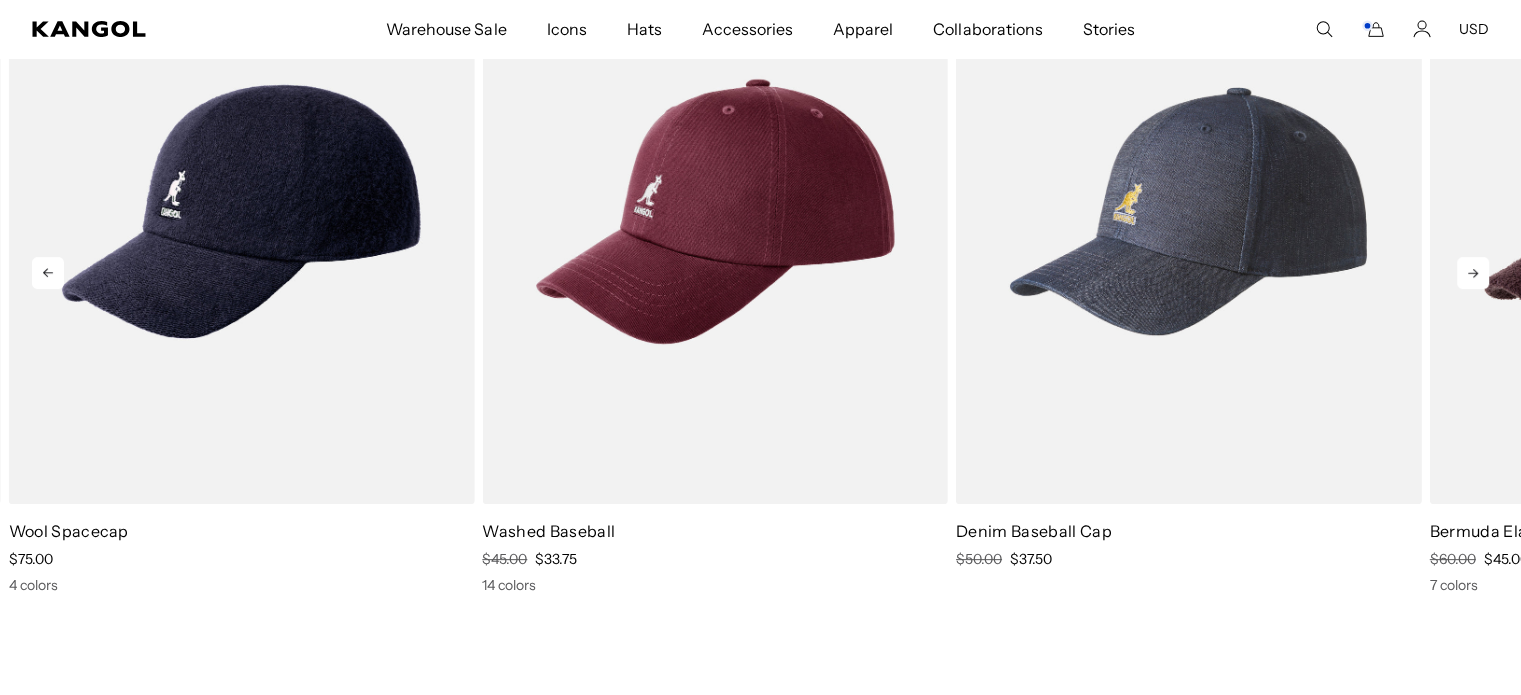 click 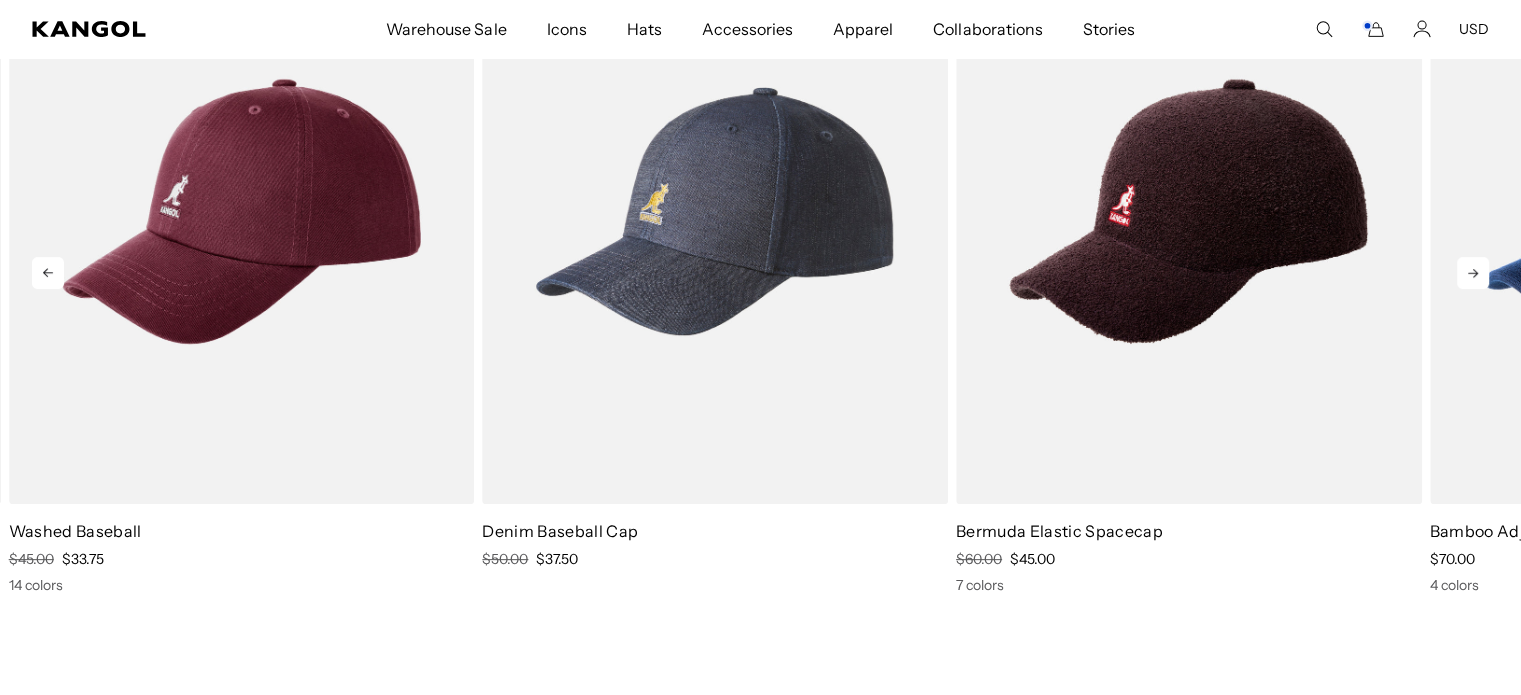 click 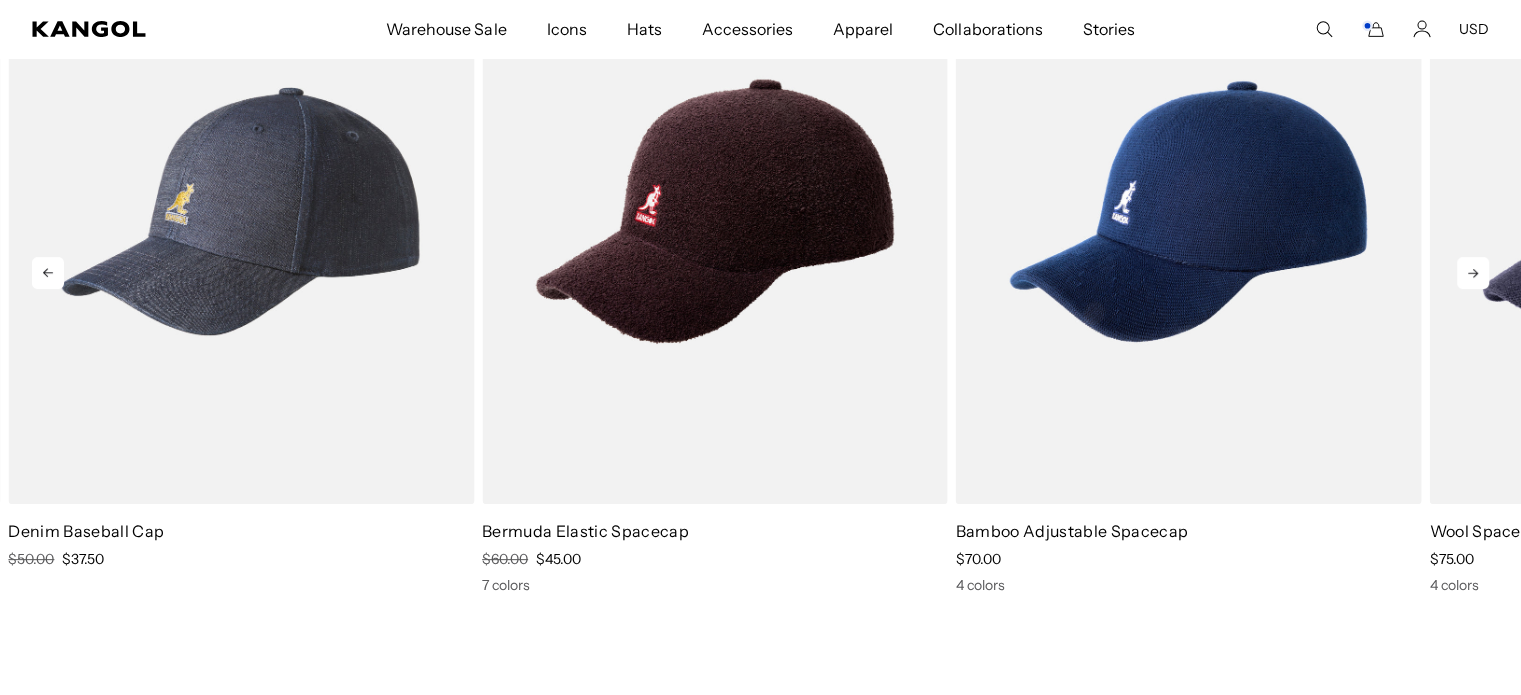 click 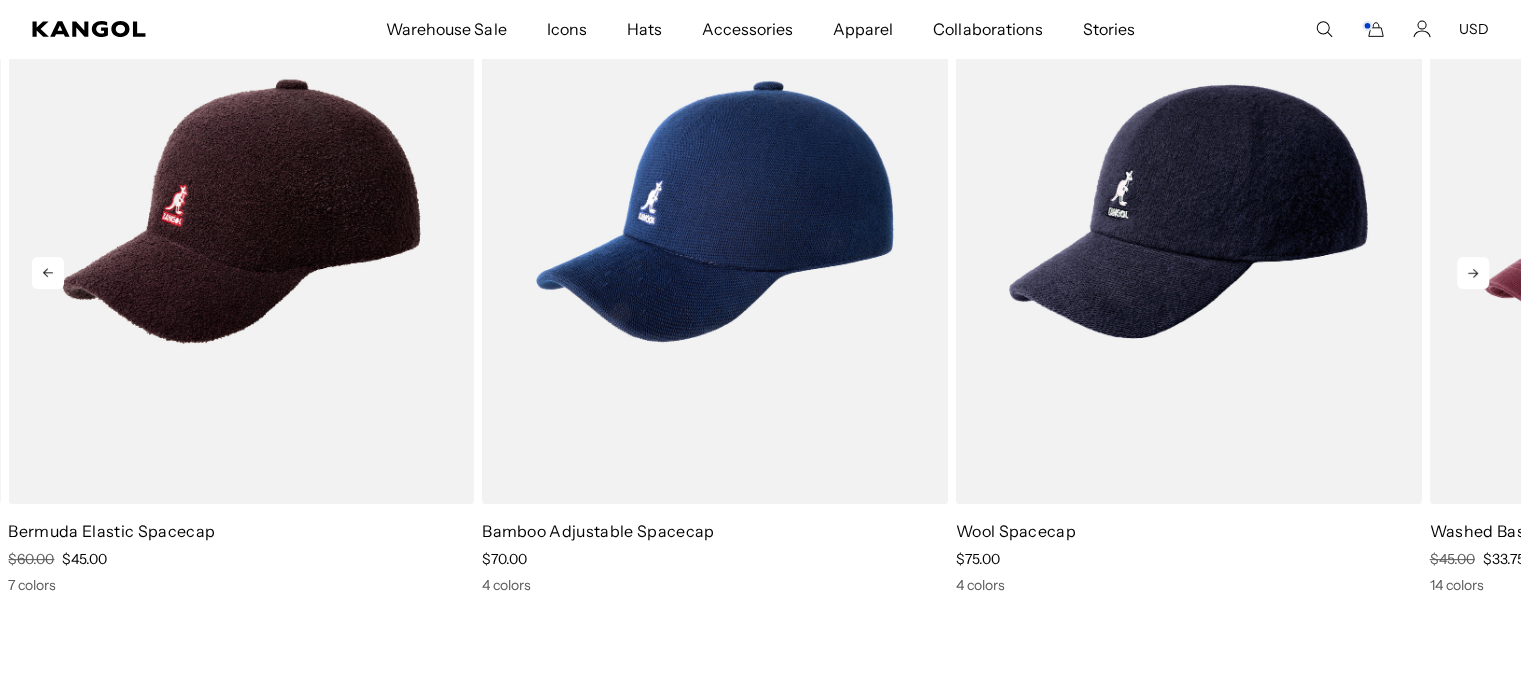 click 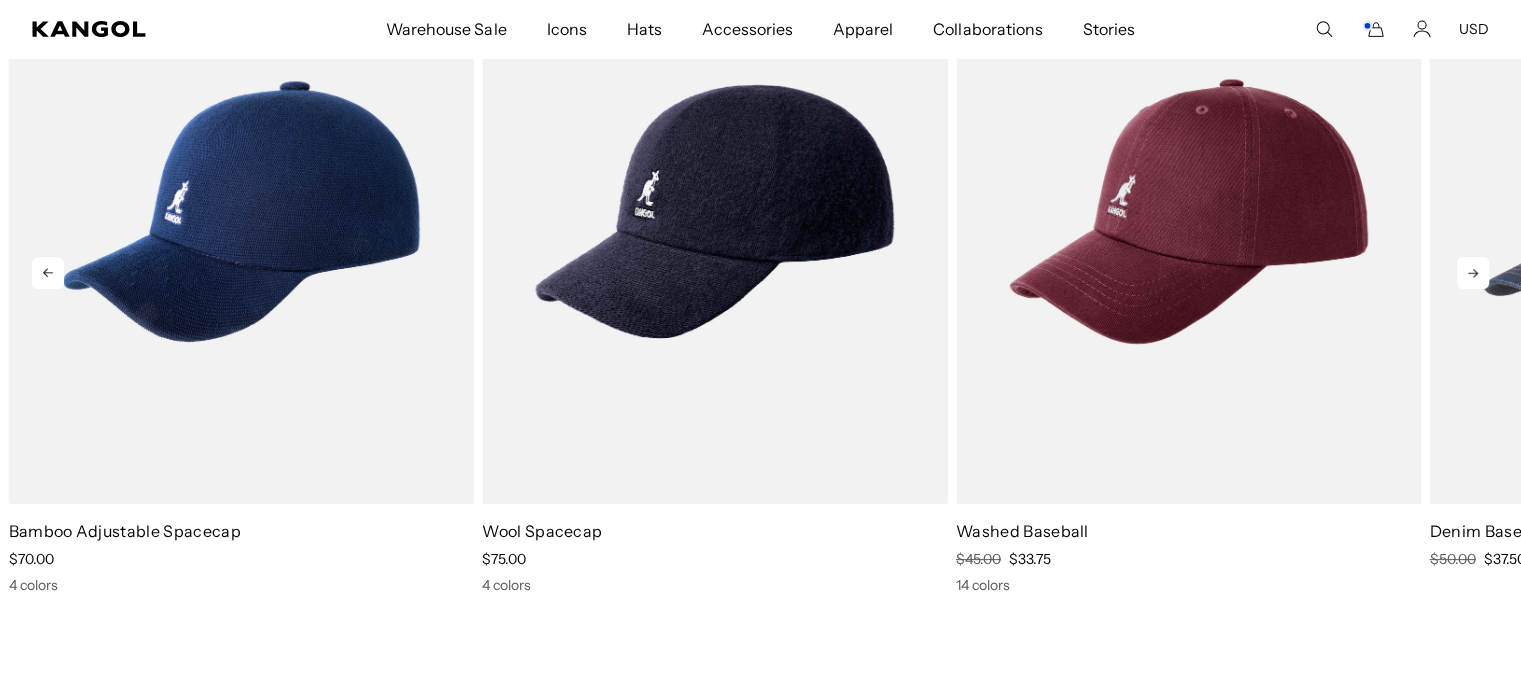 click 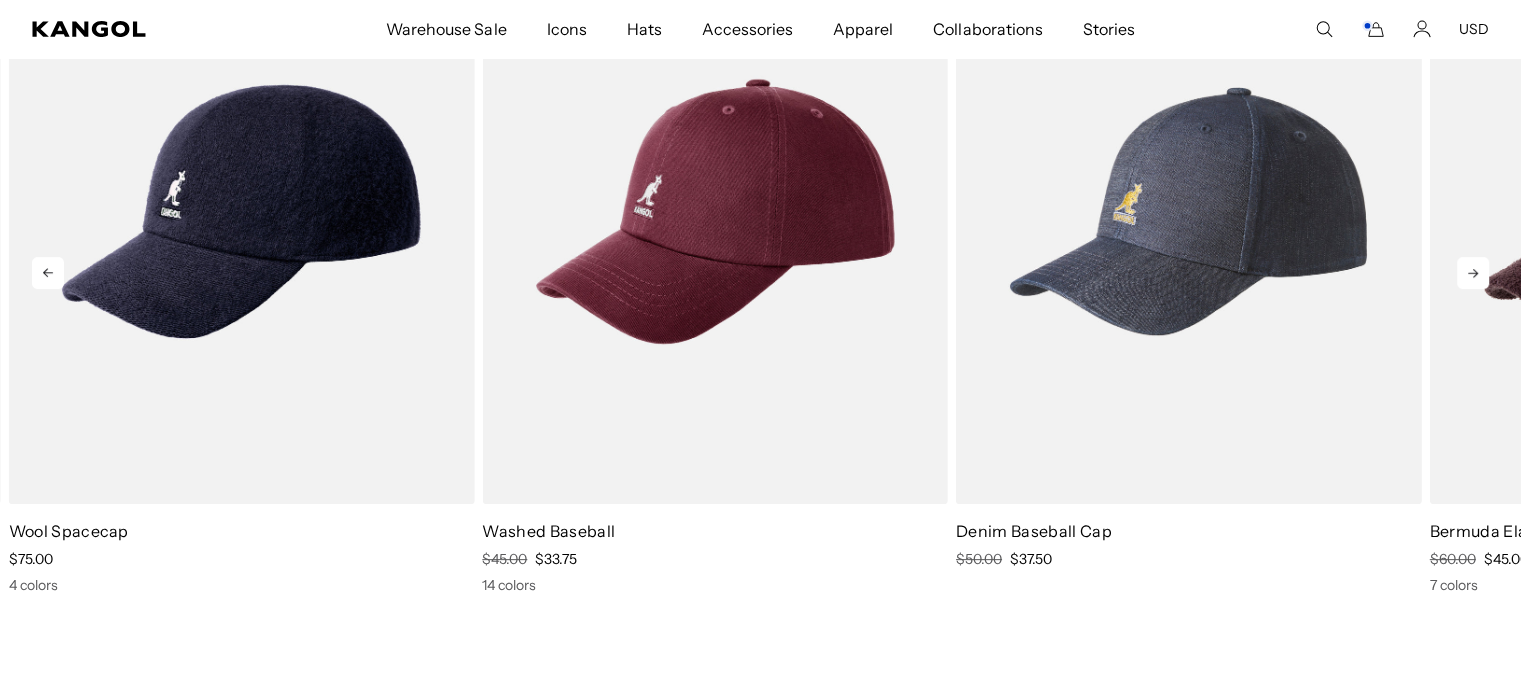 click 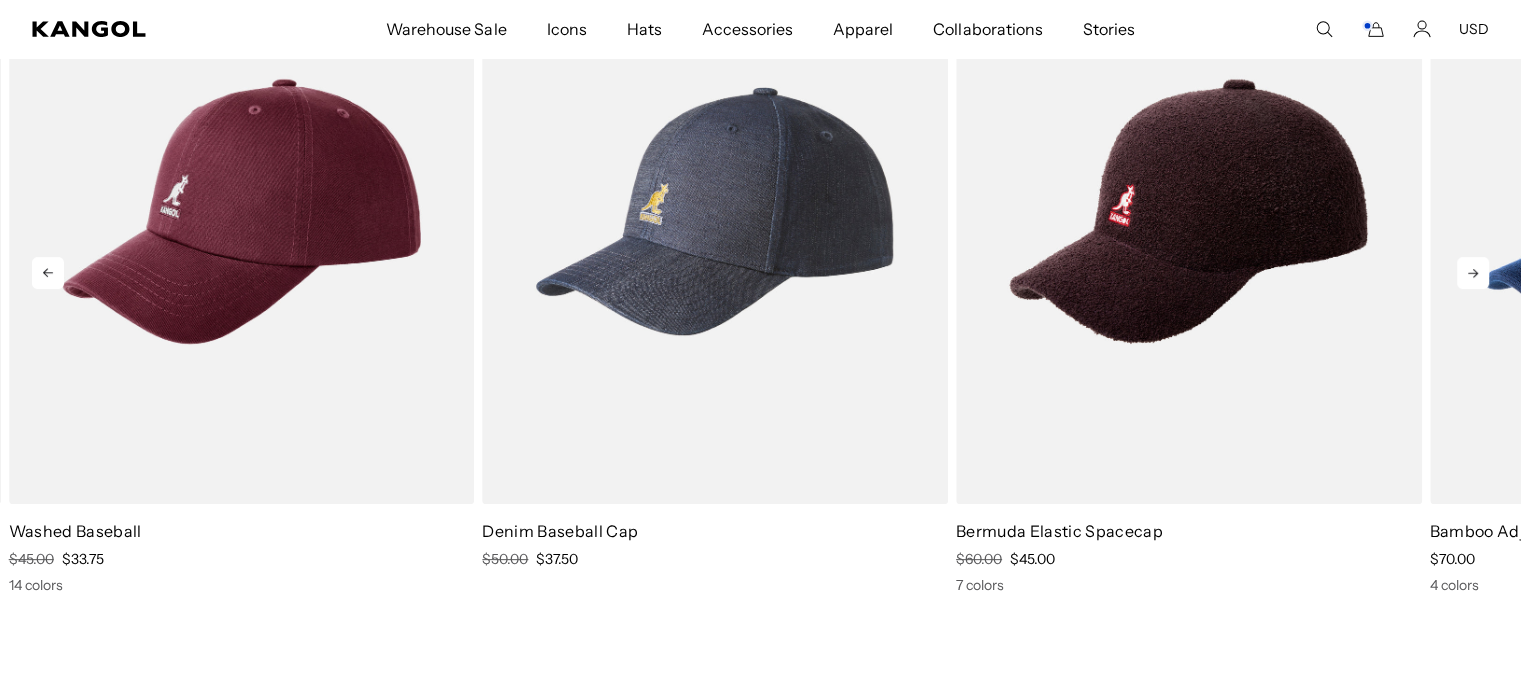 click 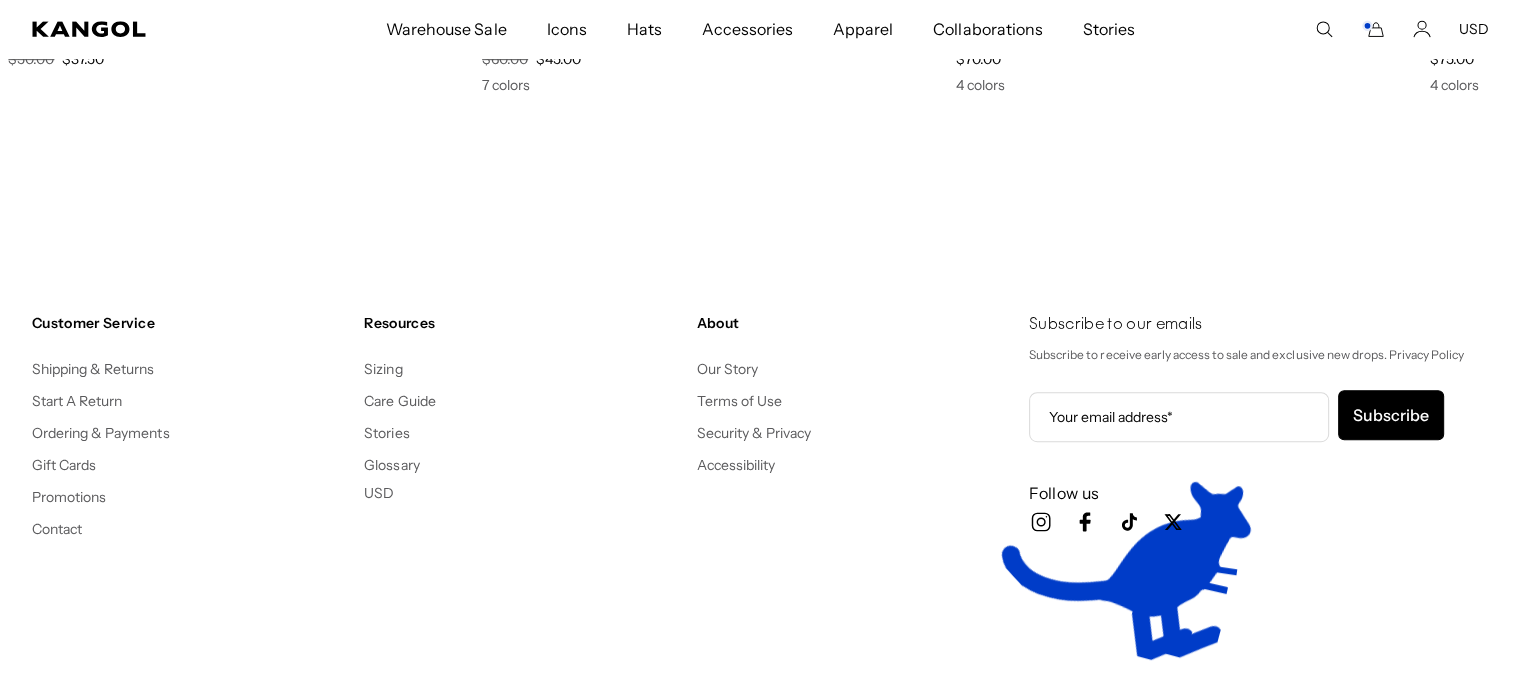 scroll, scrollTop: 8100, scrollLeft: 0, axis: vertical 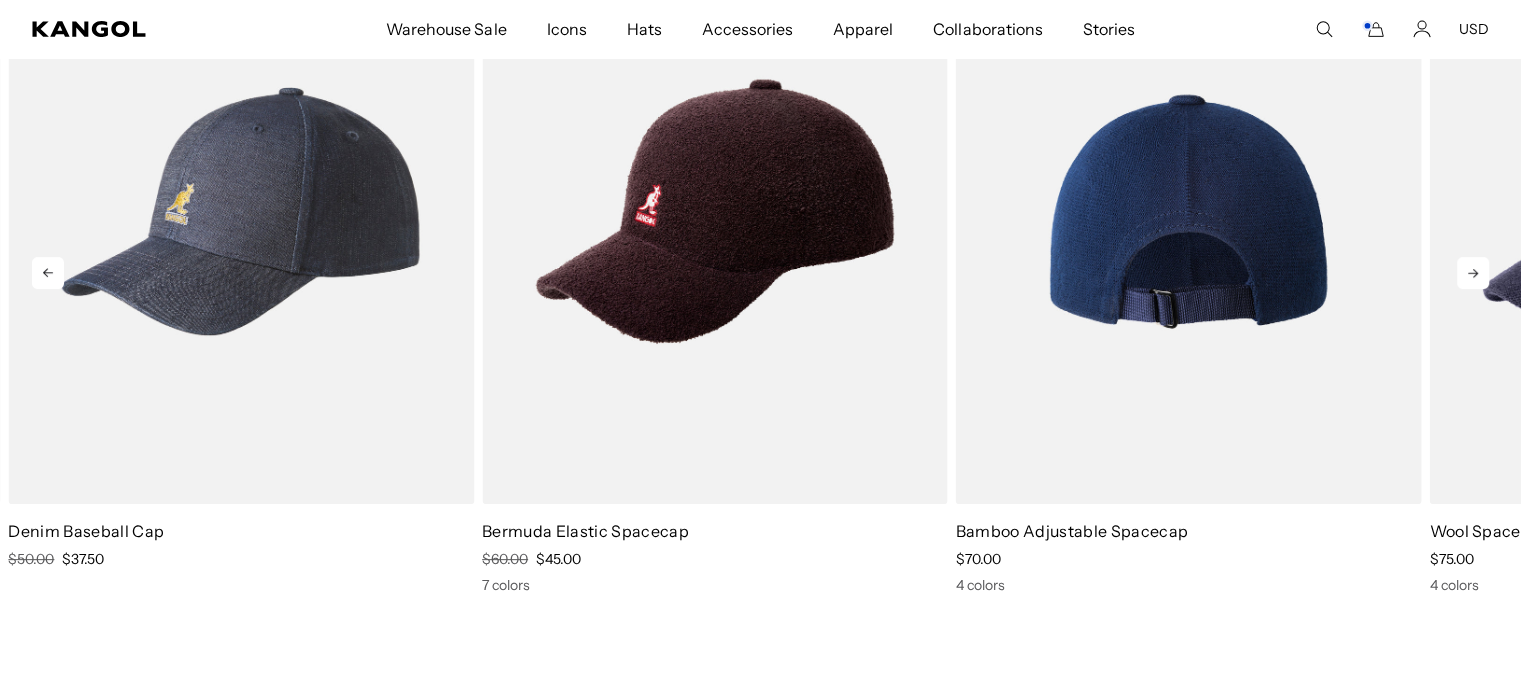 click at bounding box center (1189, 211) 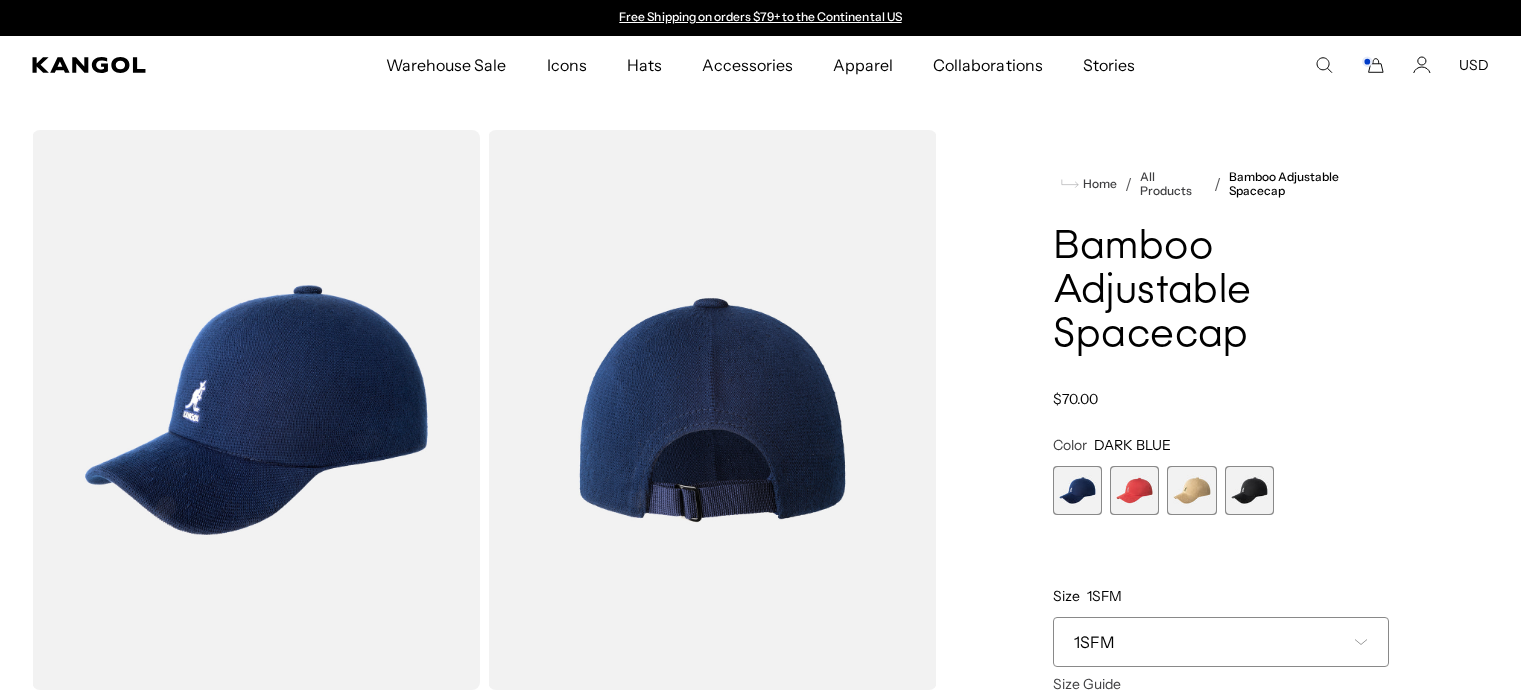 scroll, scrollTop: 0, scrollLeft: 0, axis: both 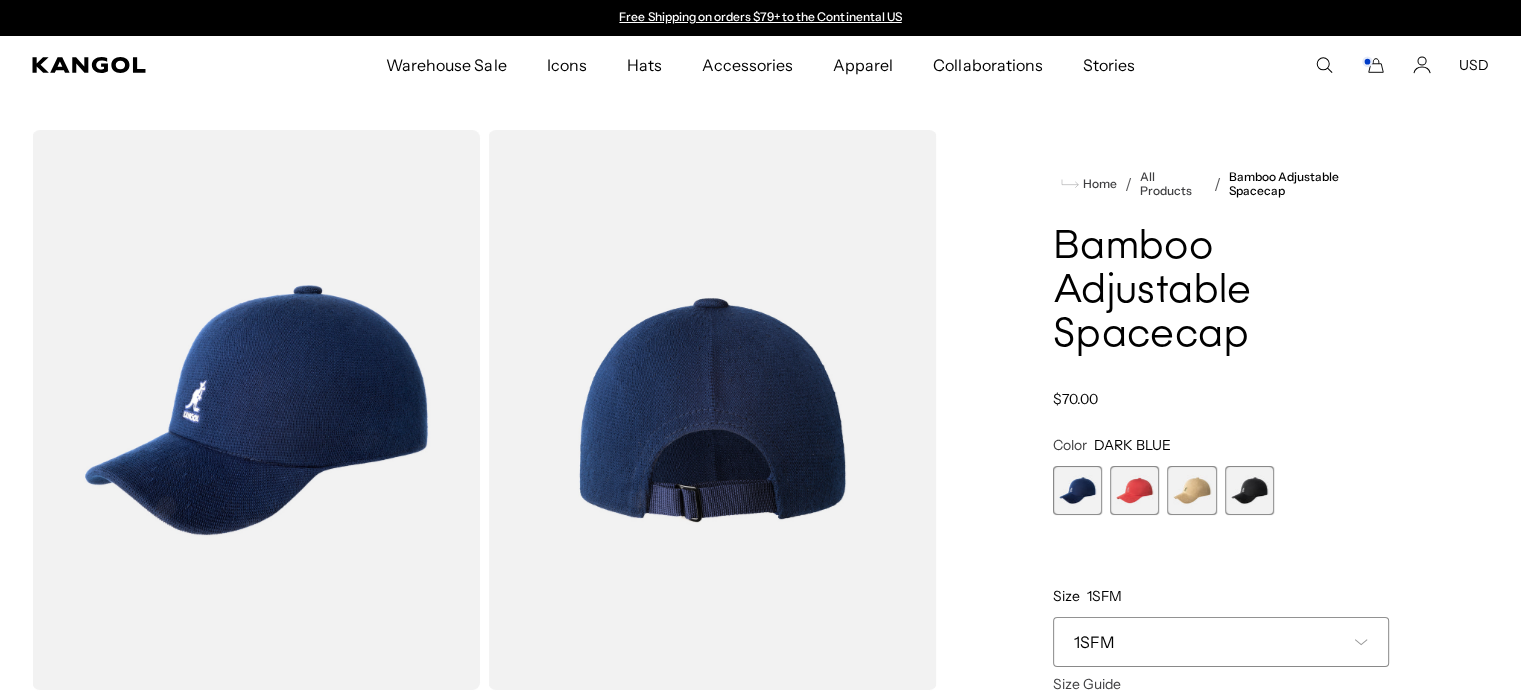 click at bounding box center (1134, 490) 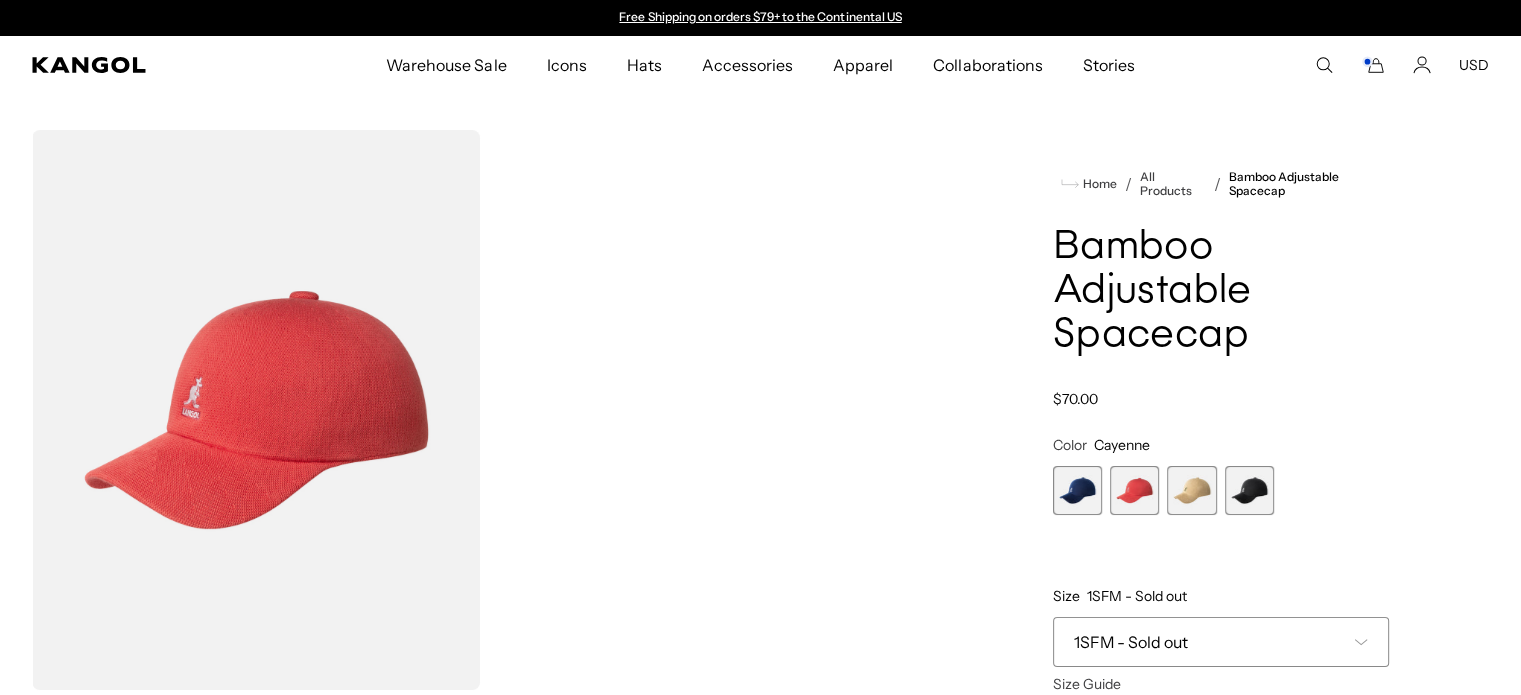 scroll, scrollTop: 0, scrollLeft: 0, axis: both 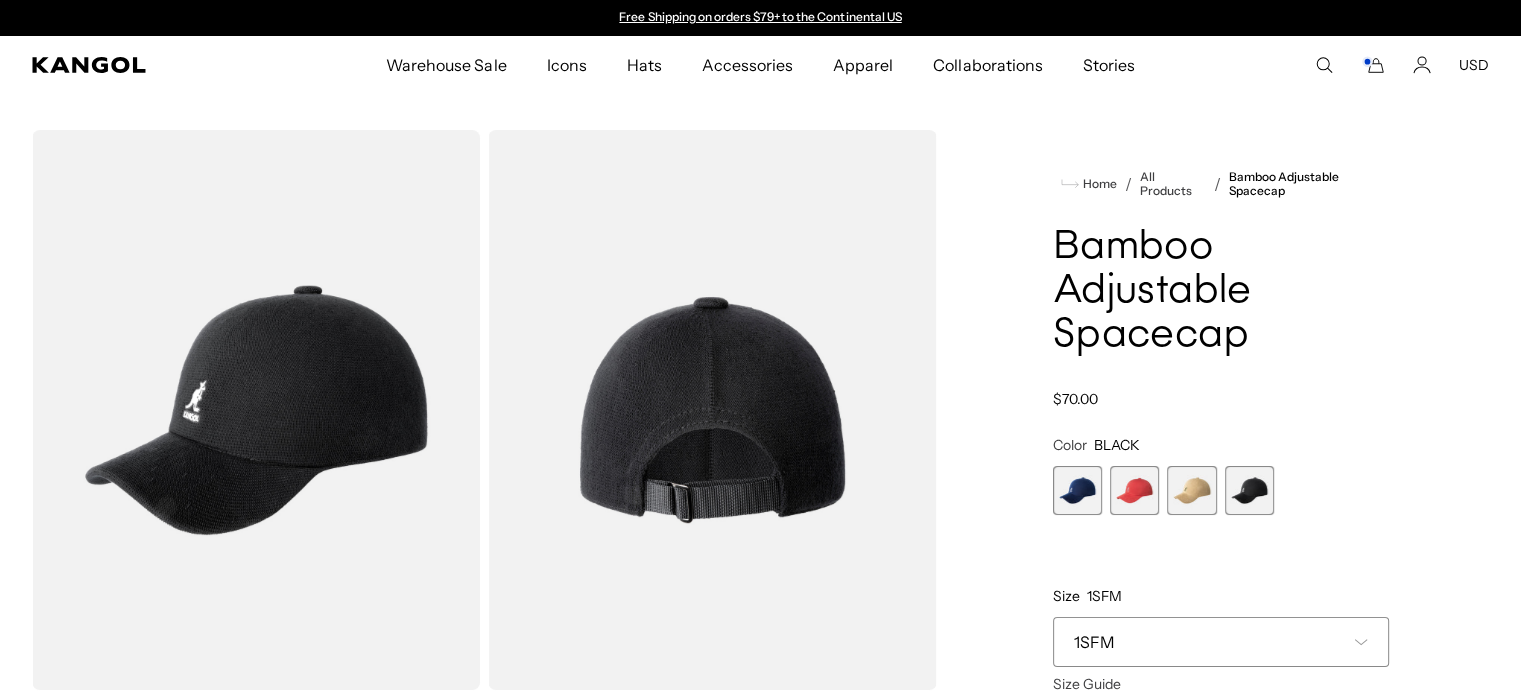 click at bounding box center (1191, 490) 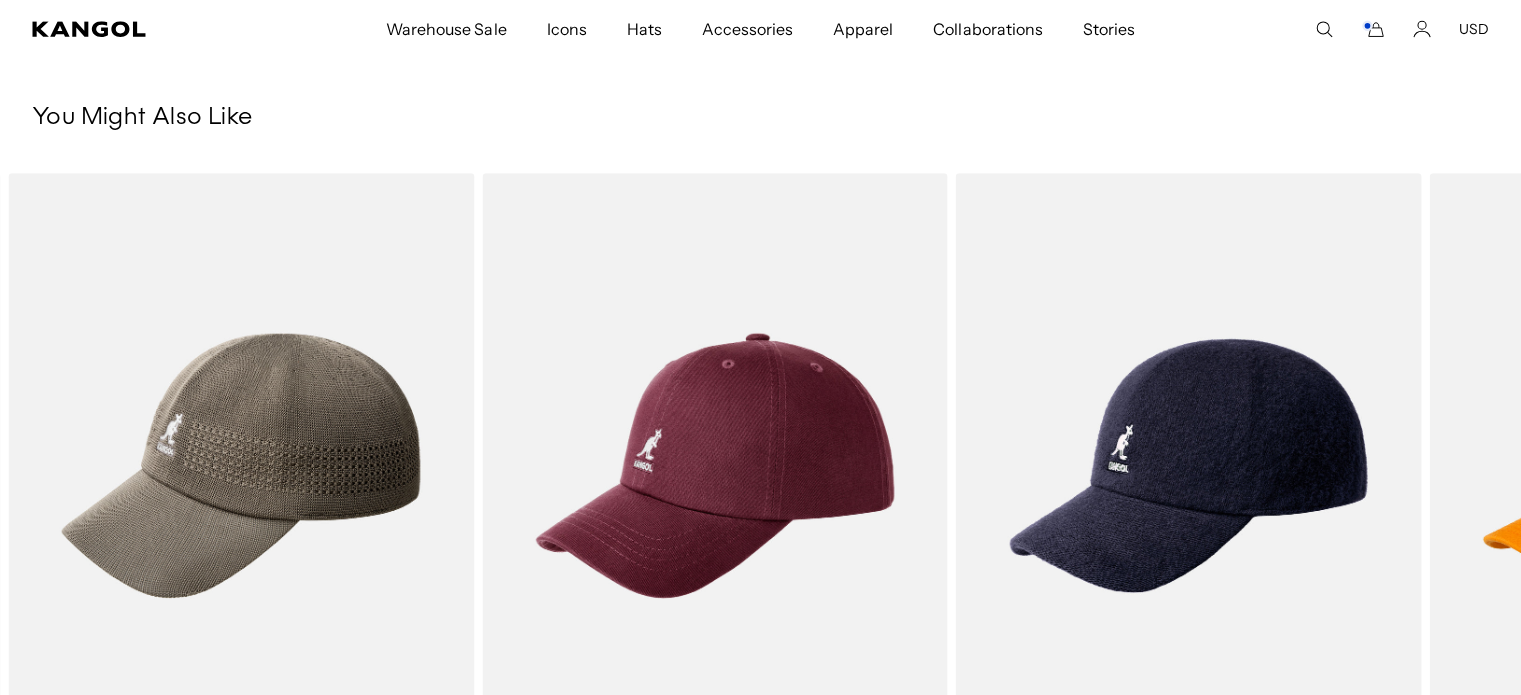 scroll, scrollTop: 1400, scrollLeft: 0, axis: vertical 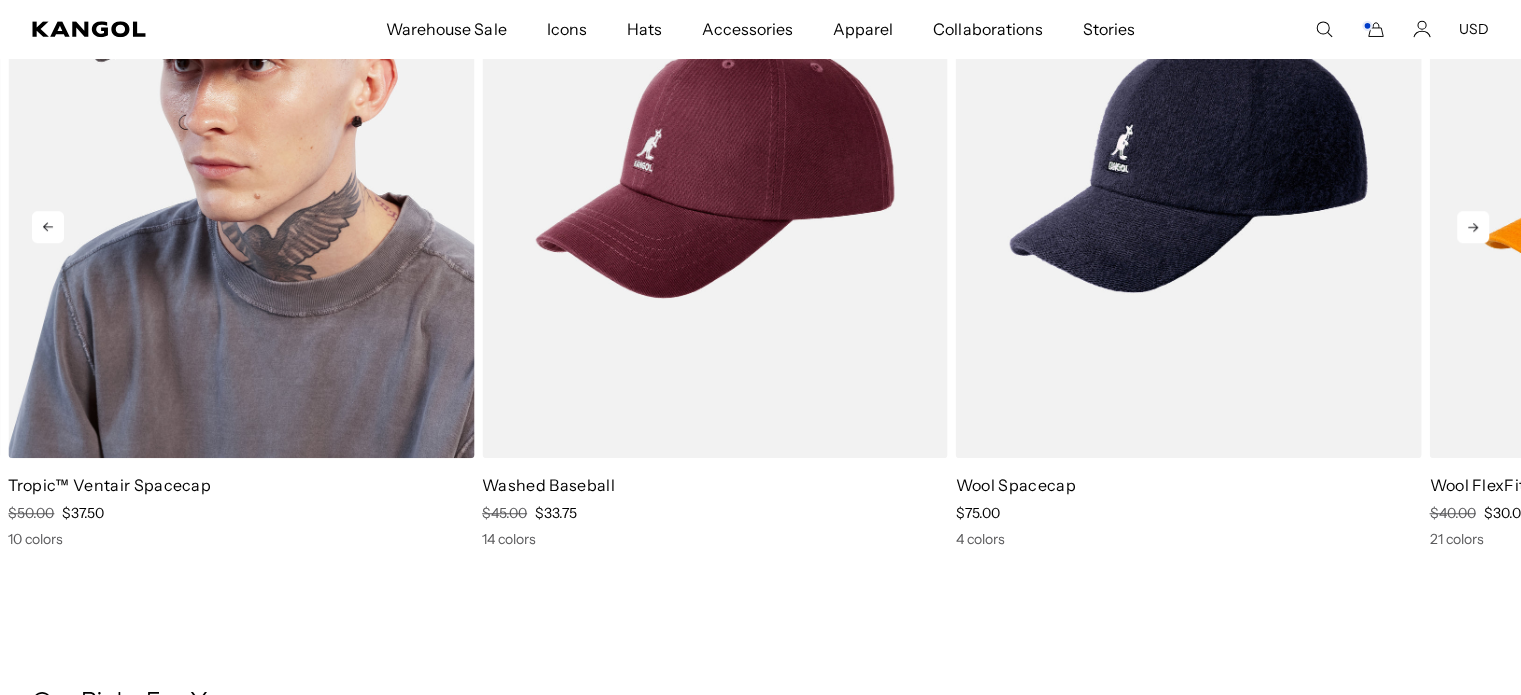 click at bounding box center (241, 165) 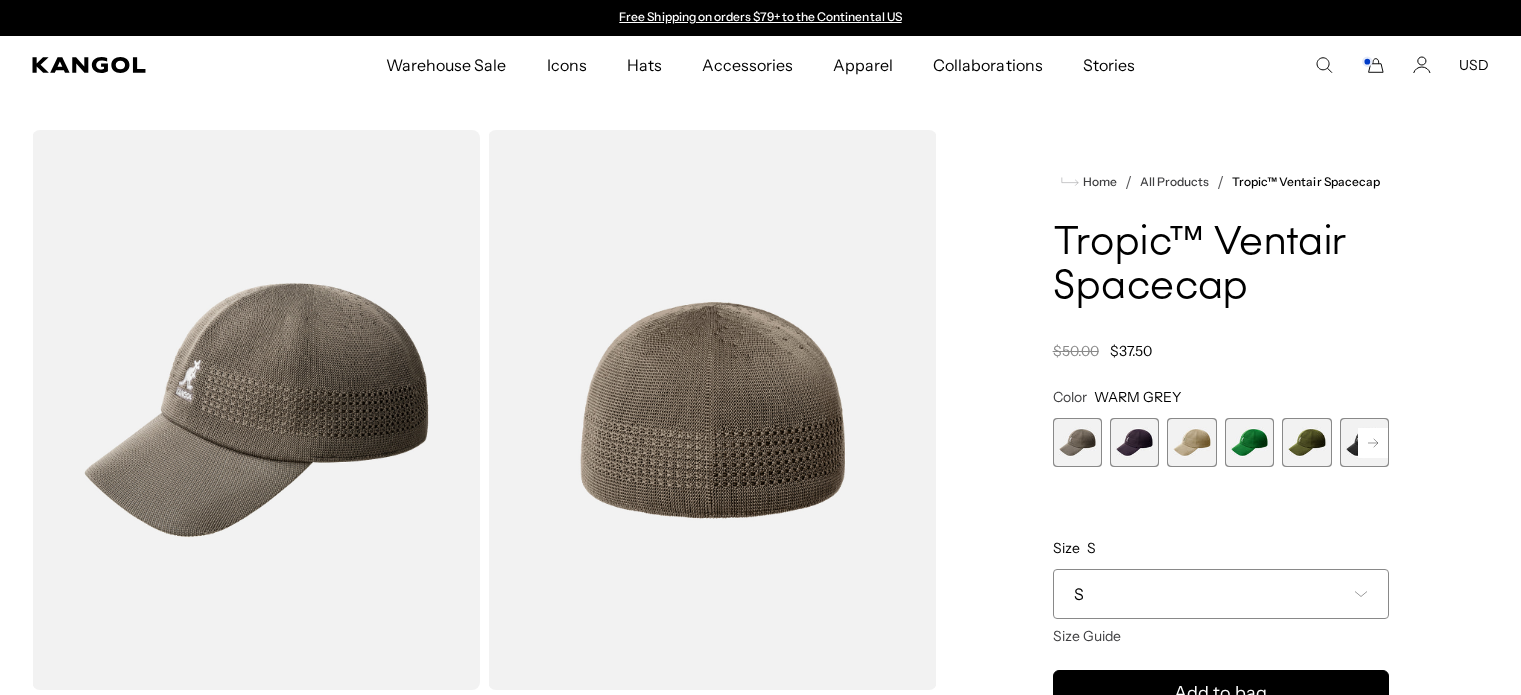 scroll, scrollTop: 0, scrollLeft: 0, axis: both 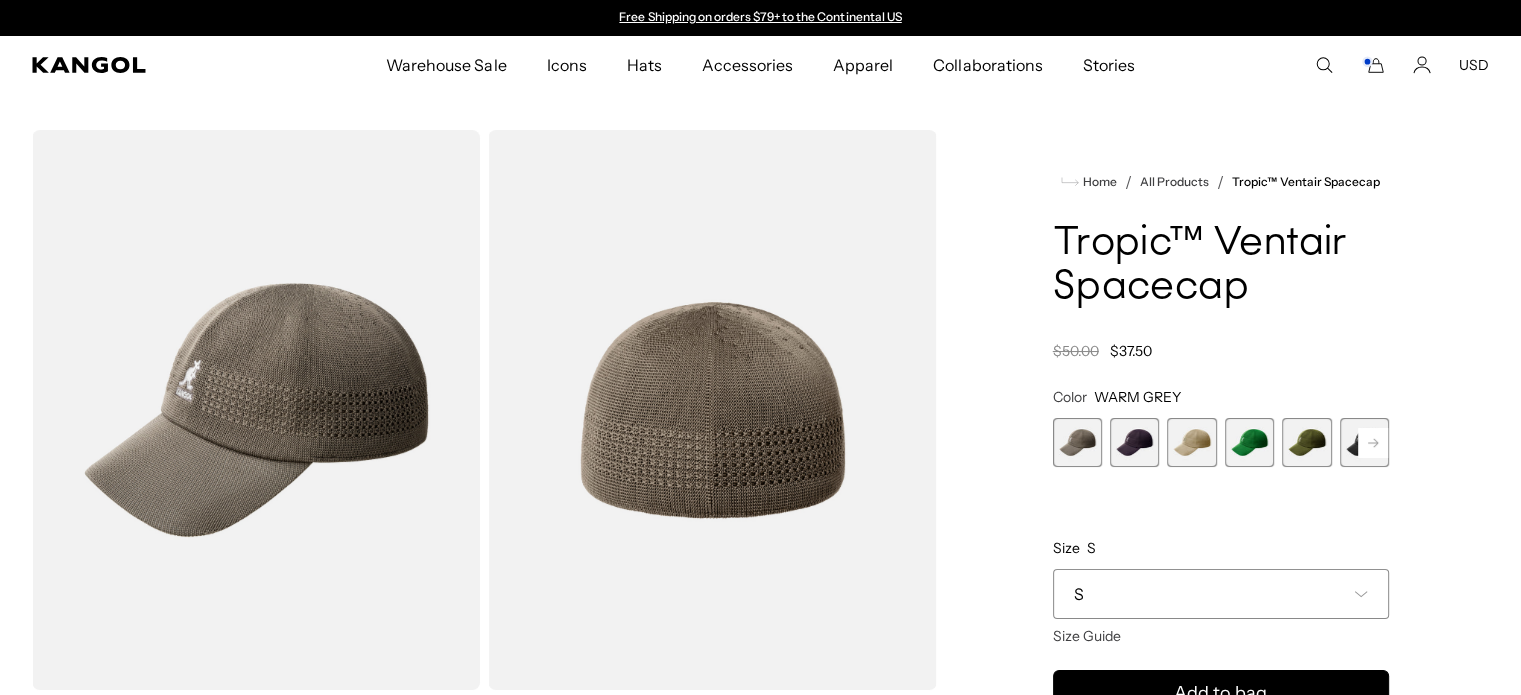 click at bounding box center (1134, 442) 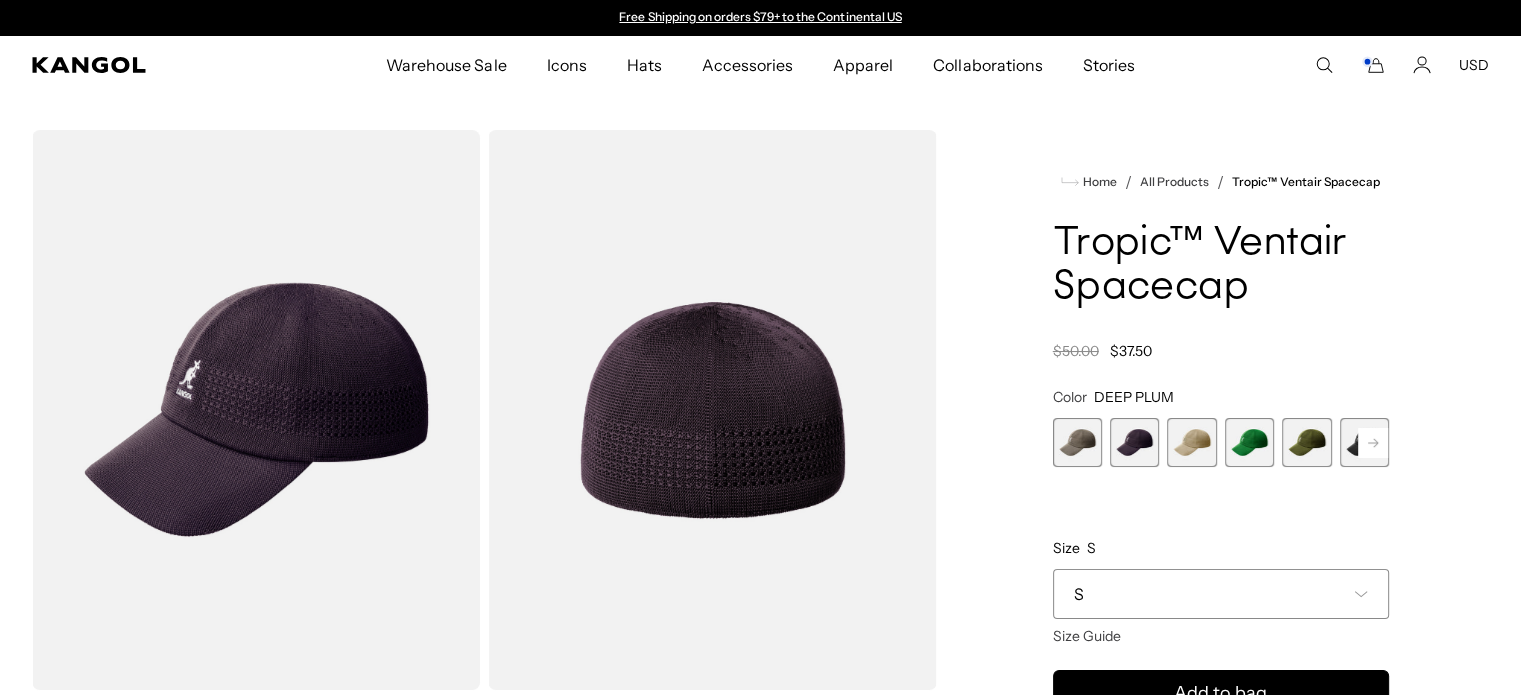 scroll, scrollTop: 0, scrollLeft: 0, axis: both 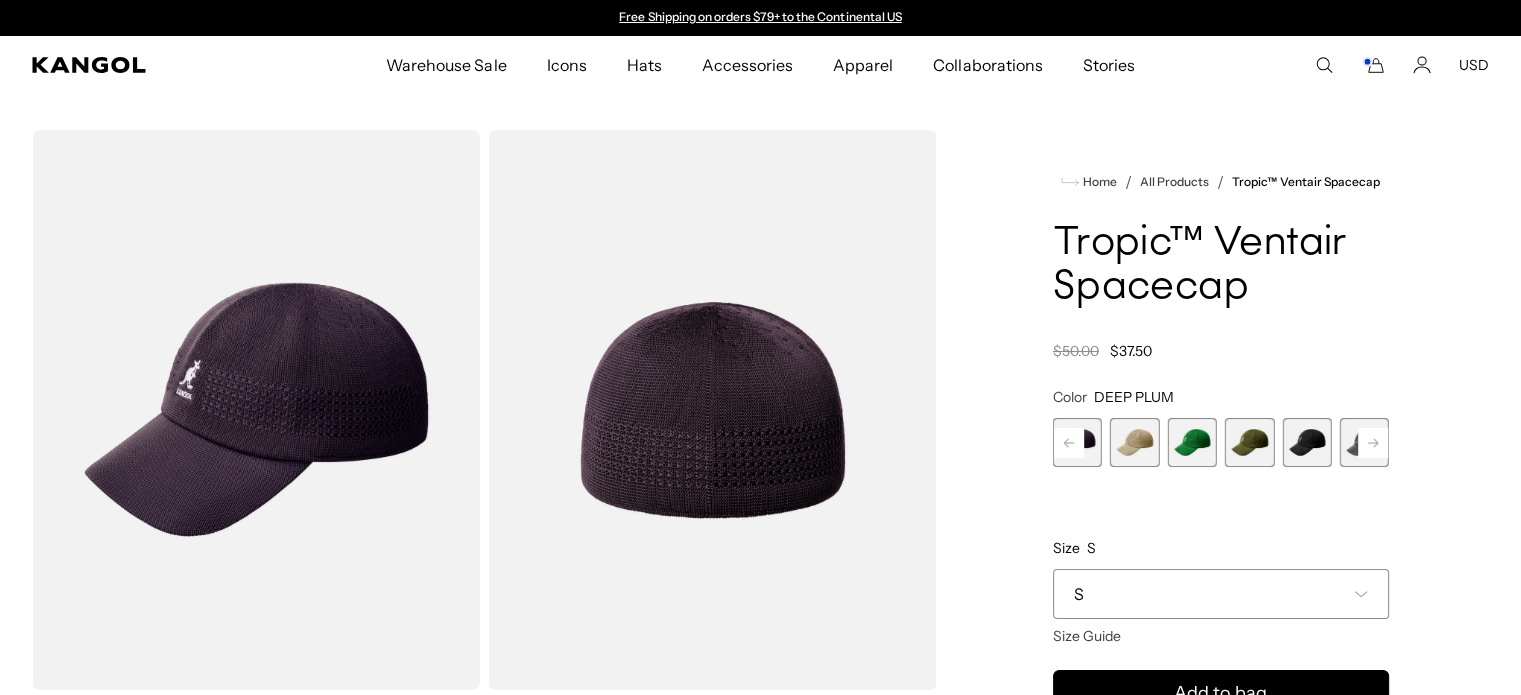 click 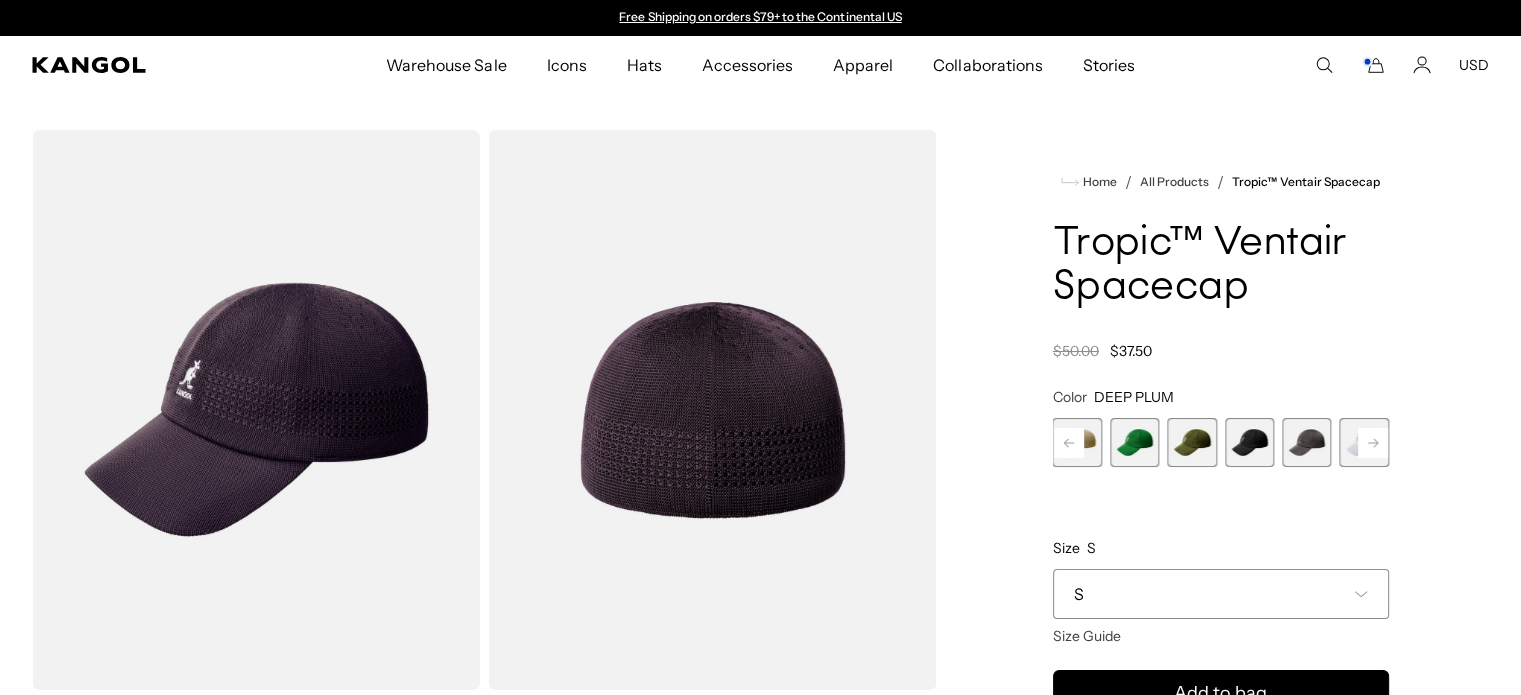 click 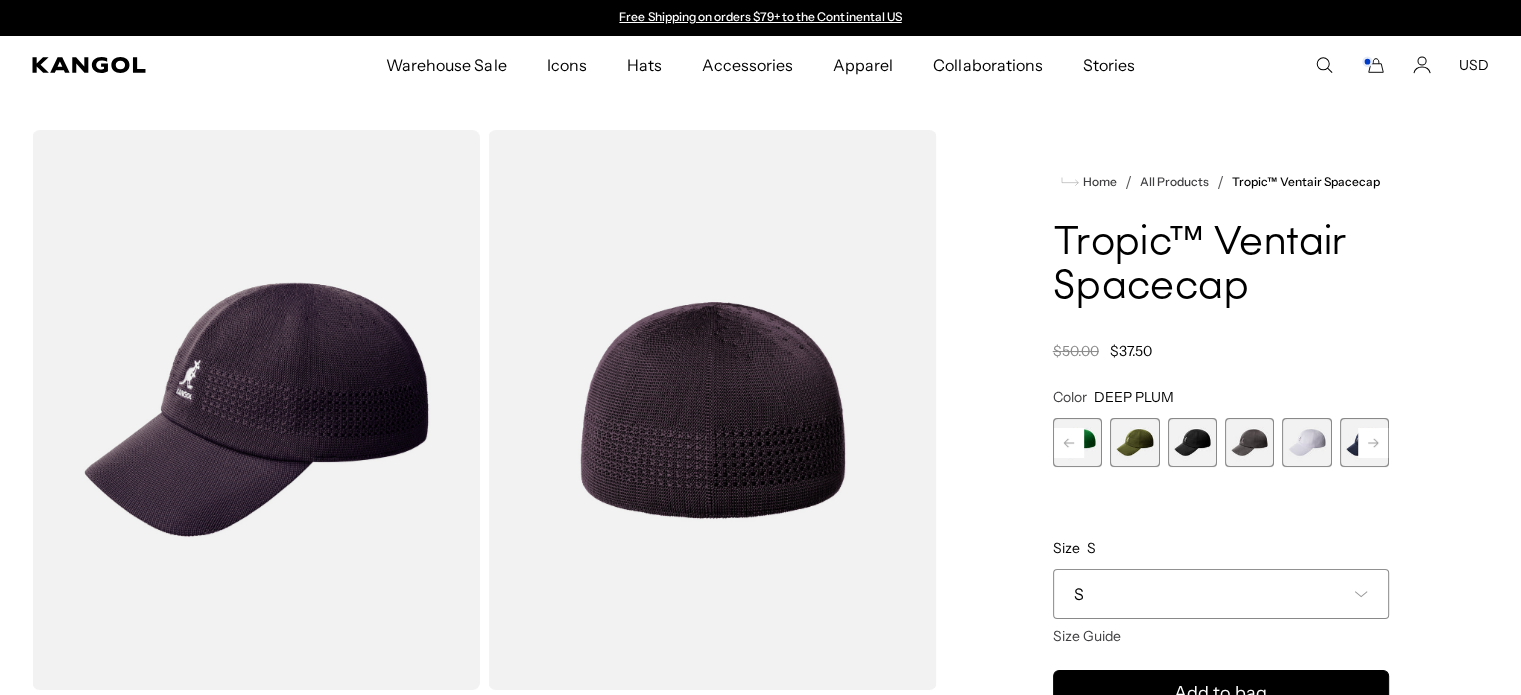 click at bounding box center (1249, 442) 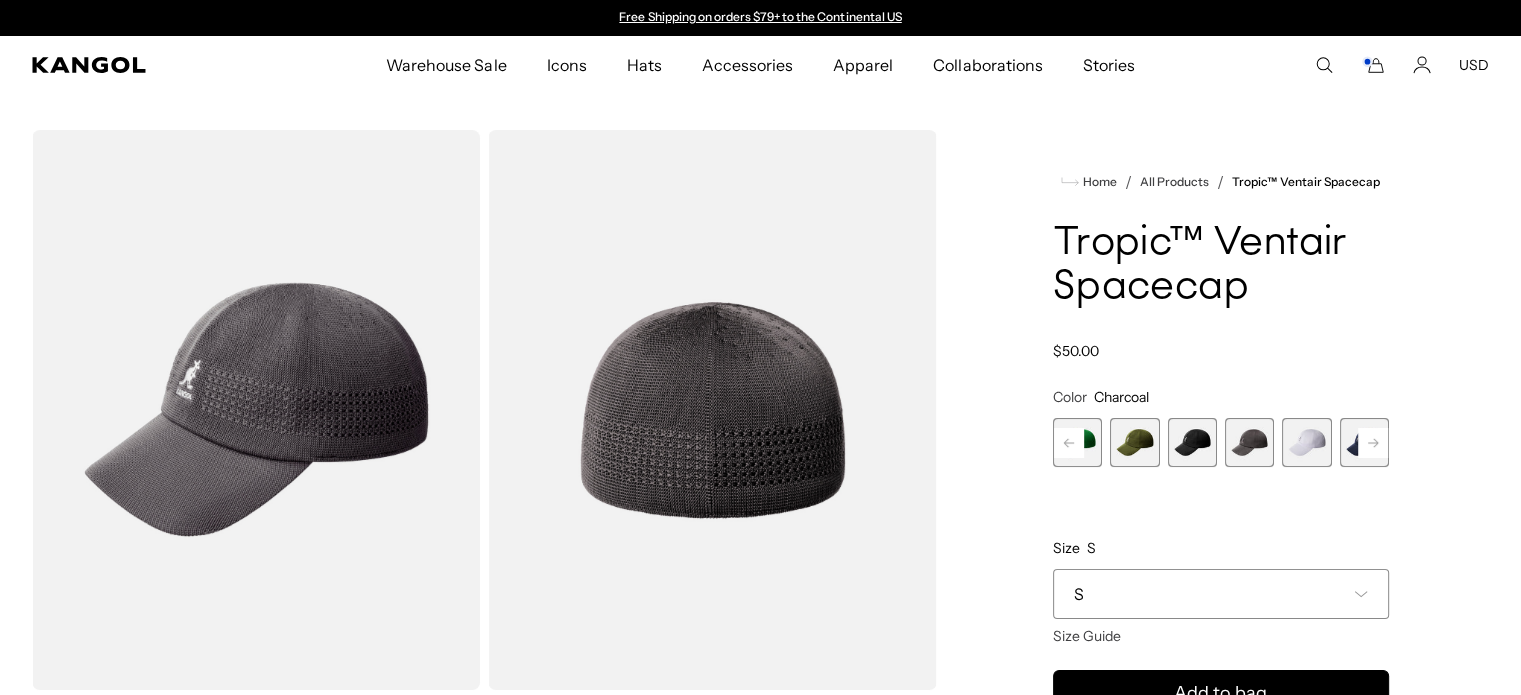 click at bounding box center [1191, 442] 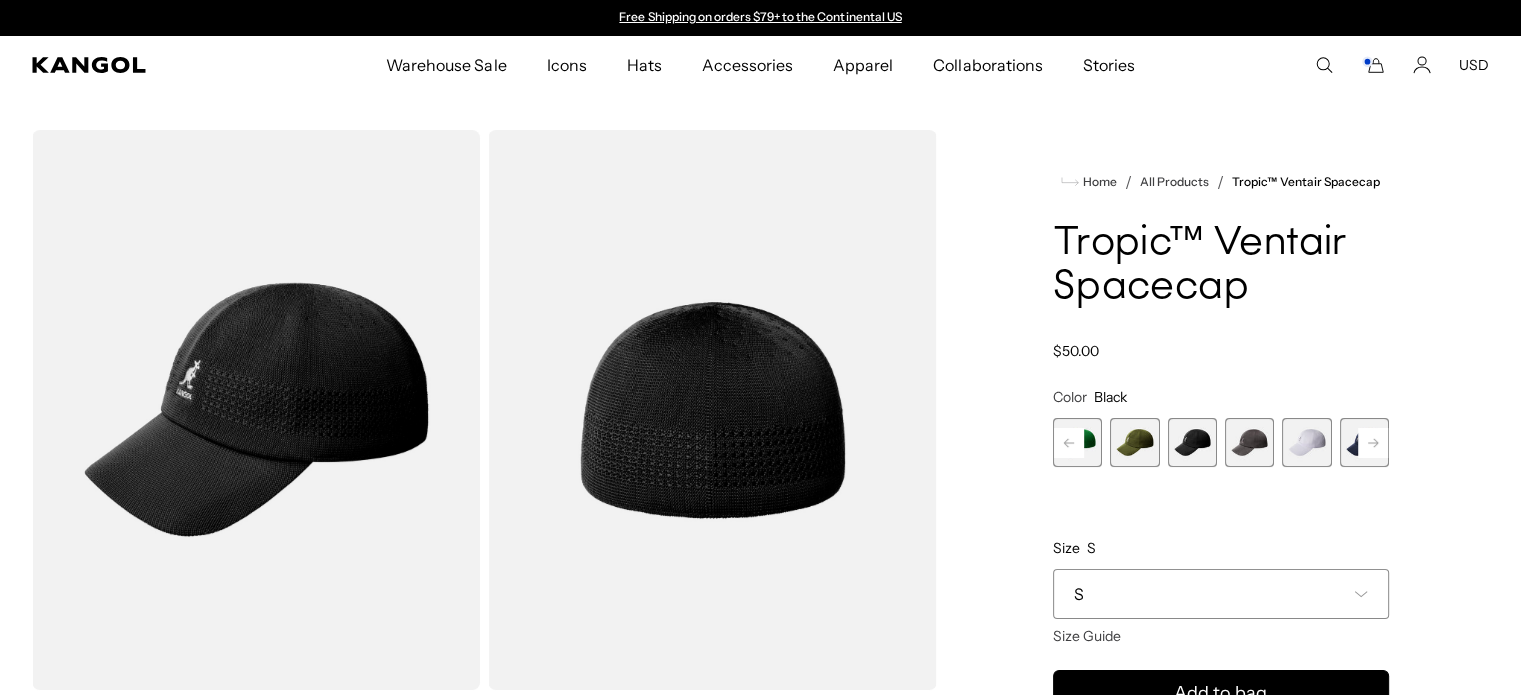 click 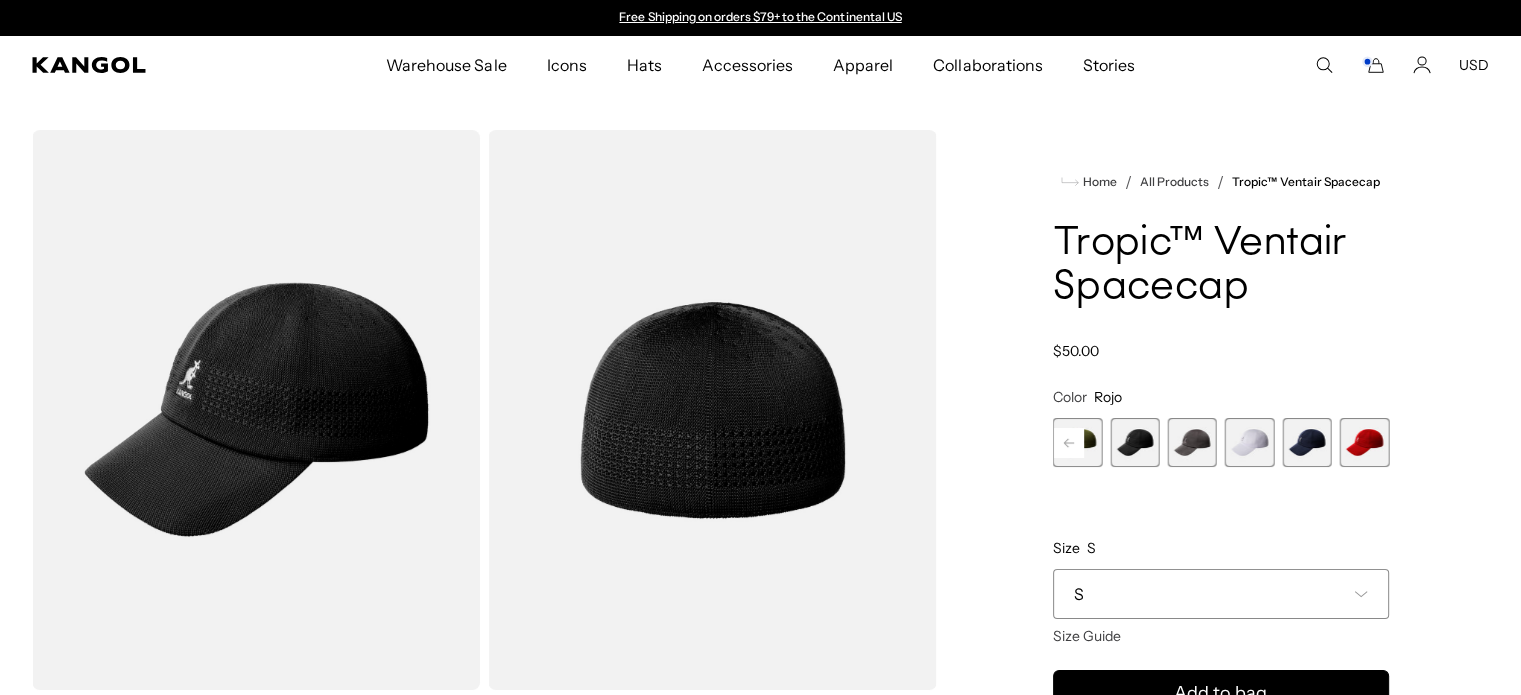 click at bounding box center (1364, 442) 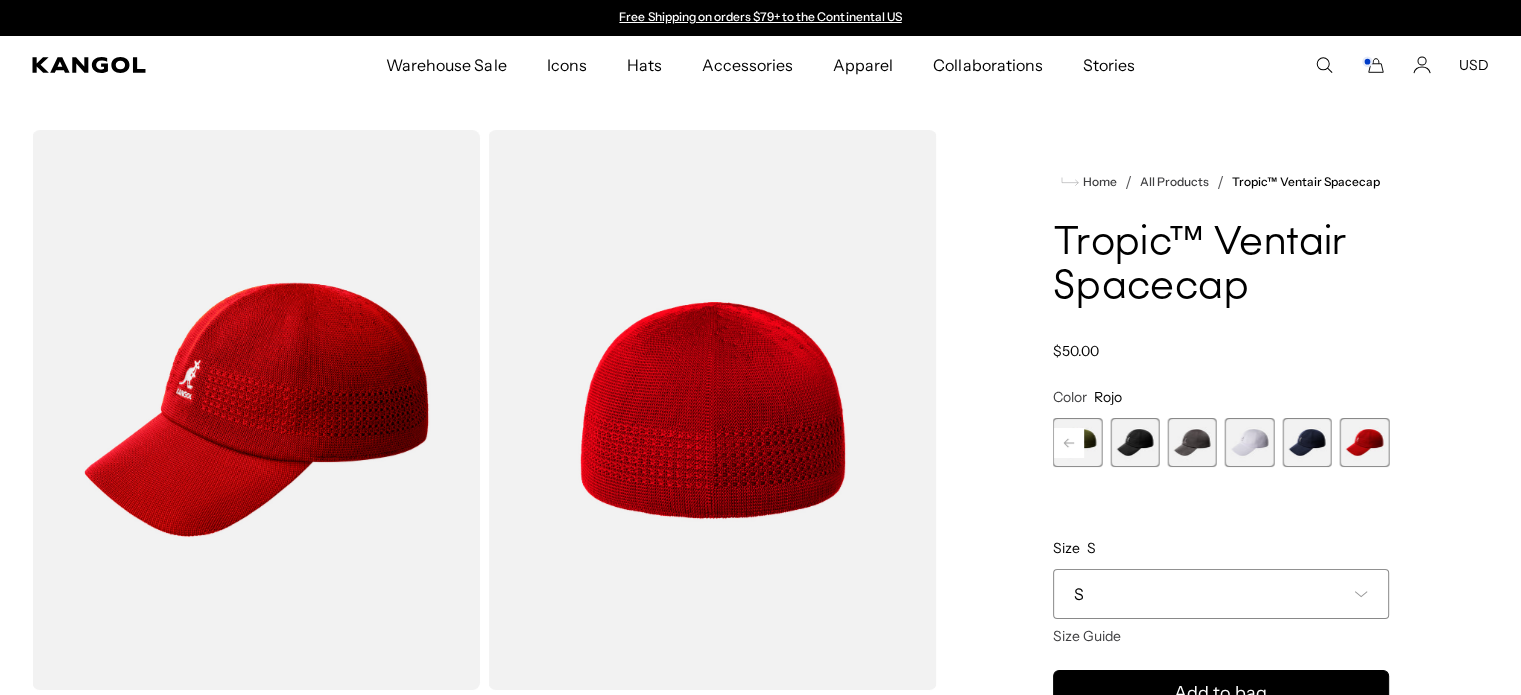click at bounding box center [1306, 442] 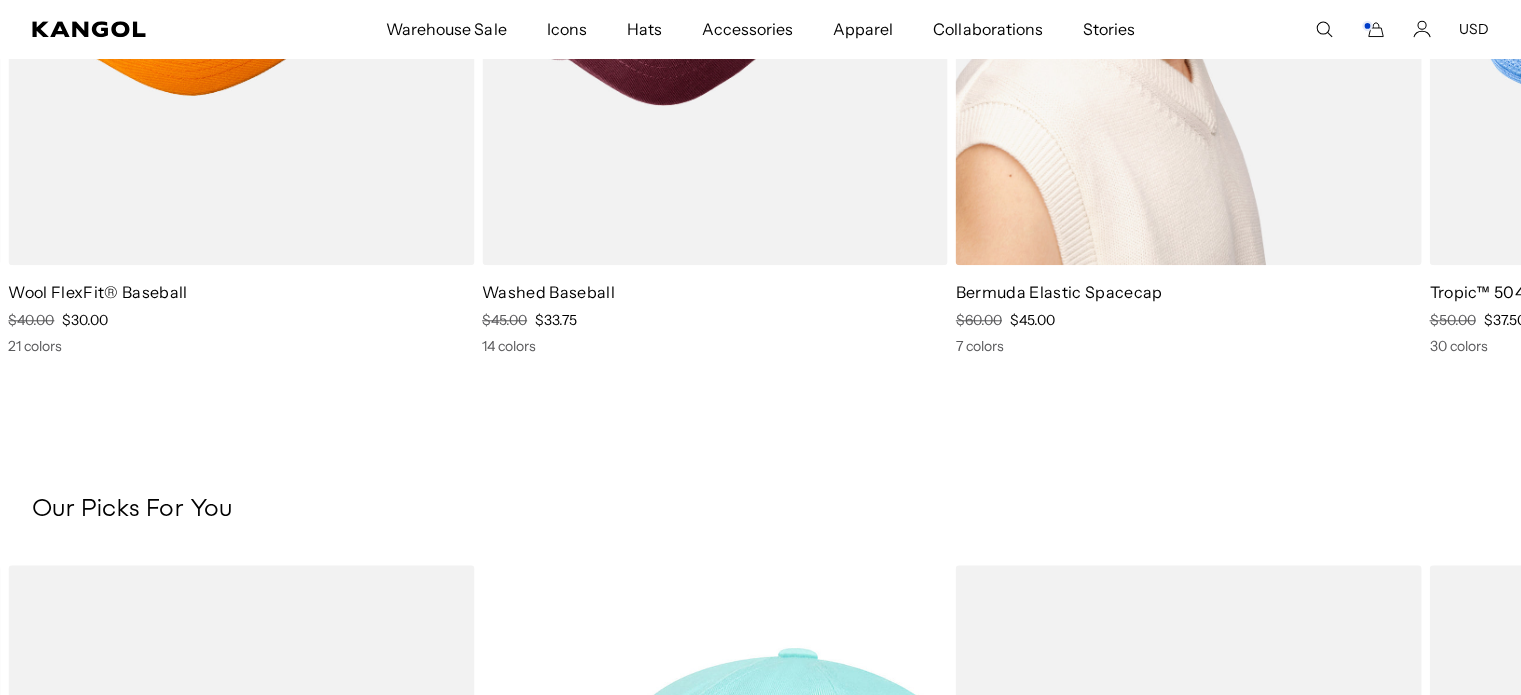 scroll, scrollTop: 1400, scrollLeft: 0, axis: vertical 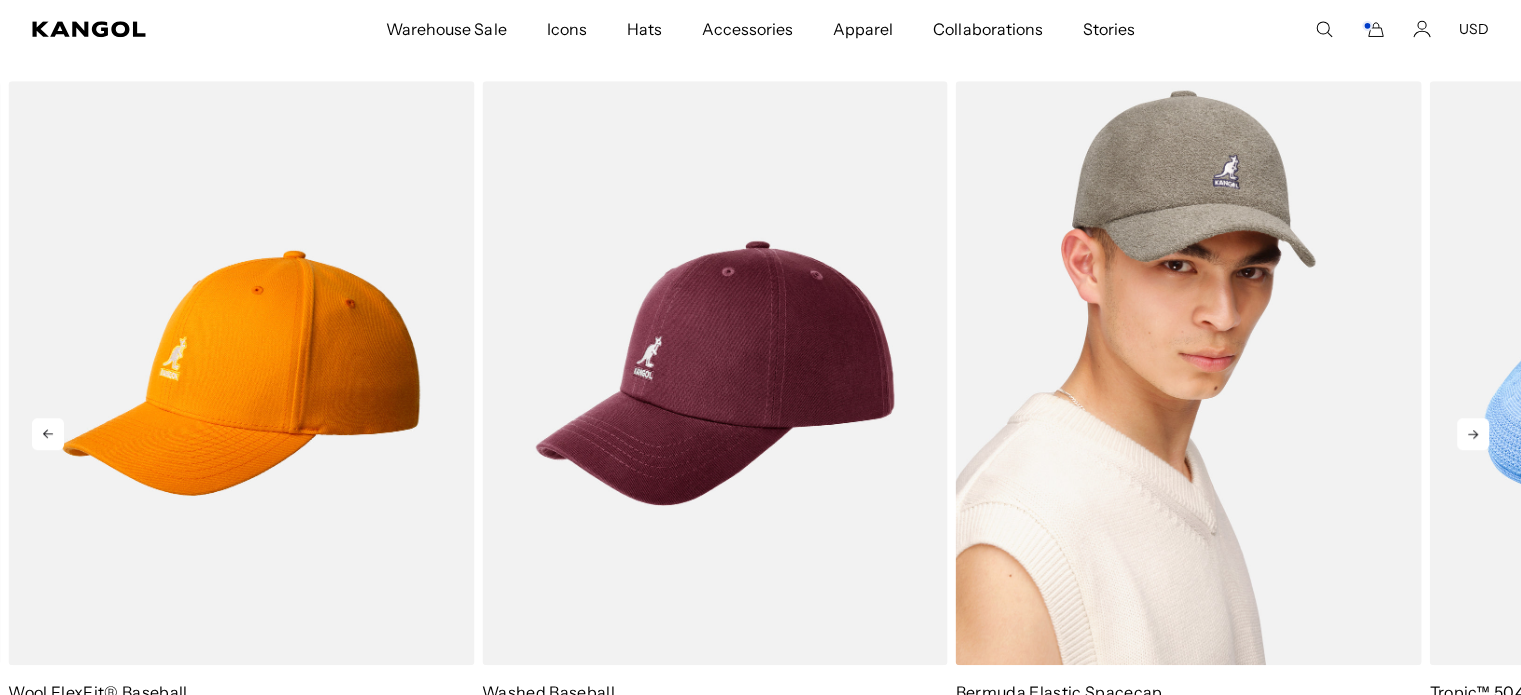 click at bounding box center (1189, 373) 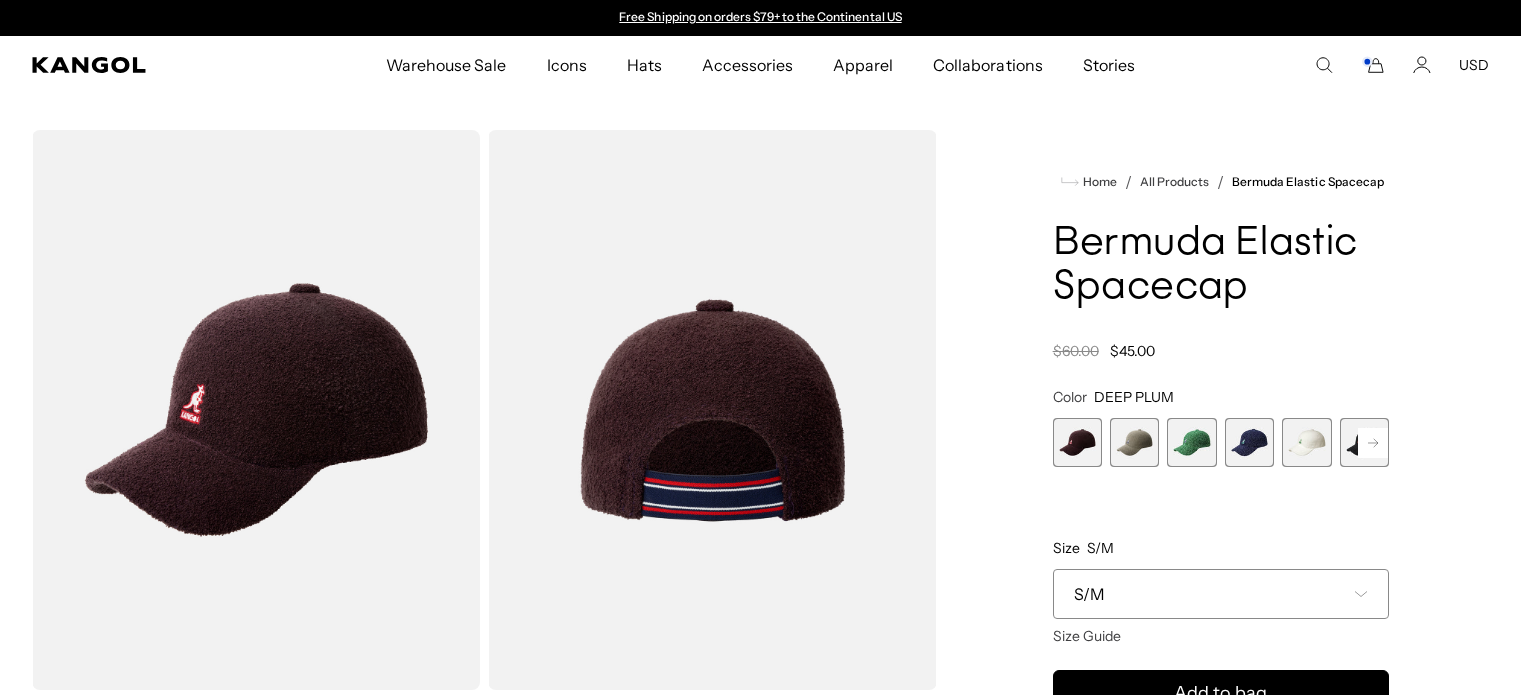 scroll, scrollTop: 0, scrollLeft: 0, axis: both 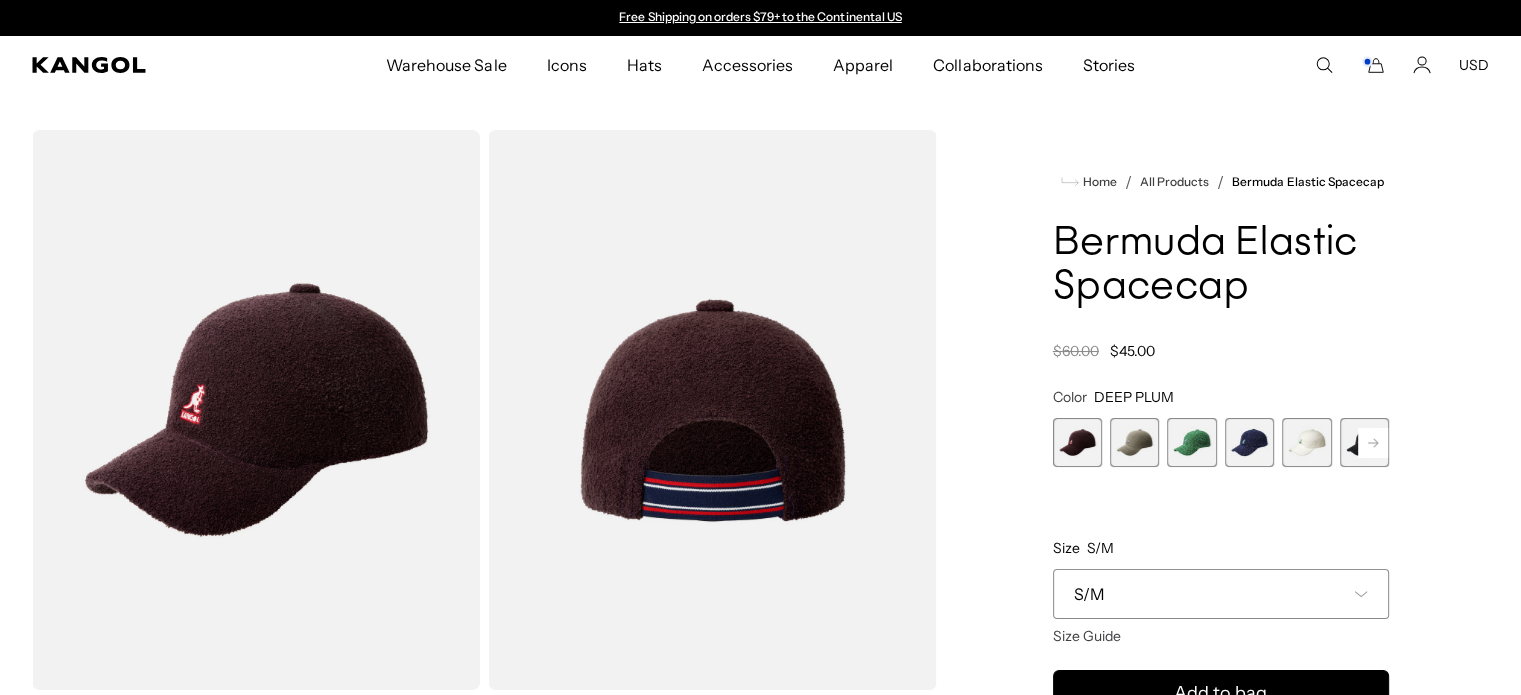 click 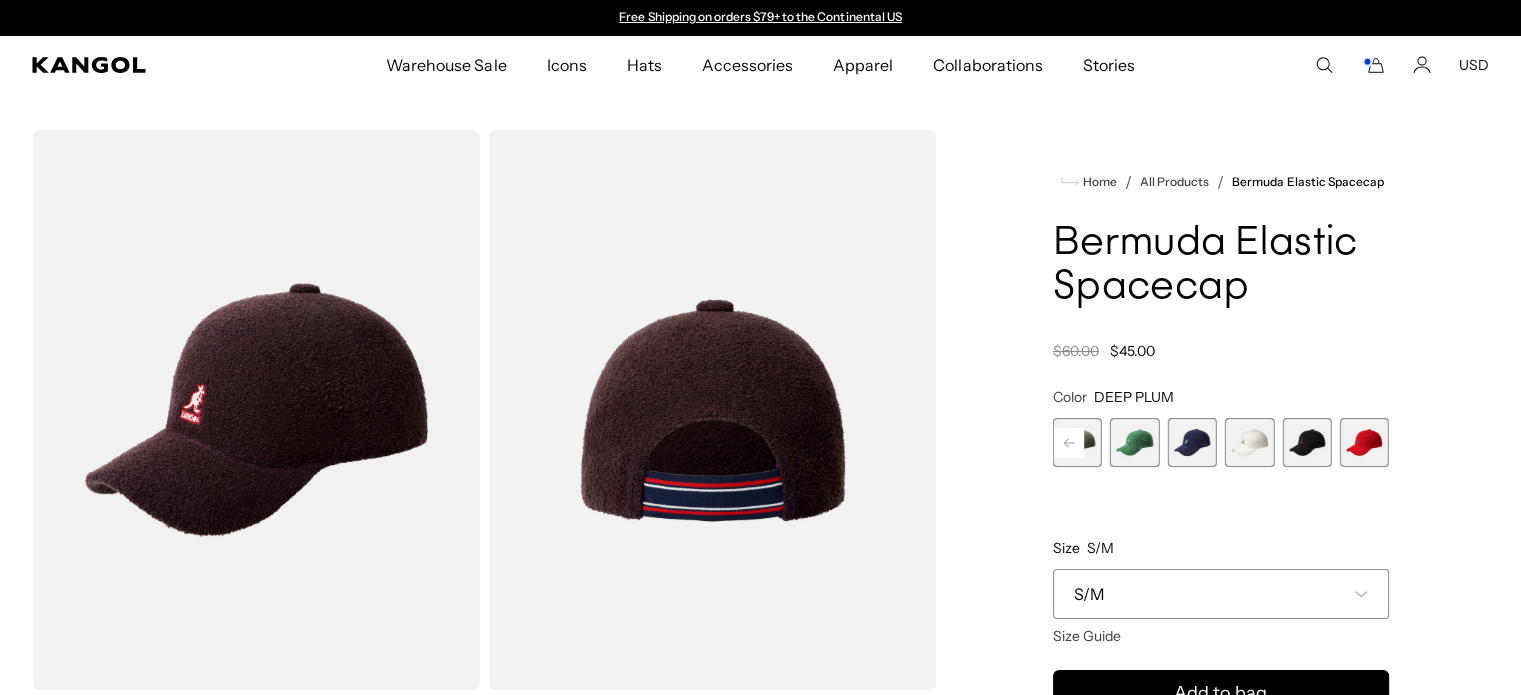 click at bounding box center (1364, 442) 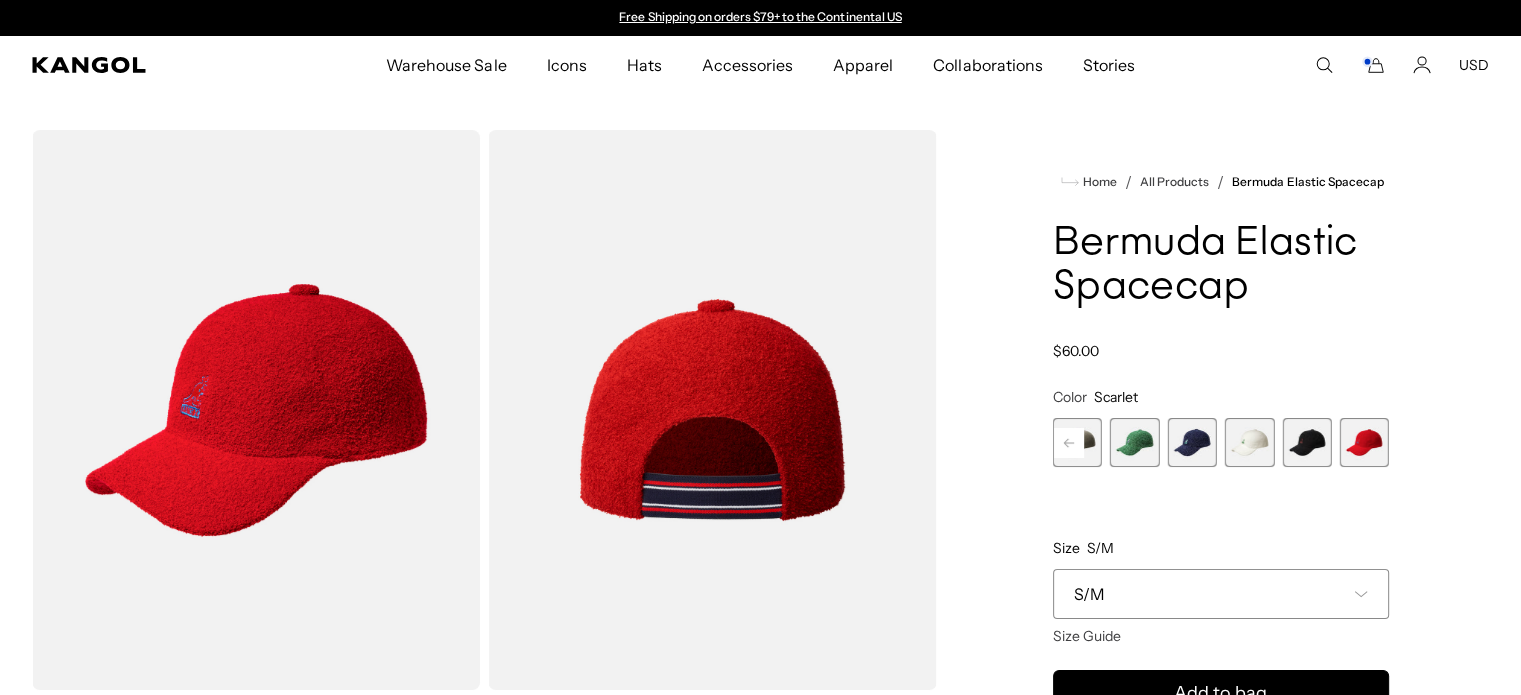 click at bounding box center (1134, 442) 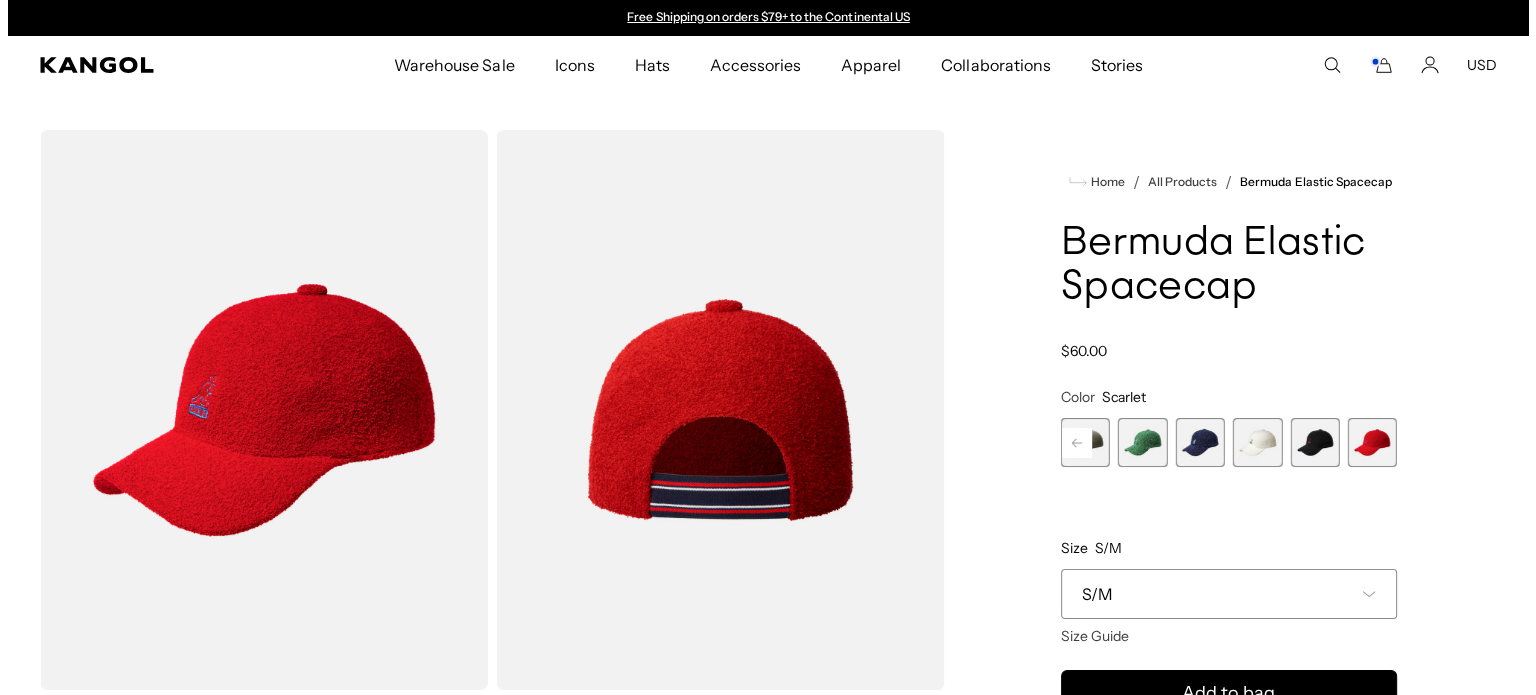 scroll, scrollTop: 0, scrollLeft: 0, axis: both 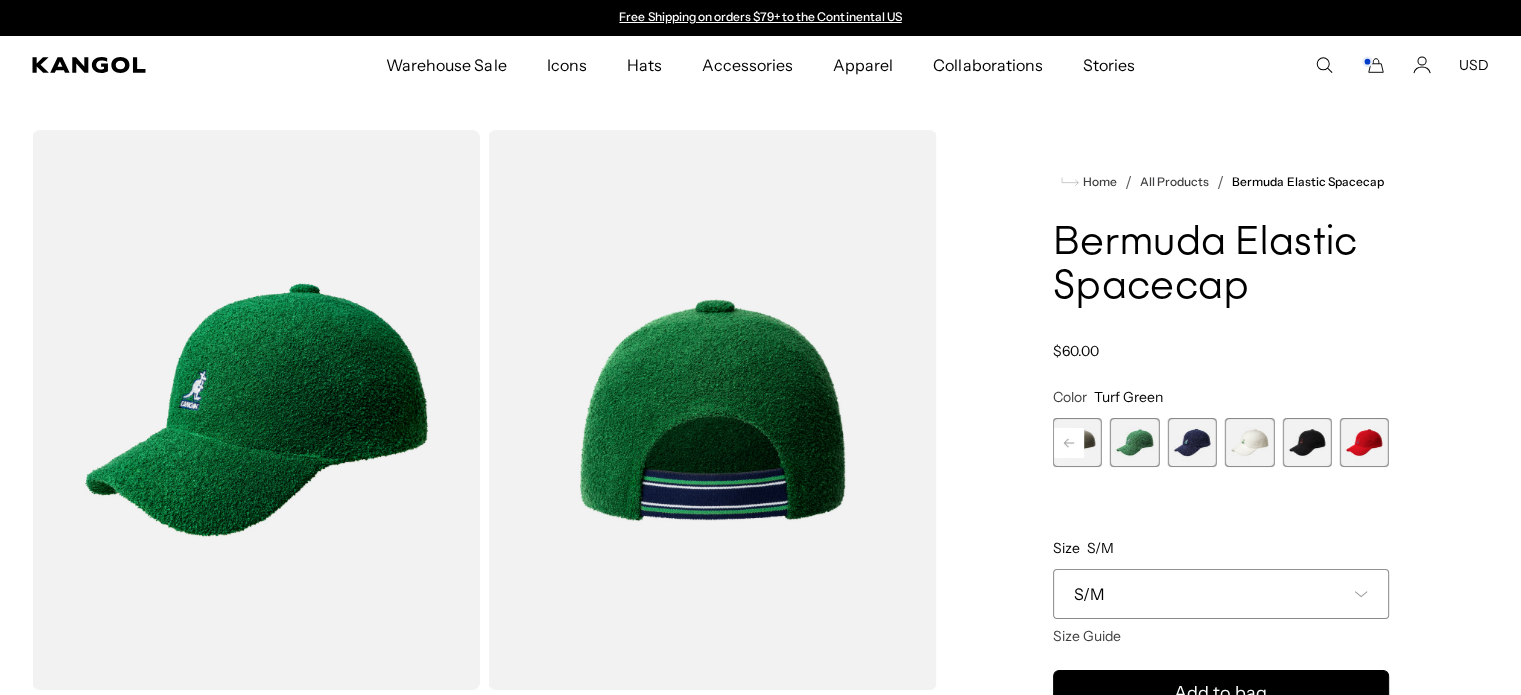 click at bounding box center (1306, 442) 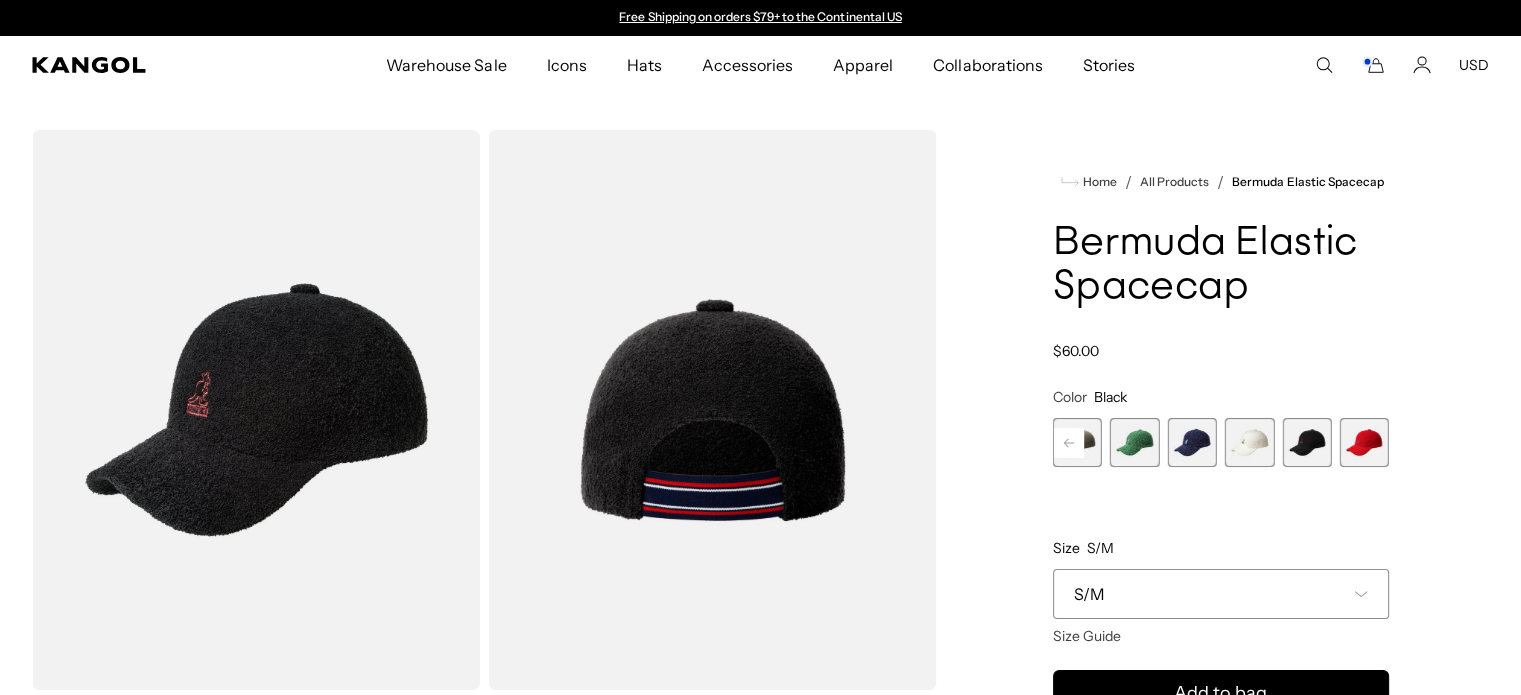click at bounding box center (1191, 442) 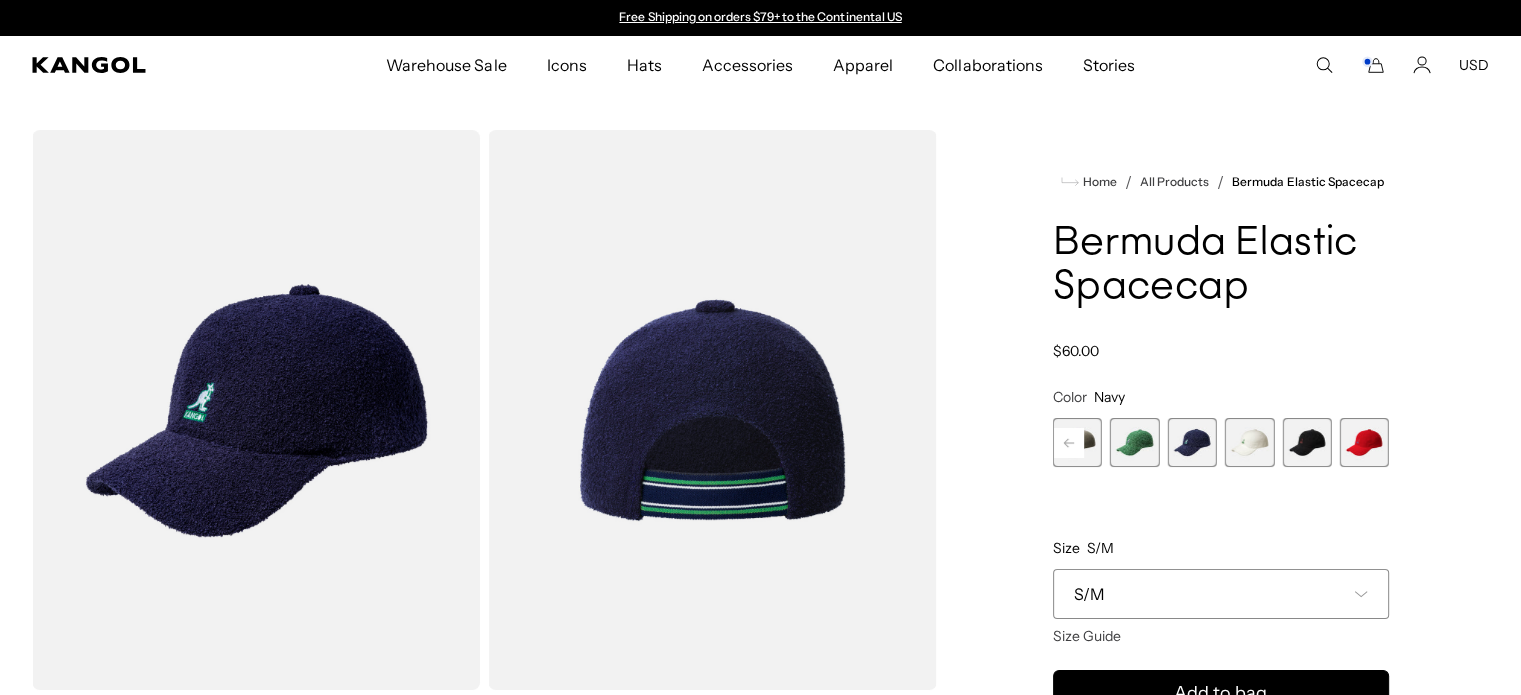 click on "Search here
USD
USD
EUR" at bounding box center (1377, 65) 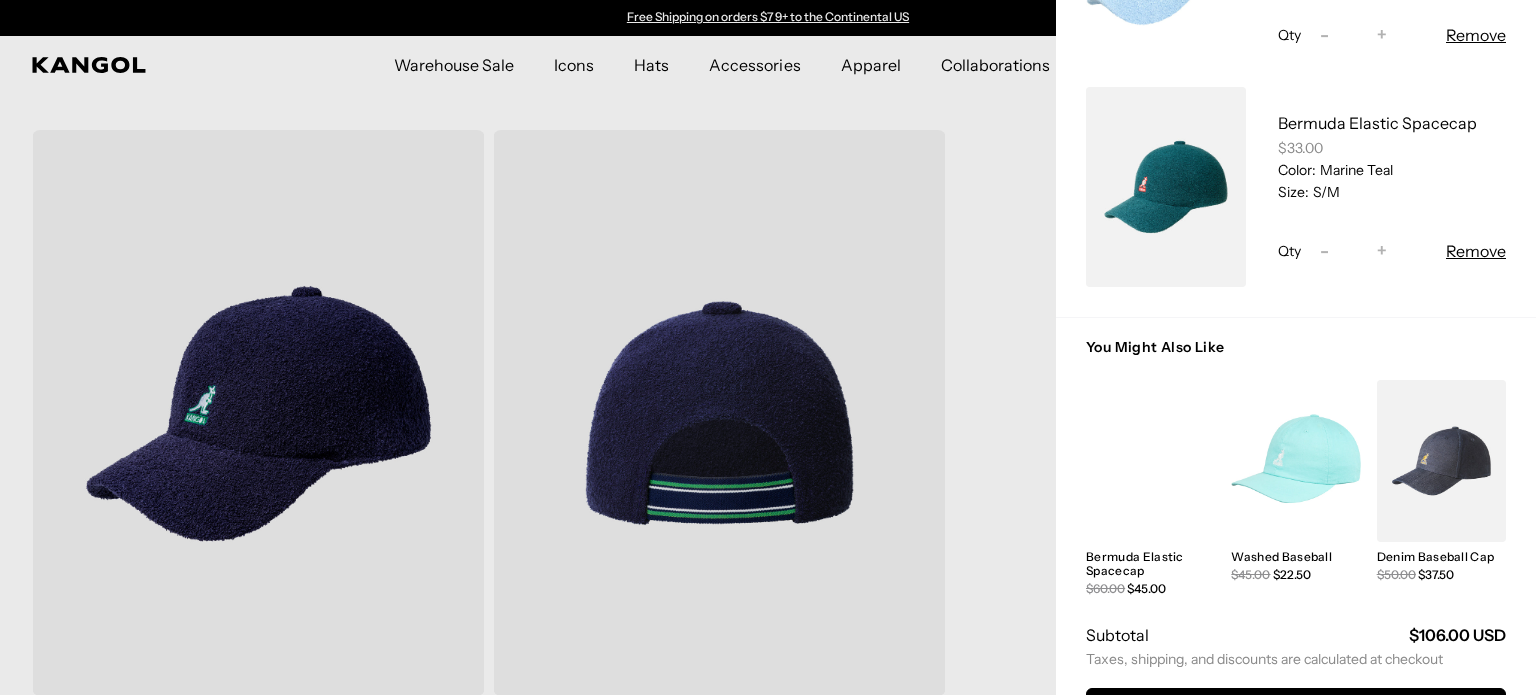 scroll, scrollTop: 606, scrollLeft: 0, axis: vertical 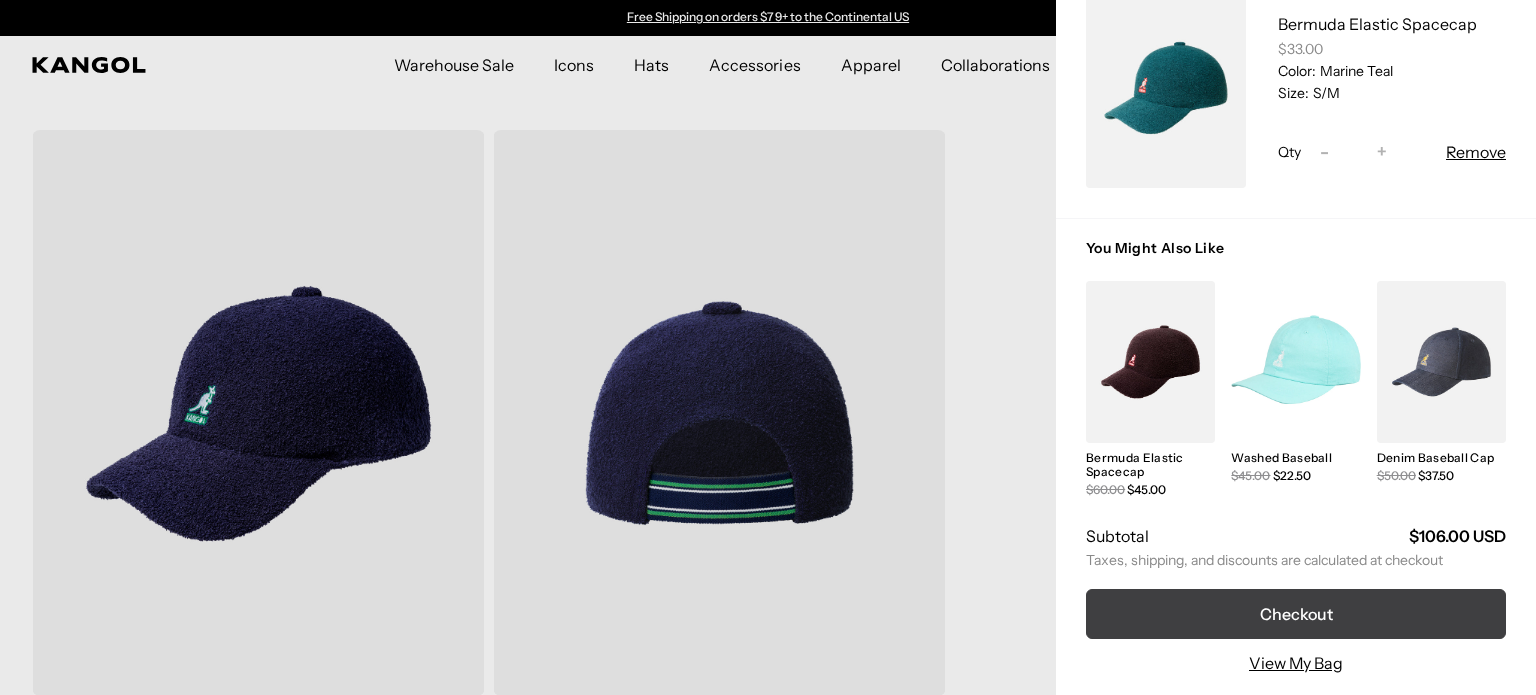 click on "Checkout" at bounding box center [1296, 614] 